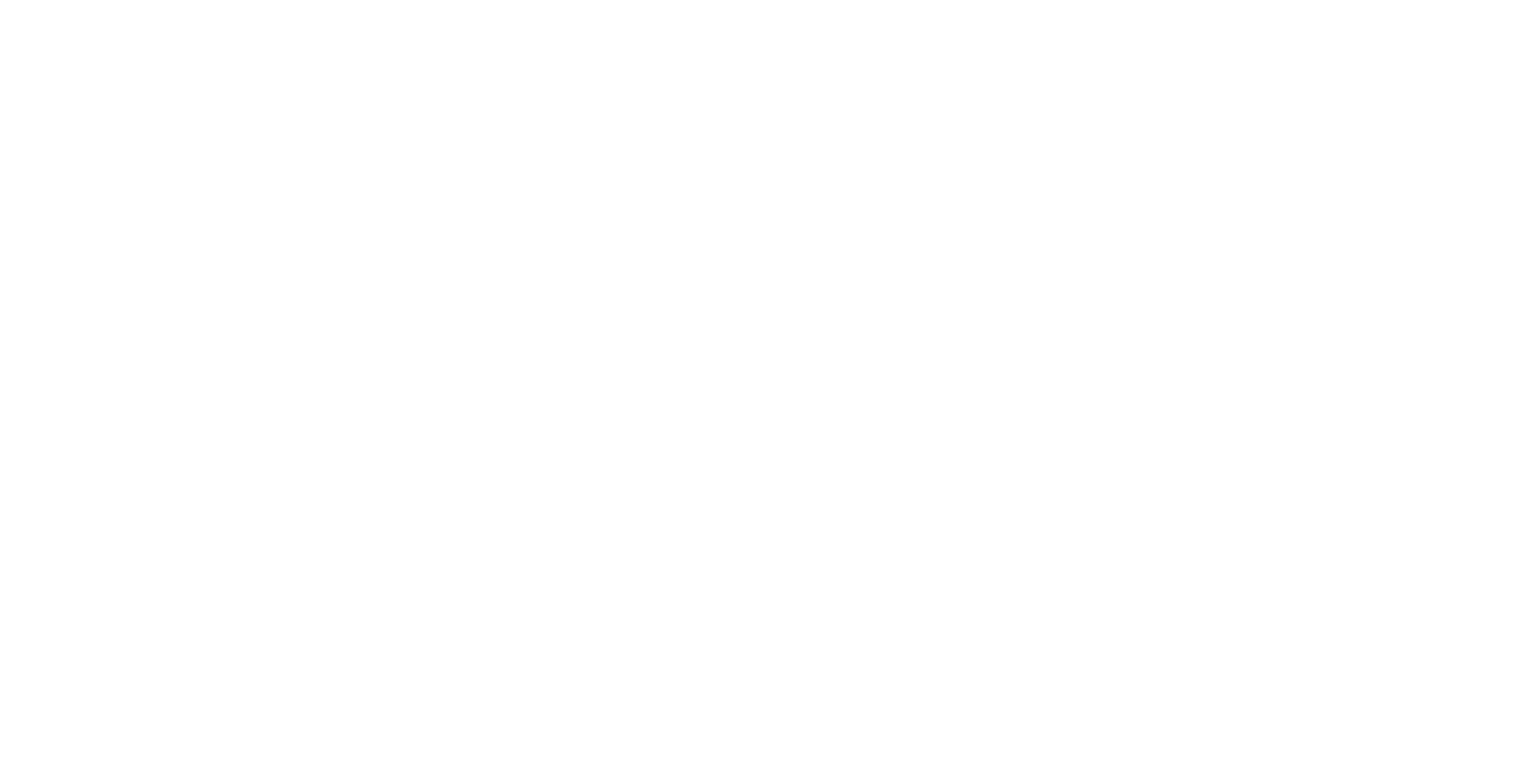 scroll, scrollTop: 0, scrollLeft: 0, axis: both 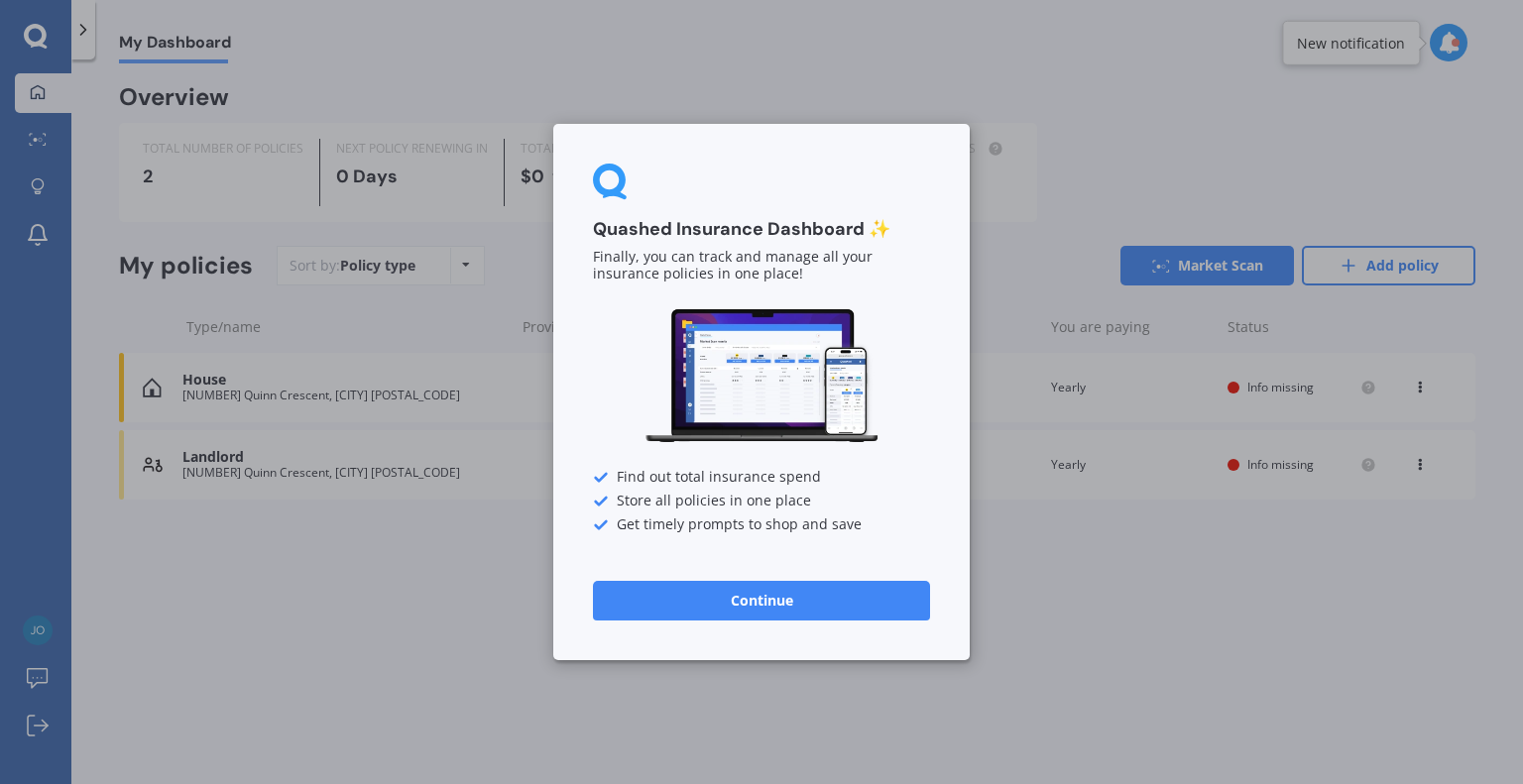 click on "Continue" at bounding box center (762, 601) 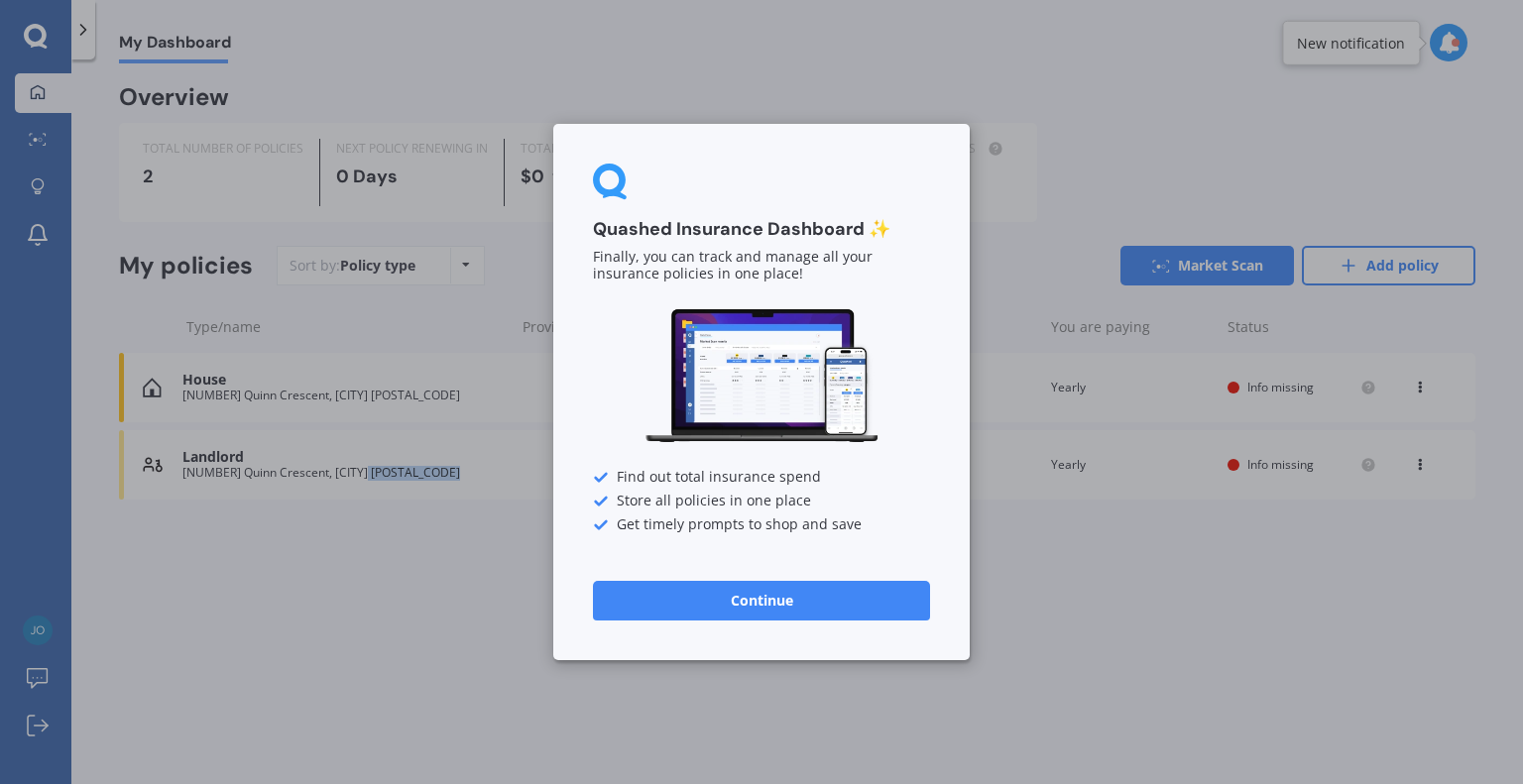click on "My Dashboard Overview TOTAL NUMBER OF POLICIES [NUMBER] NEXT POLICY RENEWING IN [NUMBER] Days TOTAL PREMIUMS [CURRENCY][NUMBER] Yearly Yearly Six-Monthly Quarterly Monthly Fortnightly Weekly TOTAL SUM INSURED [CURRENCY][NUMBER] REWARDS POINTS [NUMBER] My policies Sort by: Policy type Policy type Alphabetical Date added Renewal date Premium You are paying Status House [NUMBER] Quinn Crescent, [CITY] [POSTAL_CODE] Renewal date Premium You are paying Yearly Status Info missing View option View policy Delete House [NUMBER] Quinn Crescent, [CITY] [POSTAL_CODE] Renewal date Premium You are paying Yearly Status Info missing View option View policy Delete Landlord [NUMBER] Quinn Crescent, [CITY] [POSTAL_CODE] Renewal date Premium You are paying Yearly Status Info missing View option View policy Delete Landlord [NUMBER] Quinn Crescent, [CITY] [POSTAL_CODE] Renewal date Premium You are paying Yearly Status Info missing View option View policy Delete" at bounding box center [797, 425] 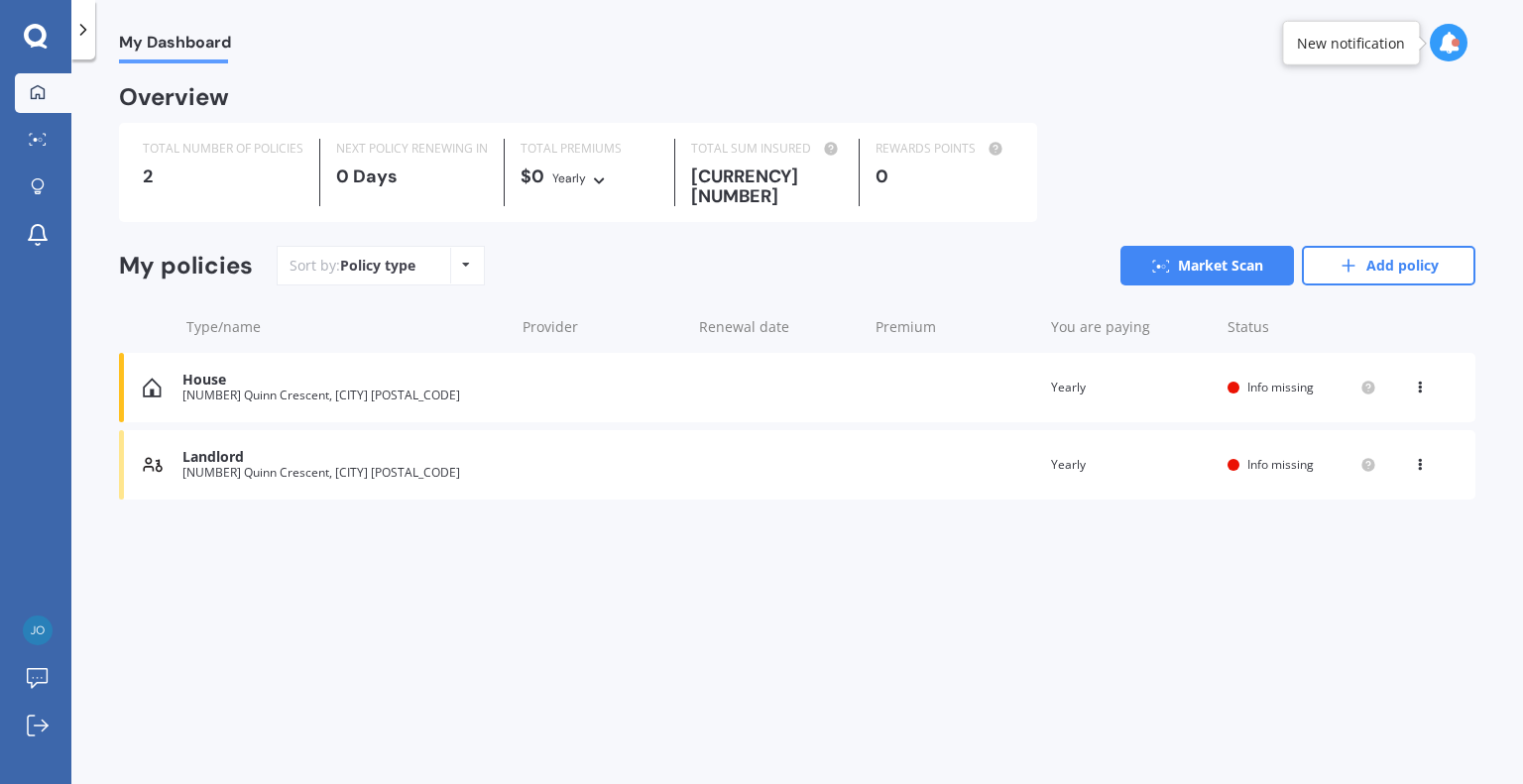 click on "[NUMBER] Quinn Crescent, [CITY] [POSTAL_CODE]" at bounding box center [343, 395] 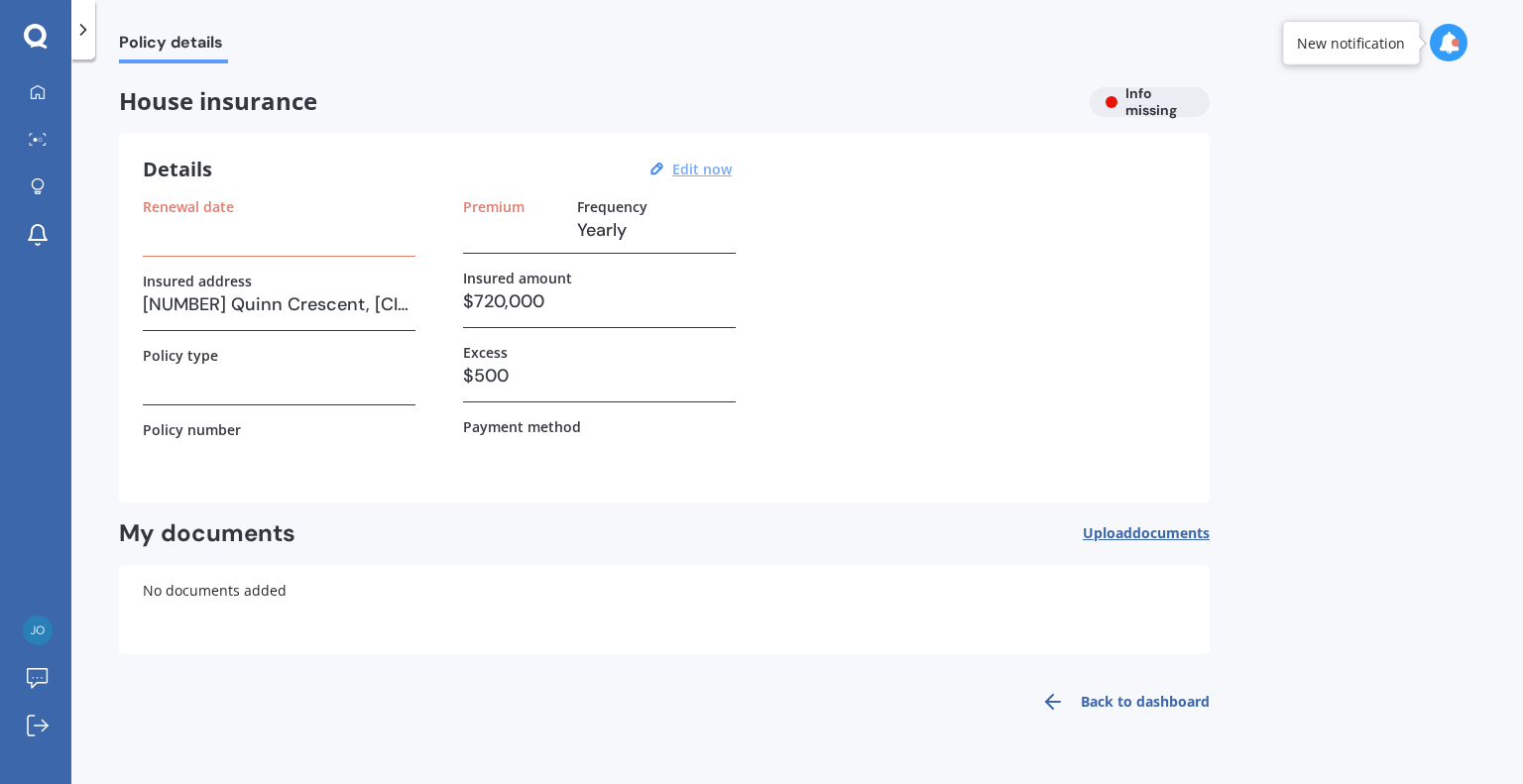 click on "Edit now" at bounding box center (702, 168) 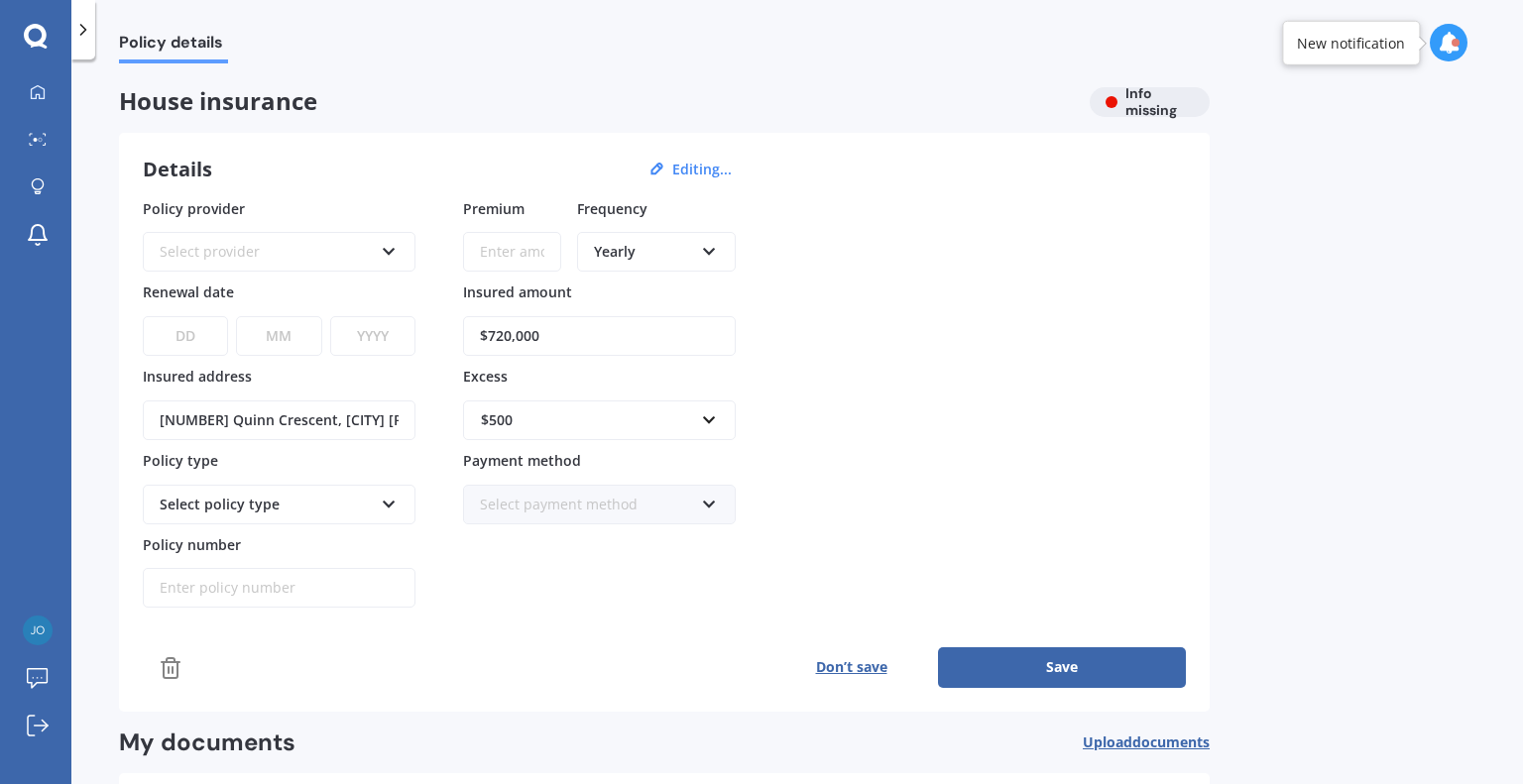 click on "Select provider" at bounding box center (266, 252) 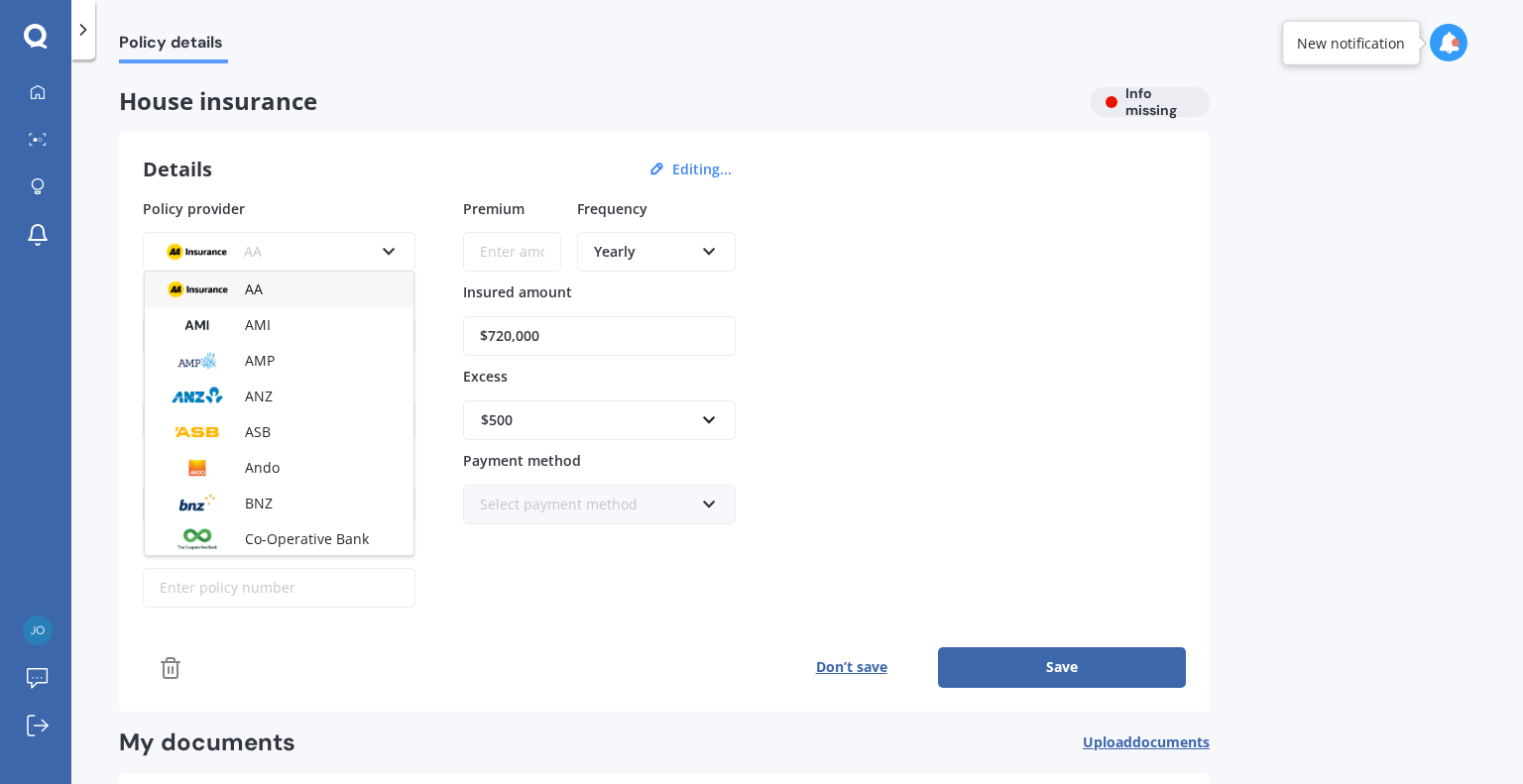 click on "Policy provider AA AA AMI AMP ANZ ASB Ando BNZ Co-Operative Bank FMG Initio Kiwibank Lantern MAS NZI Other SBS State TSB Tower Trade Me Insurance Vero Westpac YOUI Renewal date DD 01 02 03 04 05 06 07 08 09 10 11 12 13 14 15 16 17 18 19 20 21 22 23 24 25 26 27 28 29 30 31 MM 01 02 03 04 05 06 07 08 09 10 11 12 YYYY 2027 2026 2025 2024 2023 2022 2021 2020 2019 2018 2017 2016 2015 2014 2013 2012 2011 2010 2009 2008 2007 2006 2005 2004 2003 2002 2001 2000 1999 1998 1997 1996 1995 1994 1993 1992 1991 1990 1989 1988 1987 1986 1985 1984 1983 1982 1981 1980 1979 1978 1977 1976 1975 1974 1973 1972 1971 1970 1969 1968 1967 1966 1965 1964 1963 1962 1961 1960 1959 1958 1957 1956 1955 1954 1953 1952 1951 1950 1949 1948 1947 1946 1945 1944 1943 1942 1941 1940 1939 1938 1937 1936 1935 1934 1933 1932 1931 1930 1929 1928 Insured address [NUMBER] Quinn Crescent, [CITY] [POSTAL_CODE] Policy type Select policy type Policy number Premium Frequency Yearly Yearly Six-Monthly Quarterly Monthly Fortnightly Weekly Insured amount [CURRENCY][NUMBER] Excess" at bounding box center [664, 443] 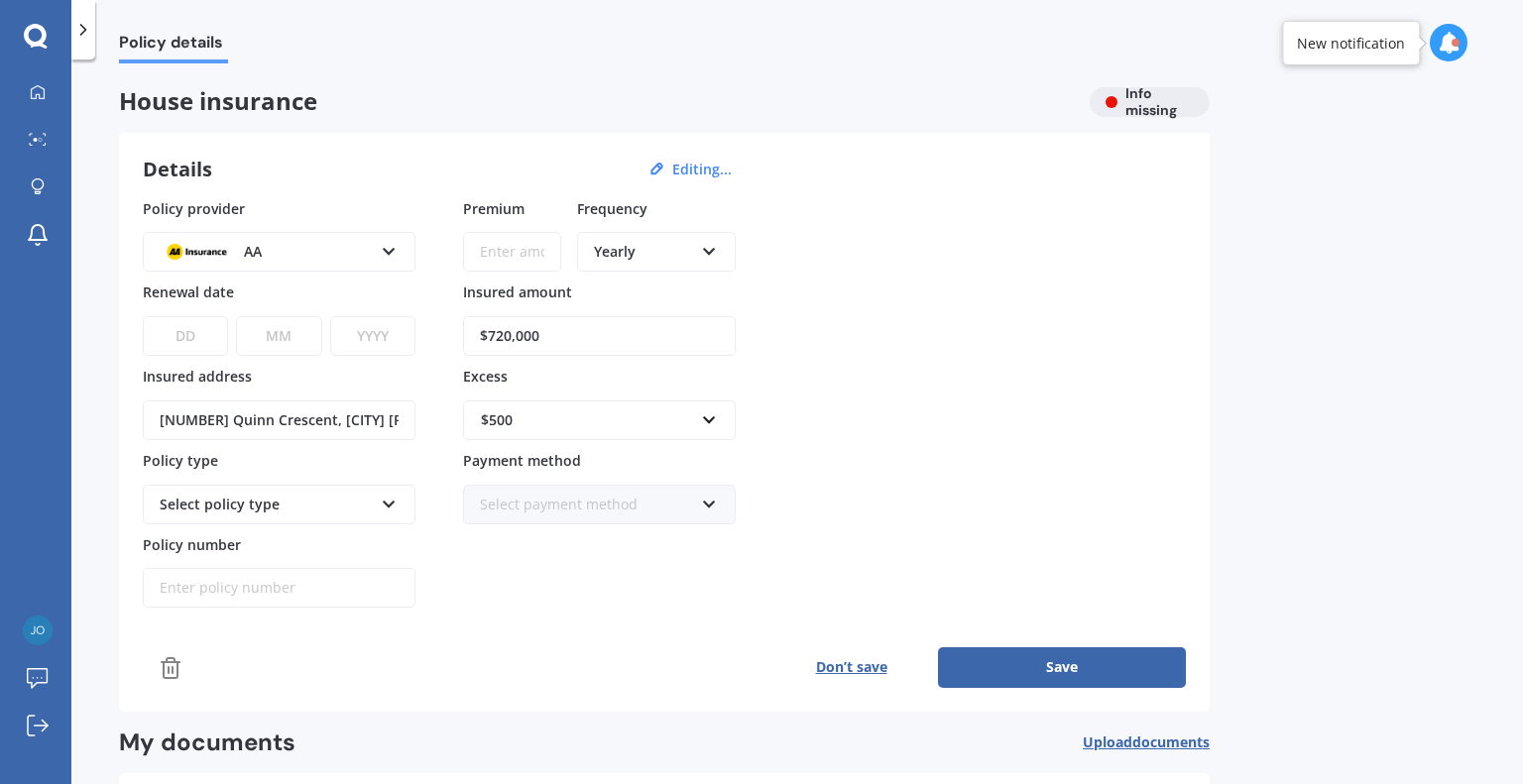 click 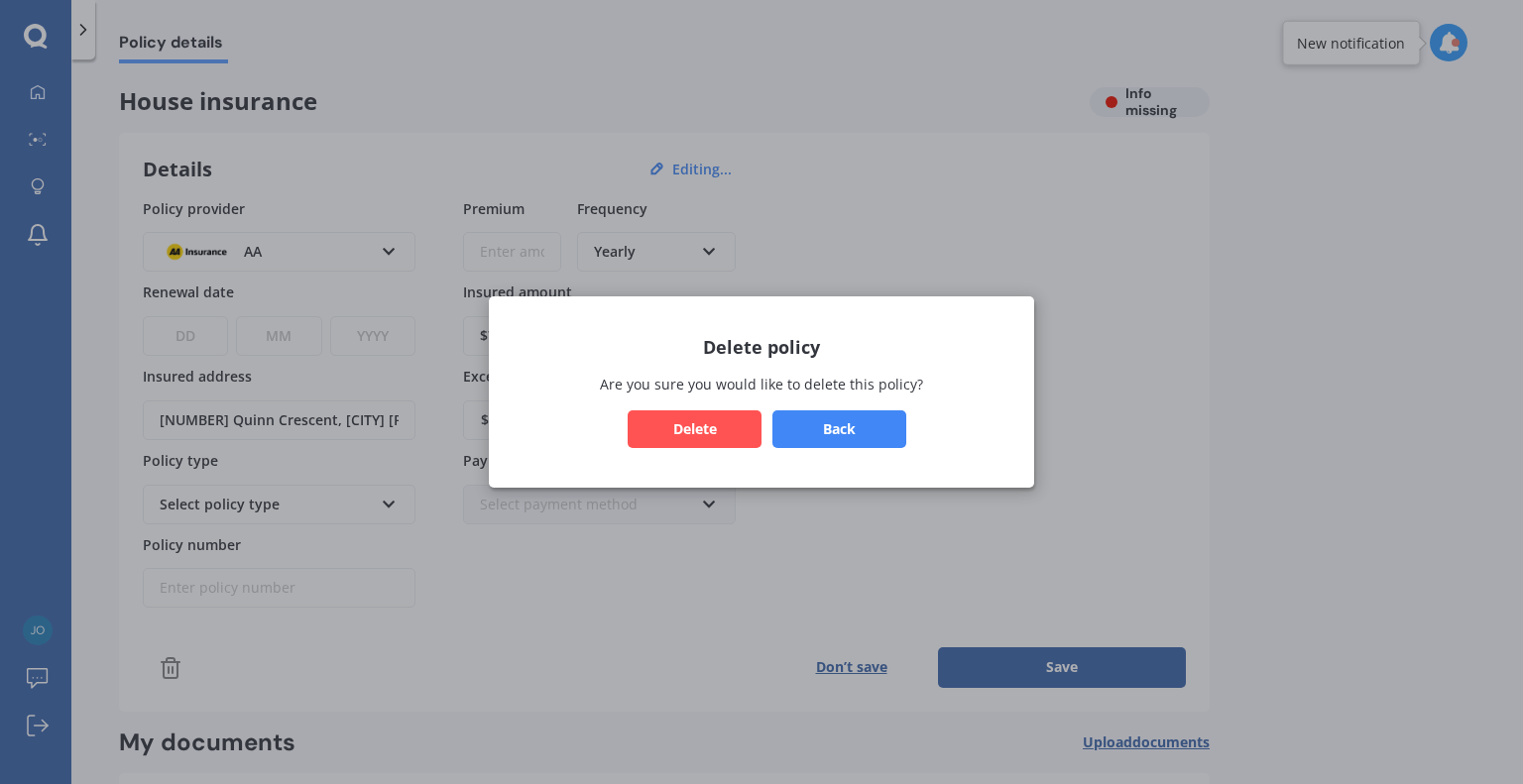click on "Delete" at bounding box center (694, 429) 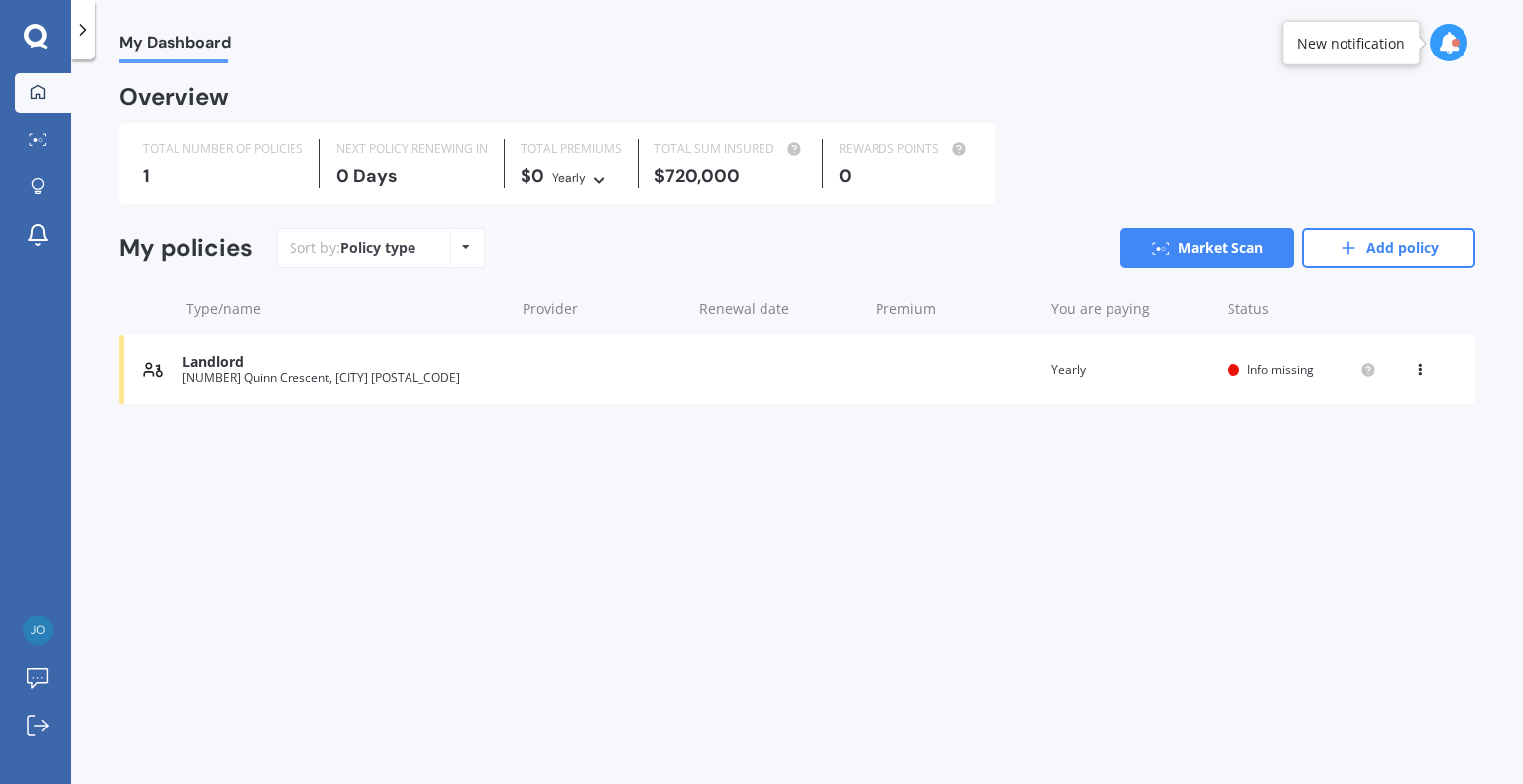 click at bounding box center (1420, 366) 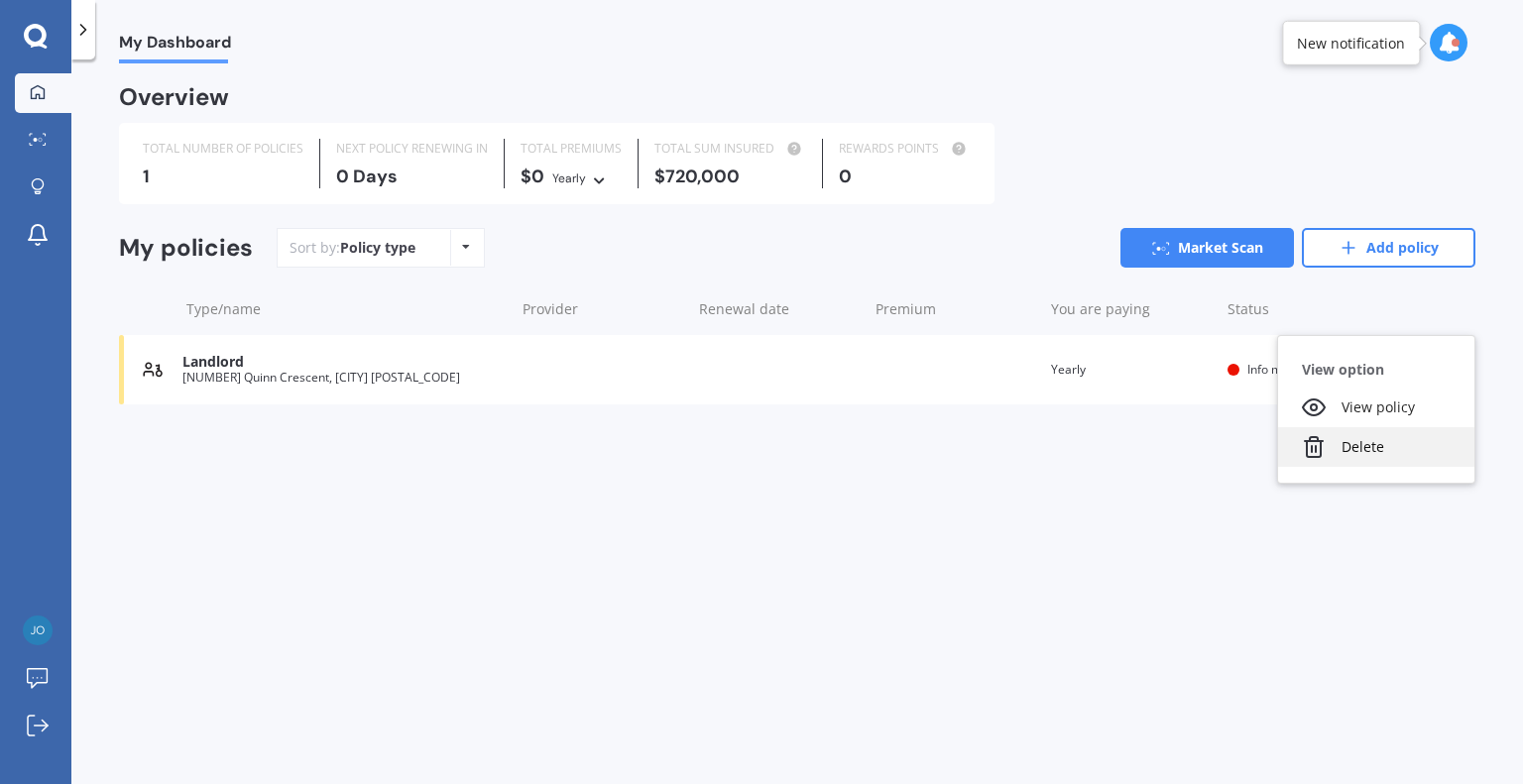 click on "Delete" at bounding box center [1376, 447] 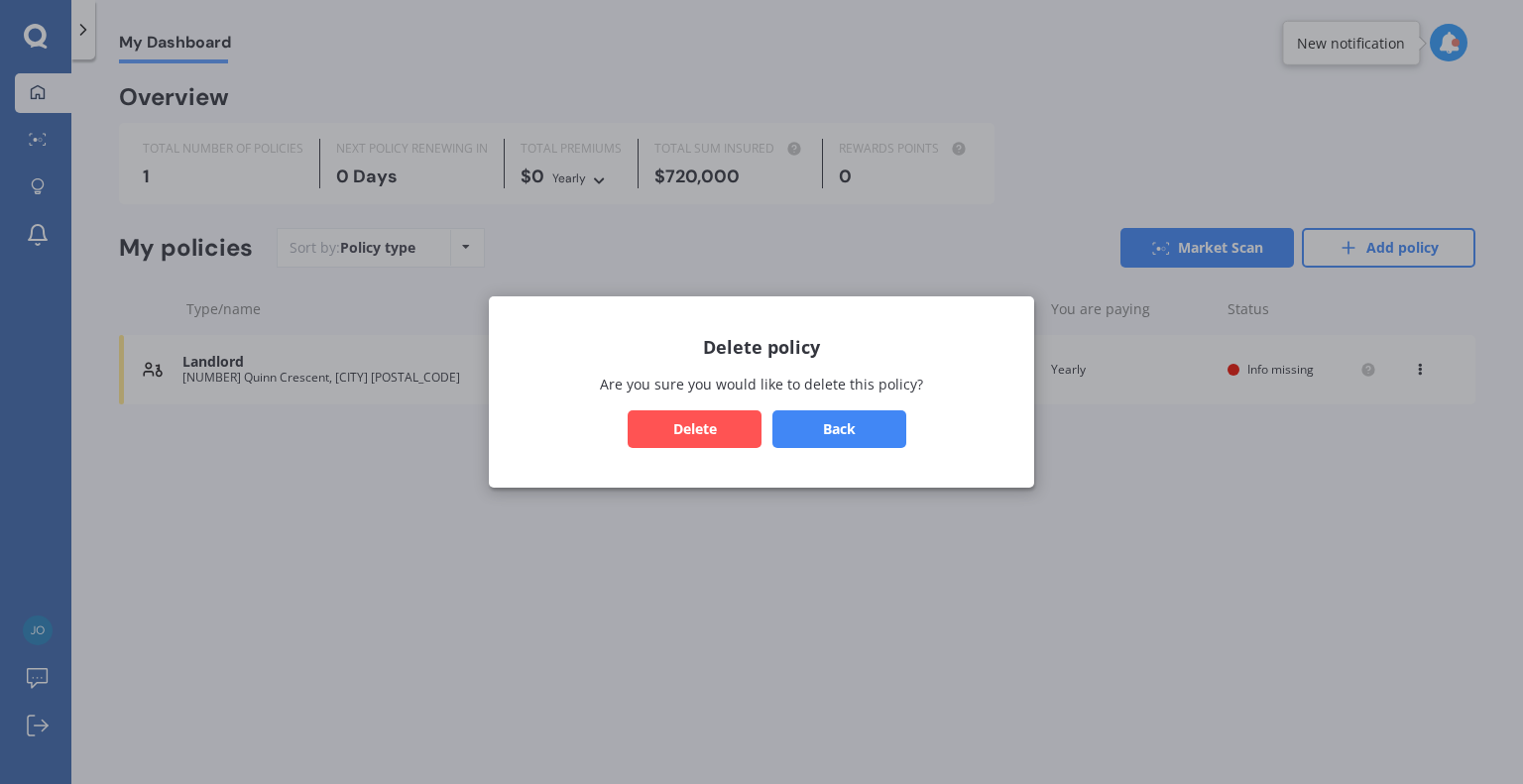 click on "Delete" at bounding box center [694, 429] 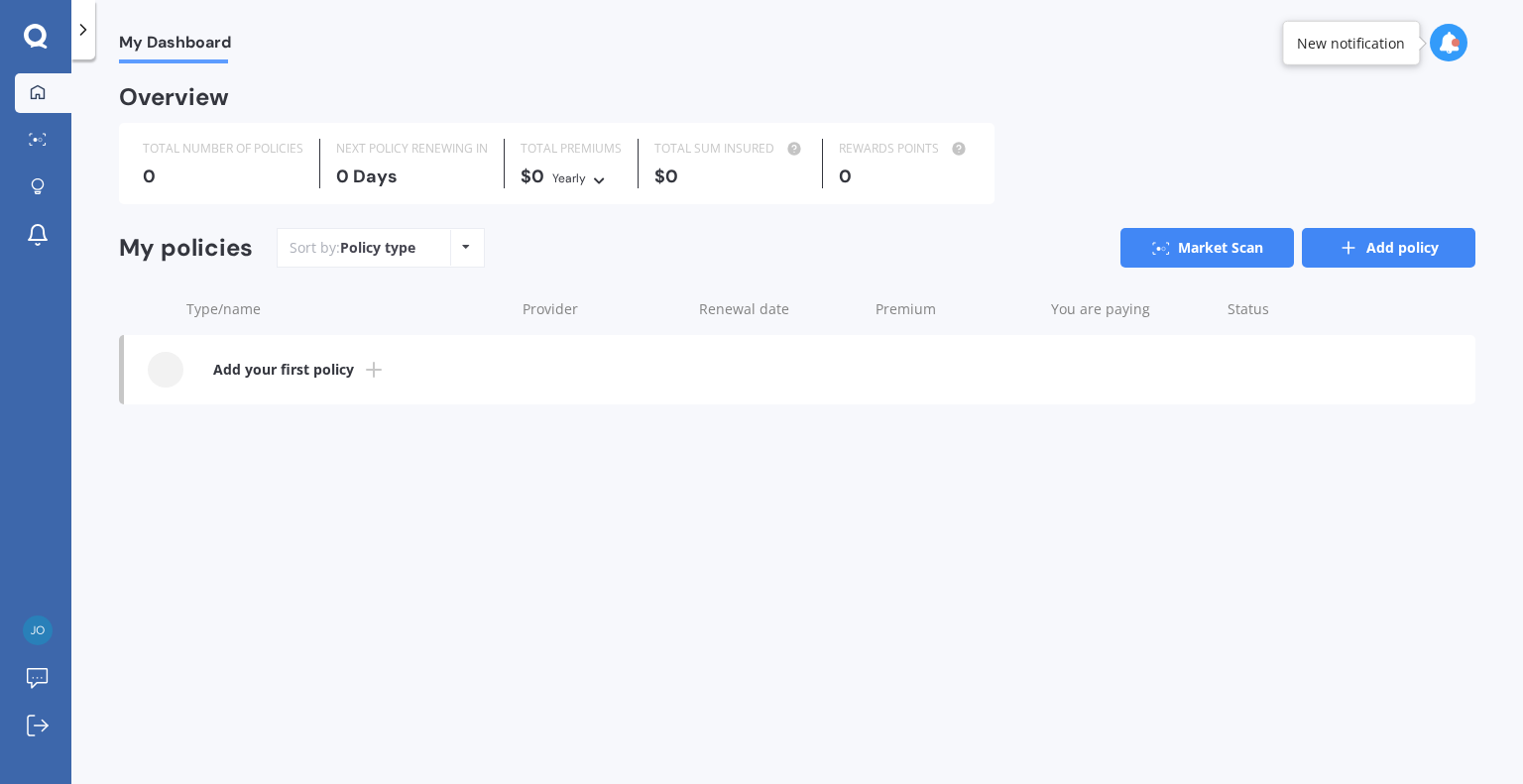 click 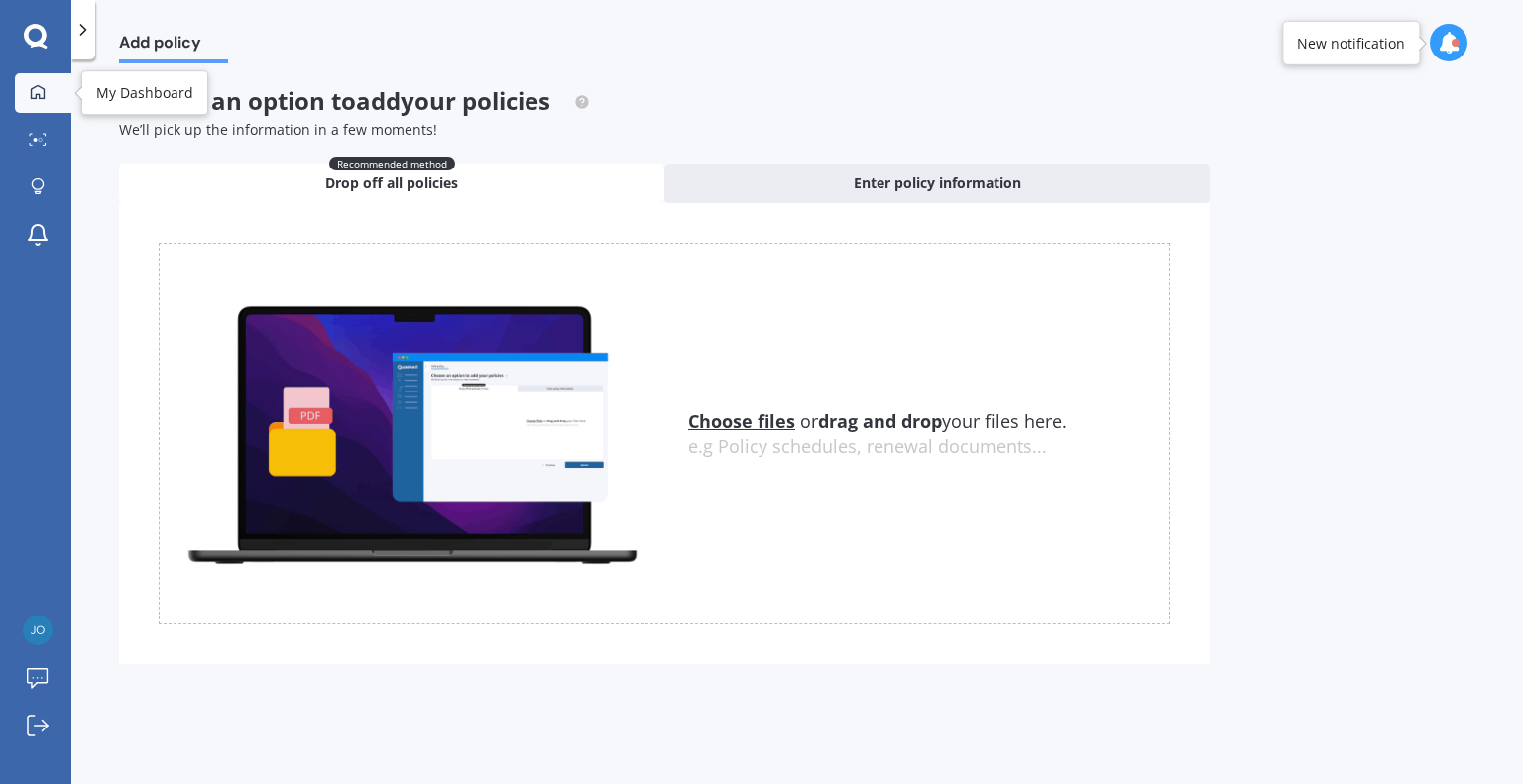click 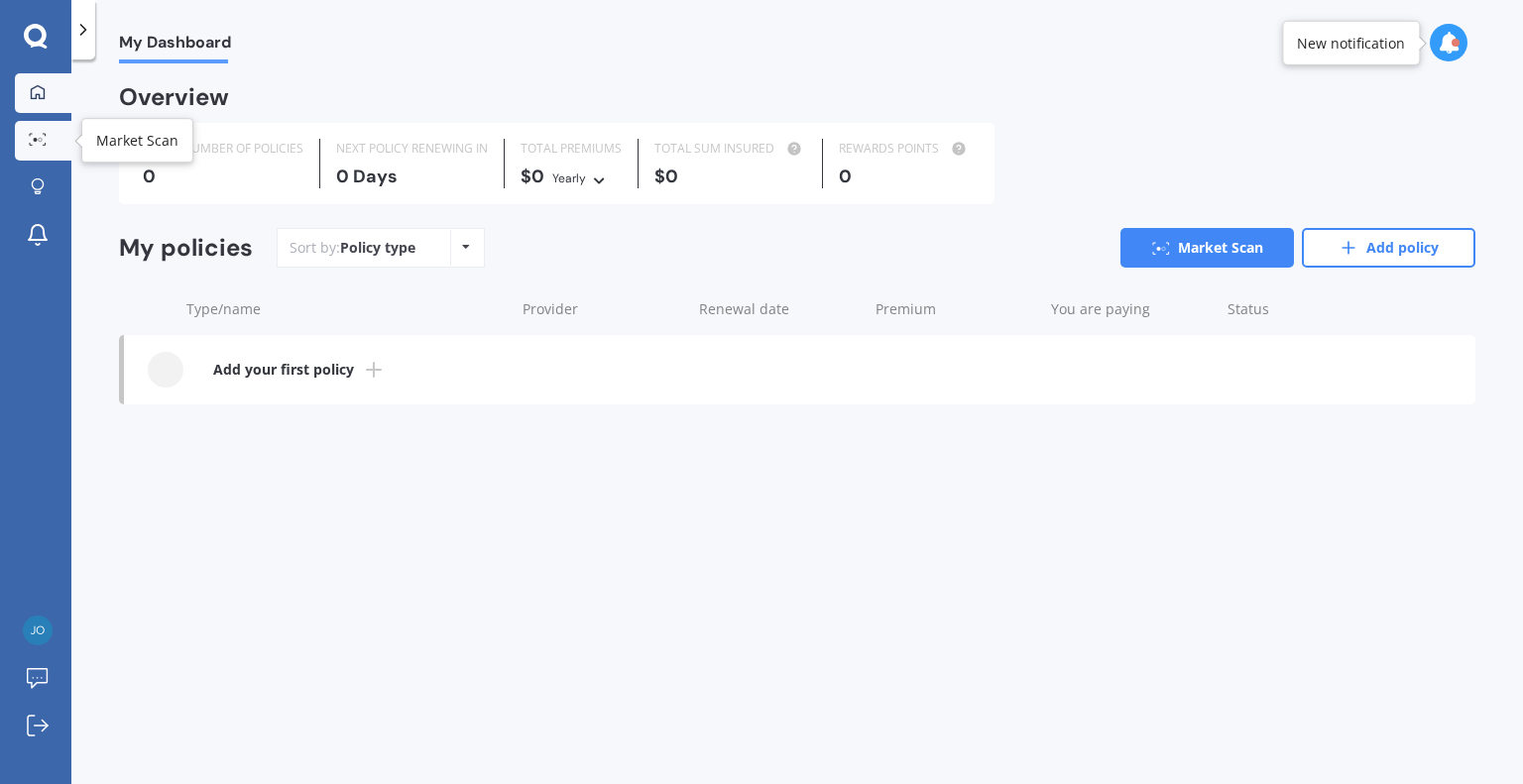 click at bounding box center [38, 140] 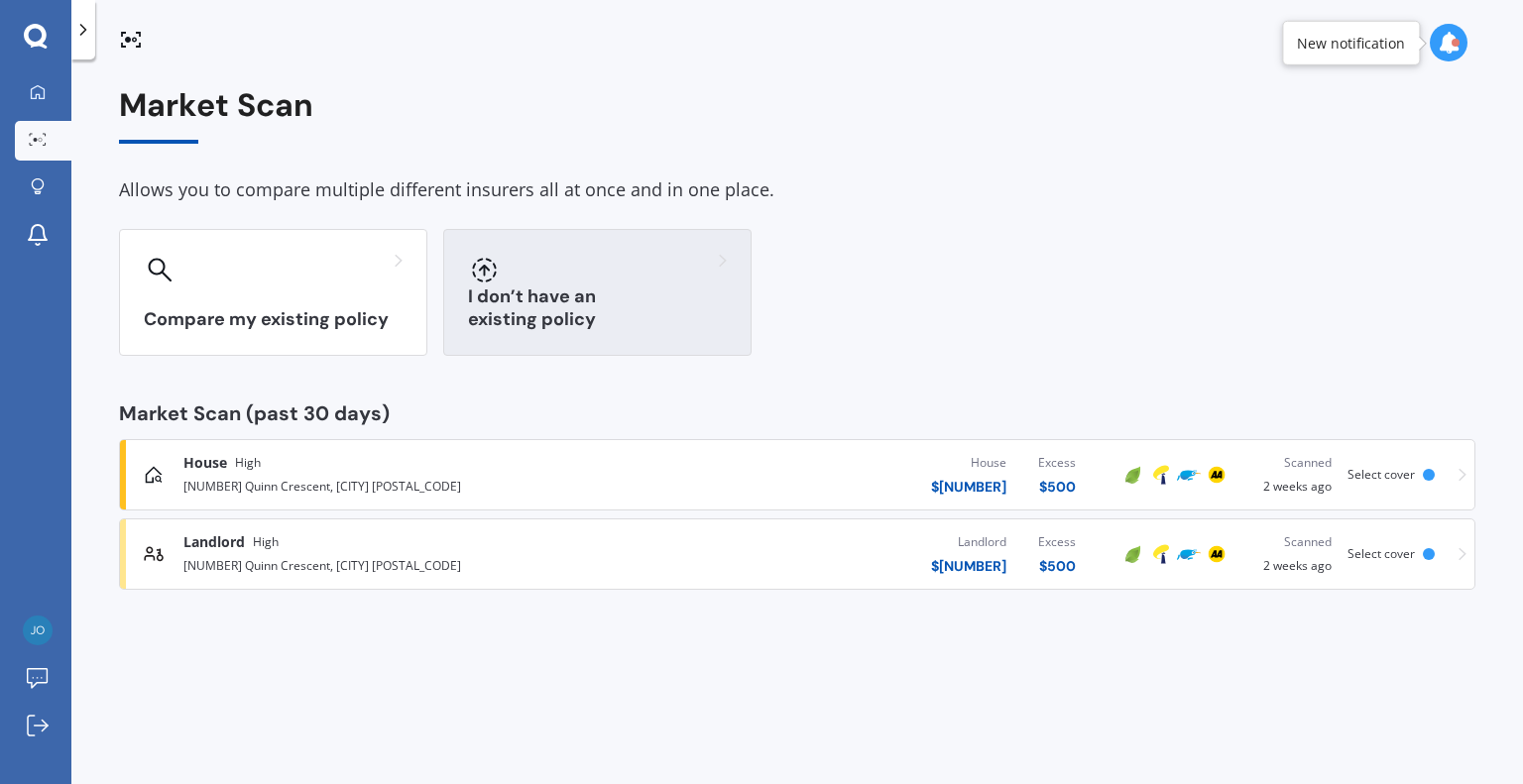 click on "I don’t have an existing policy" at bounding box center [597, 292] 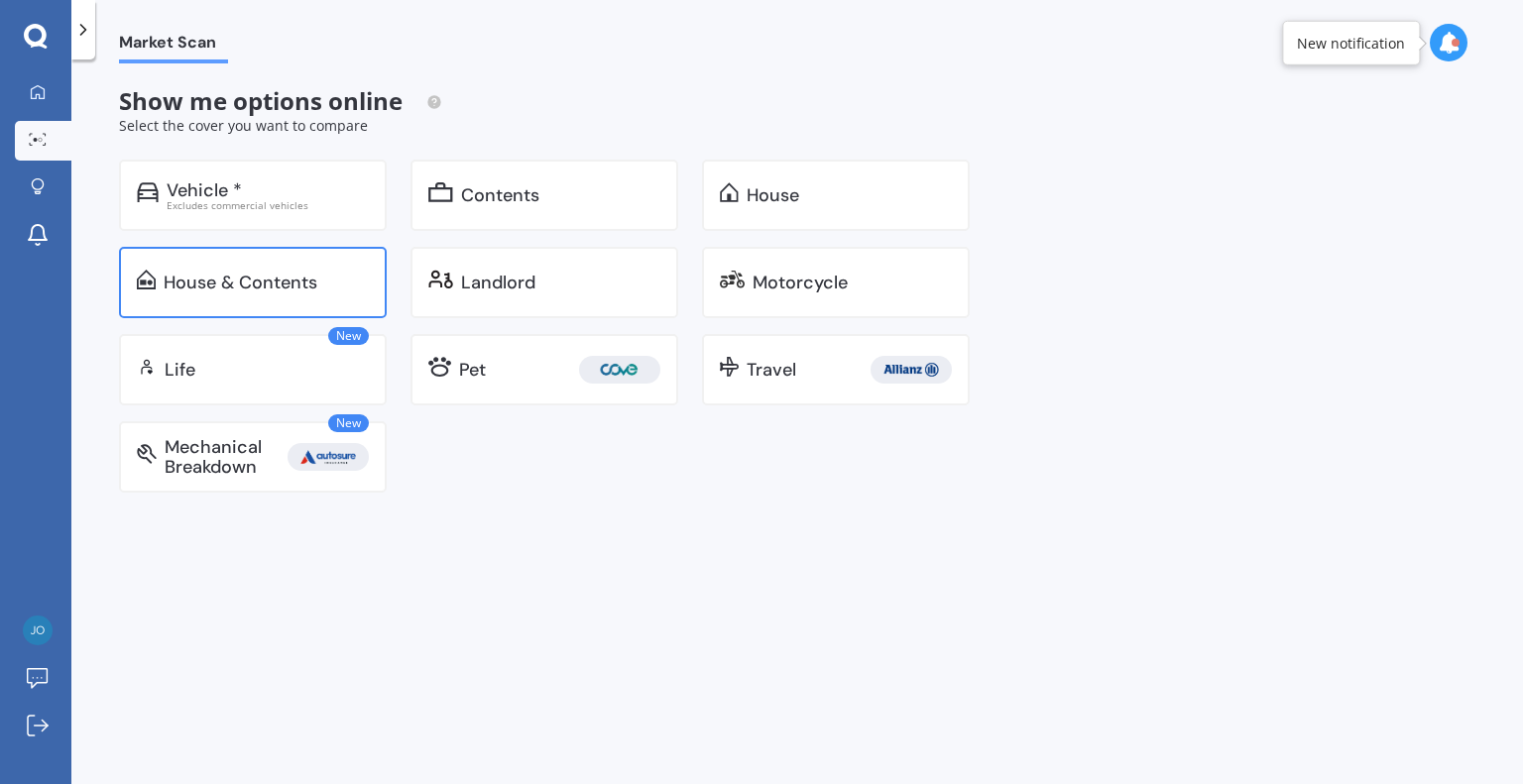 click on "House & Contents" at bounding box center [266, 282] 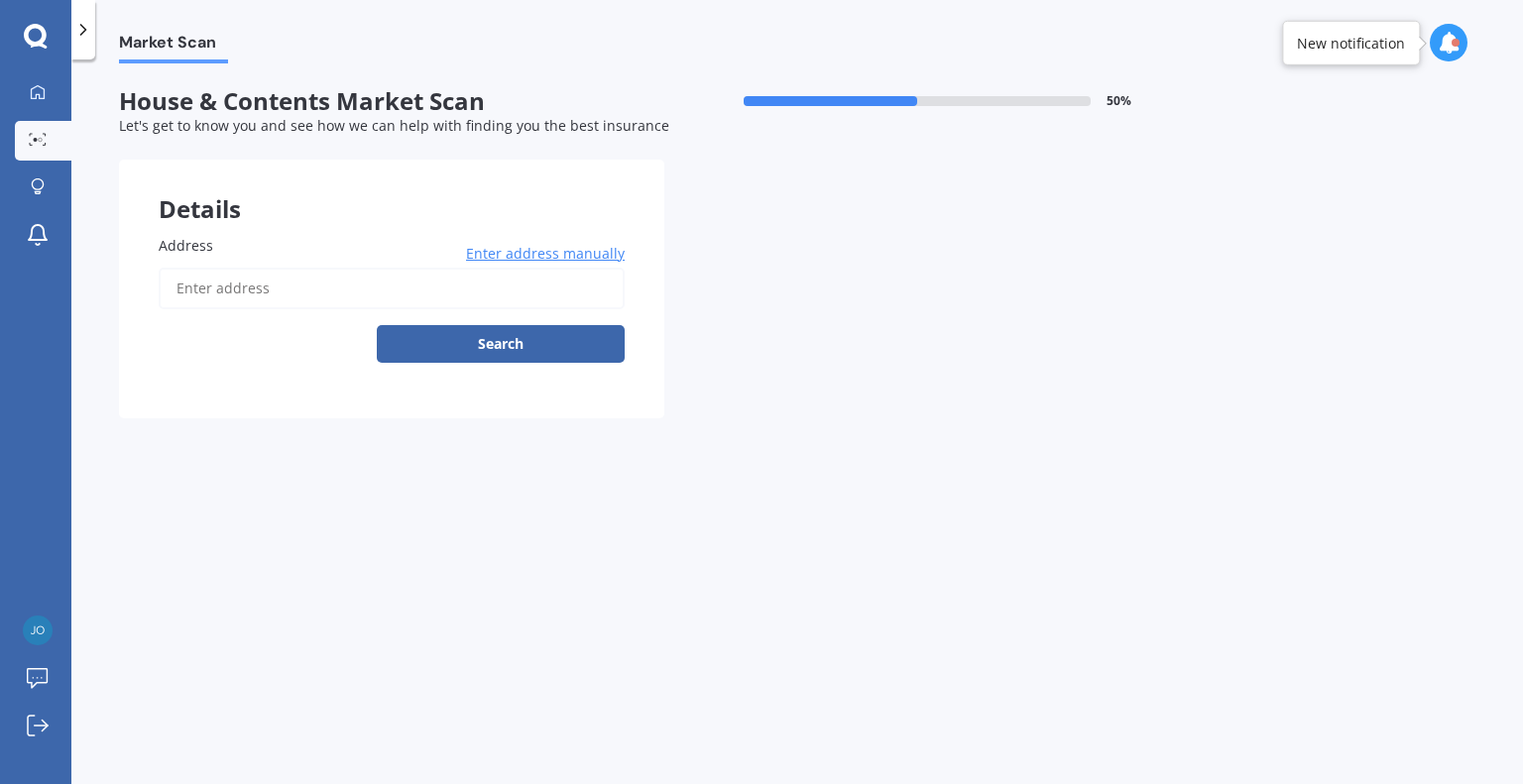 click on "Address" at bounding box center (392, 288) 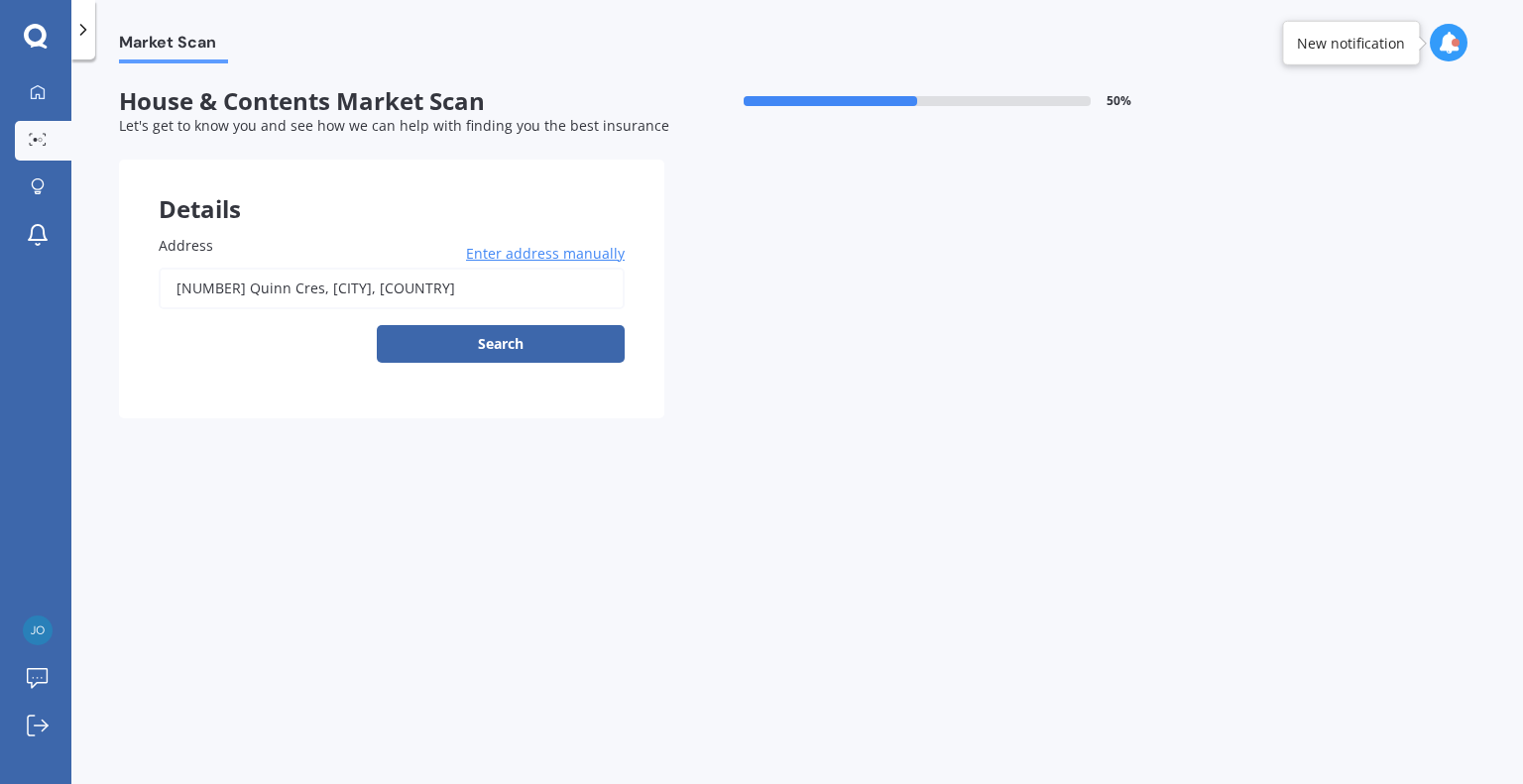 type on "[NUMBER] Quinn Crescent, [CITY] [POSTAL_CODE]" 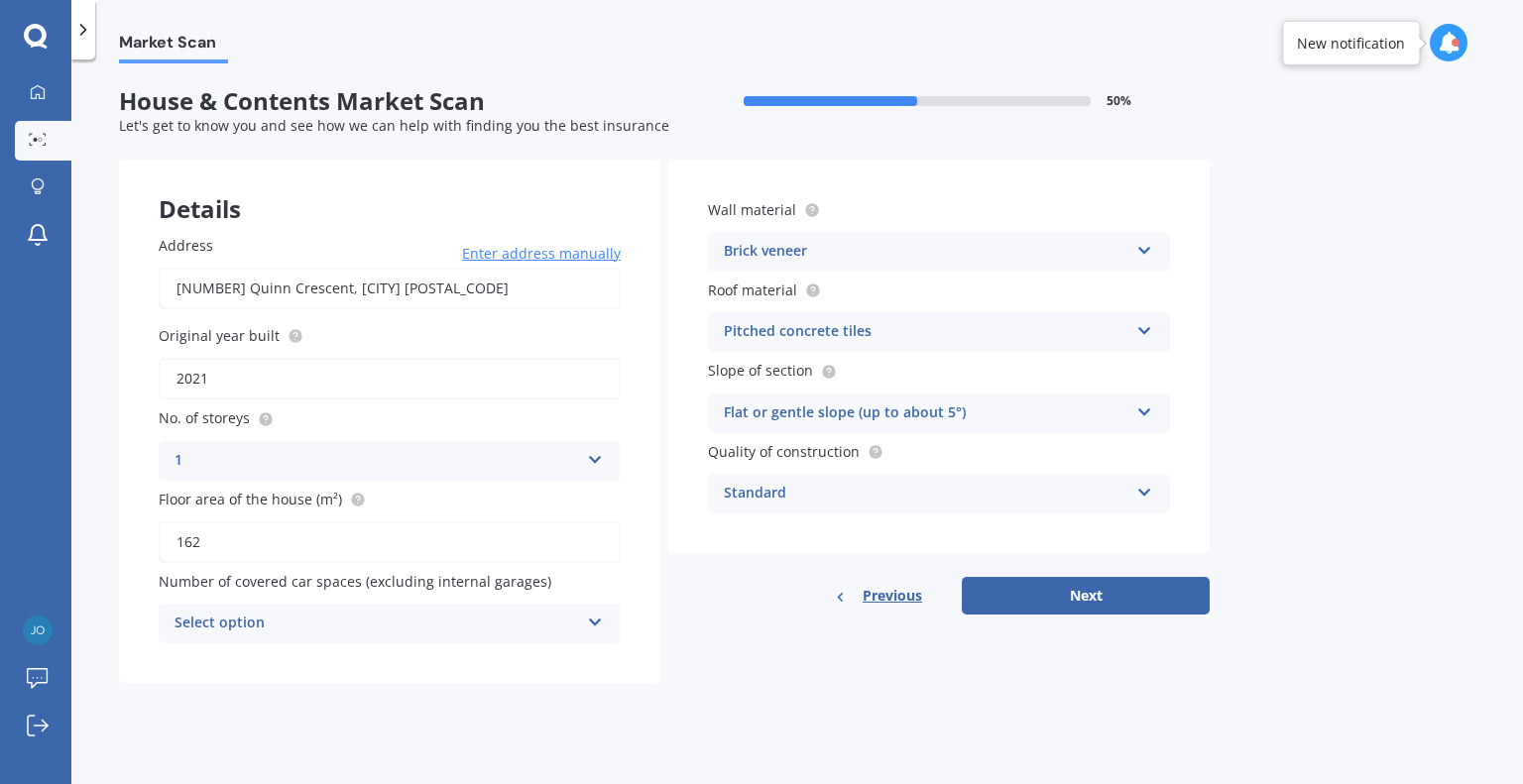 click on "Select option 0 1 2 3 4 5+" at bounding box center [390, 623] 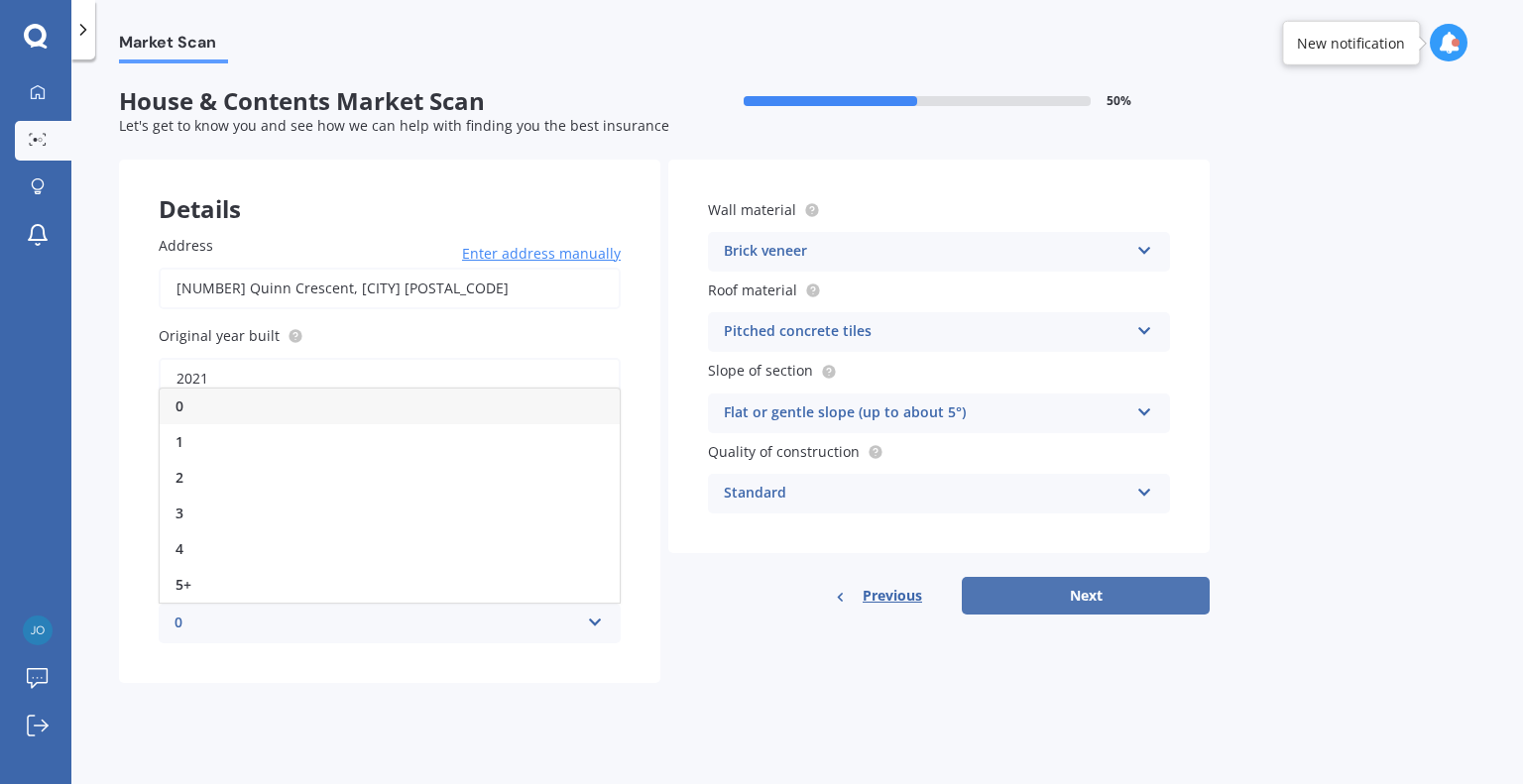 click on "Next" at bounding box center (1086, 596) 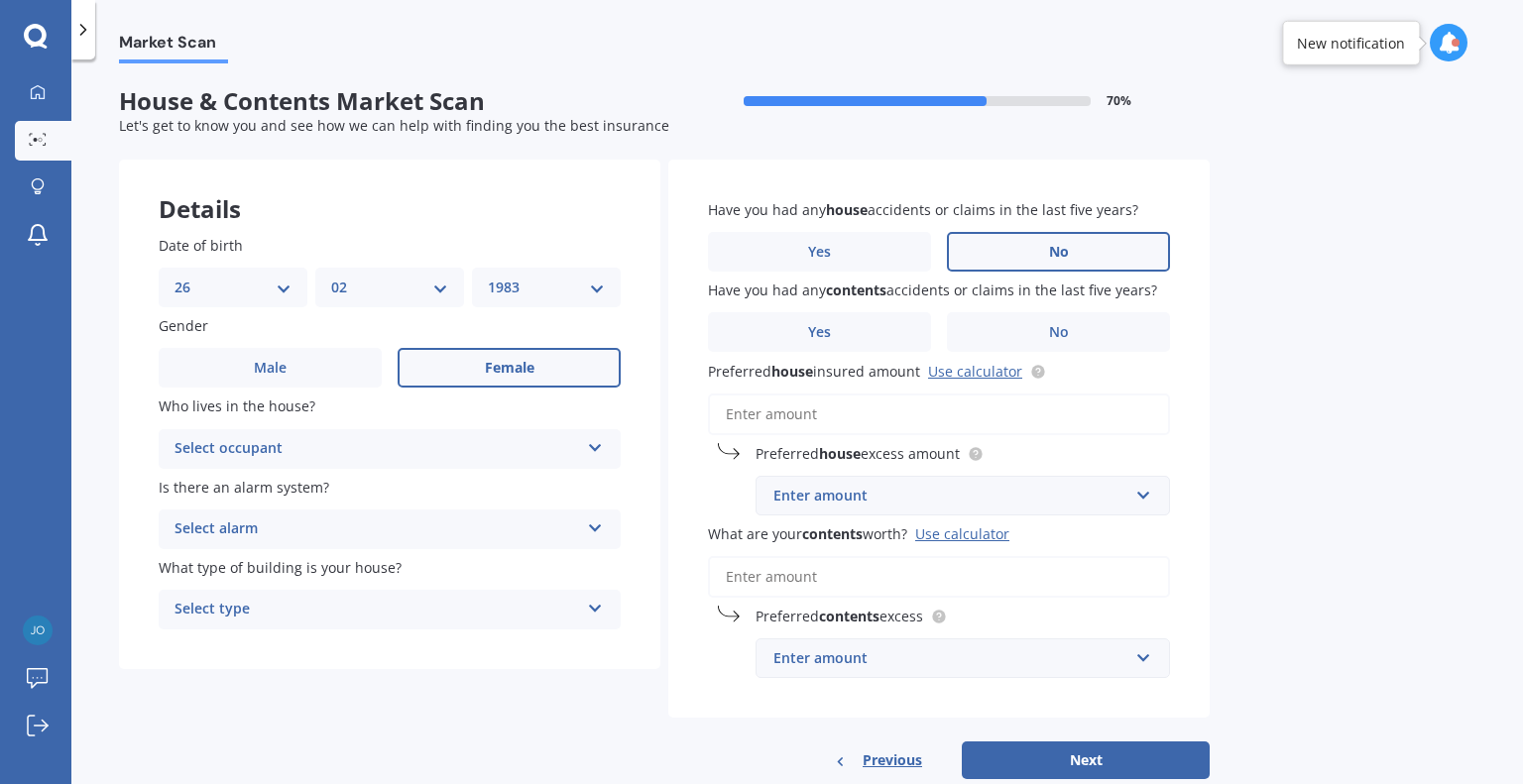 click on "No" at bounding box center (1059, 252) 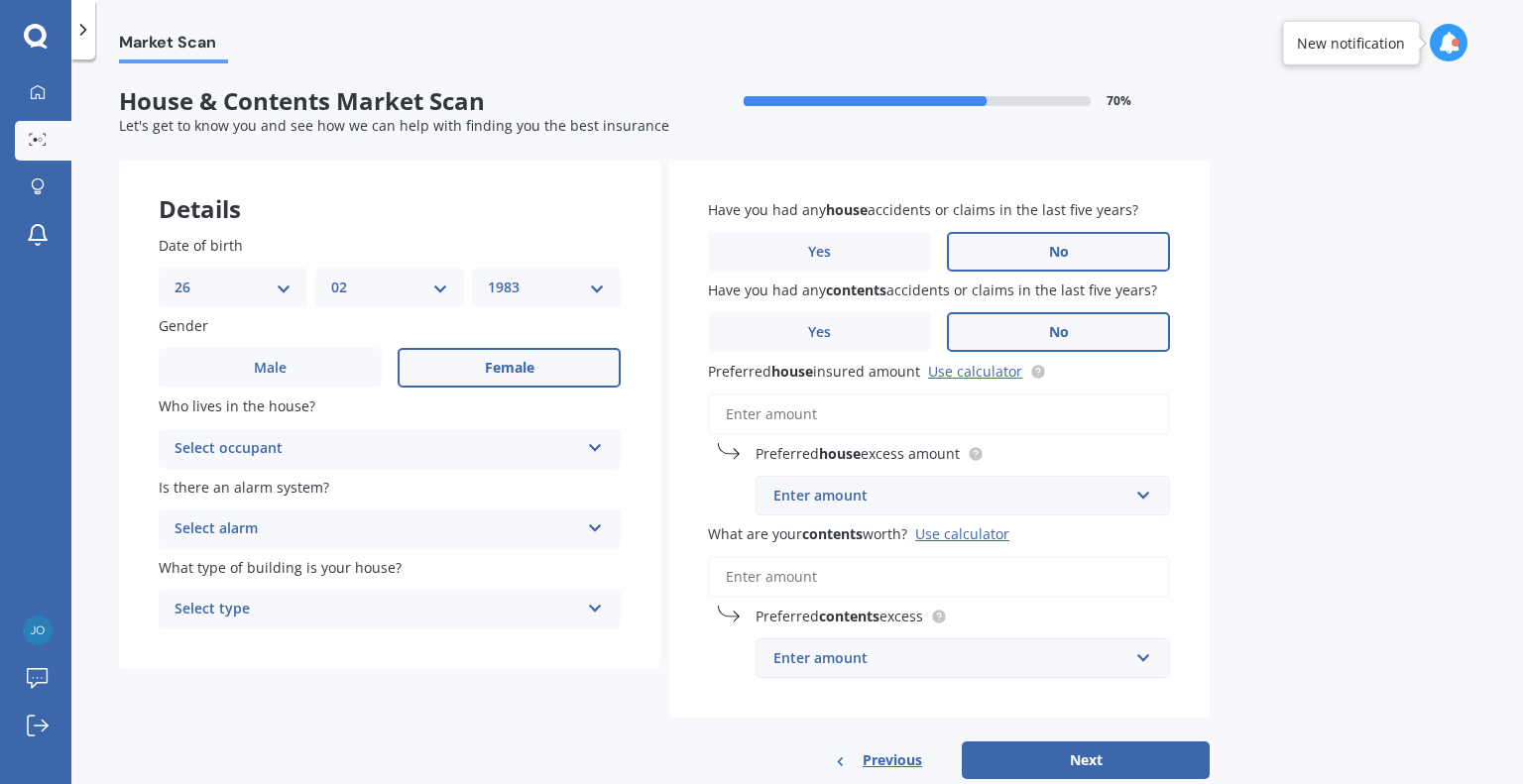 click on "No" at bounding box center (1059, 332) 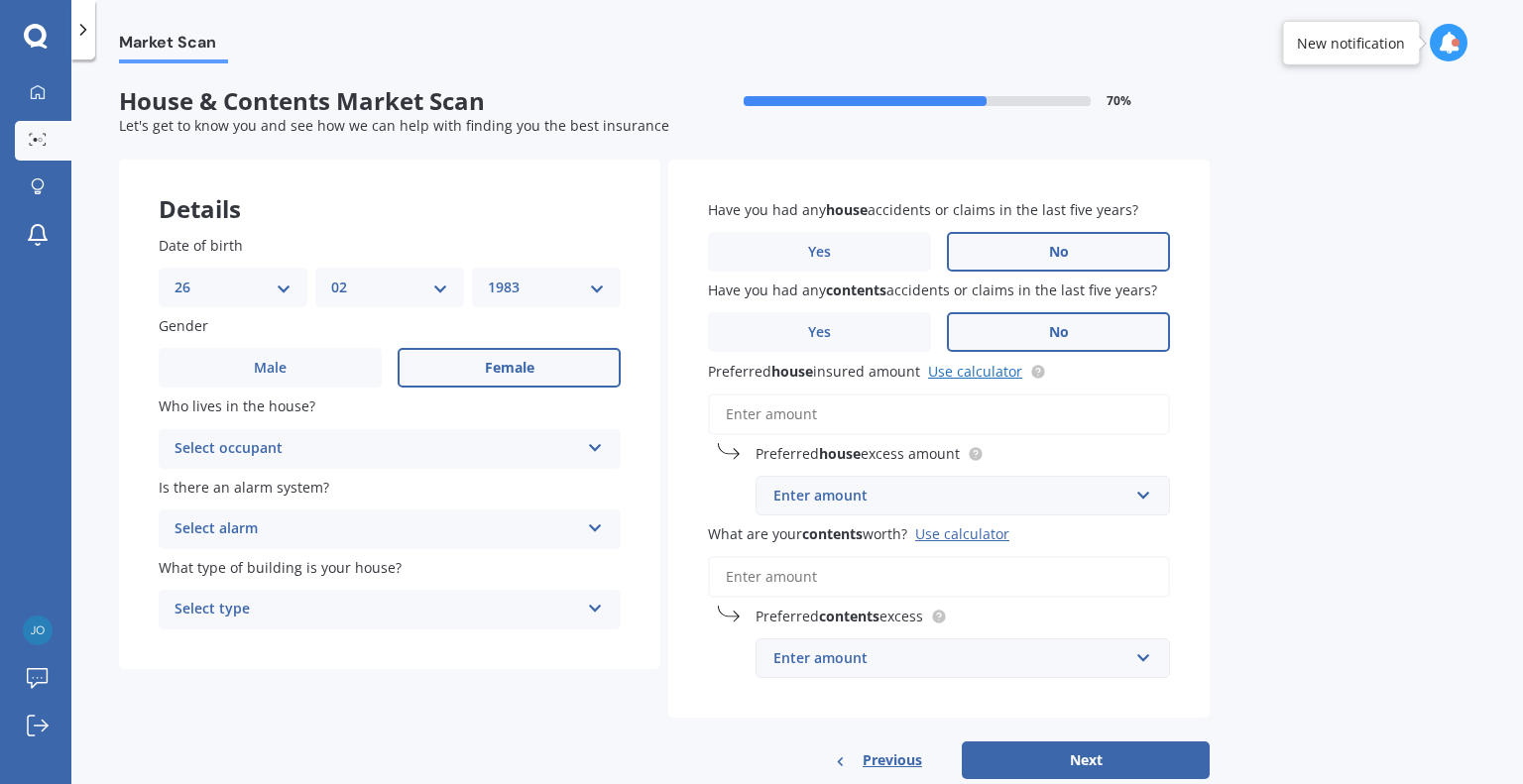 click on "Use calculator" at bounding box center [975, 371] 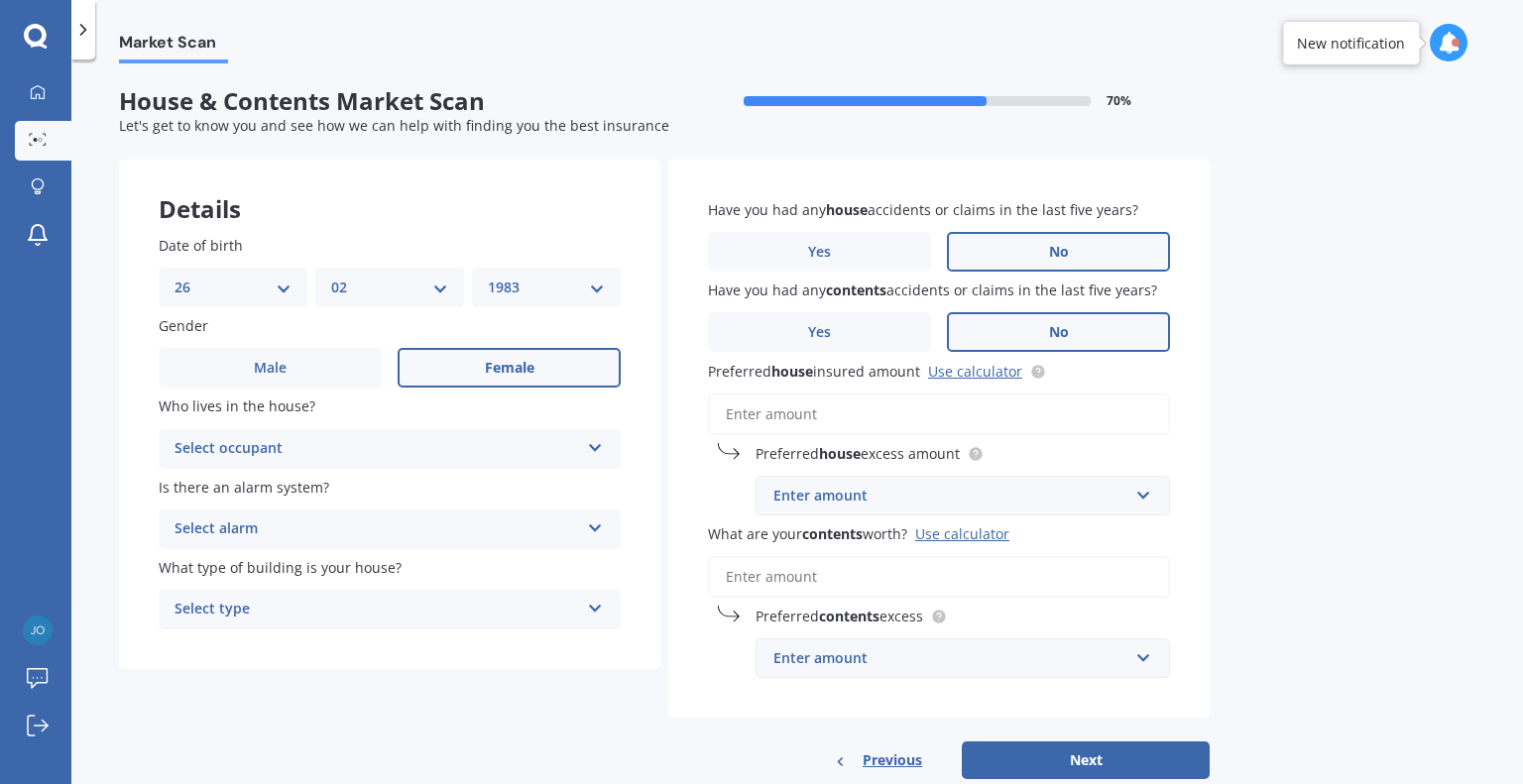 drag, startPoint x: 856, startPoint y: 426, endPoint x: 739, endPoint y: 435, distance: 117.34564 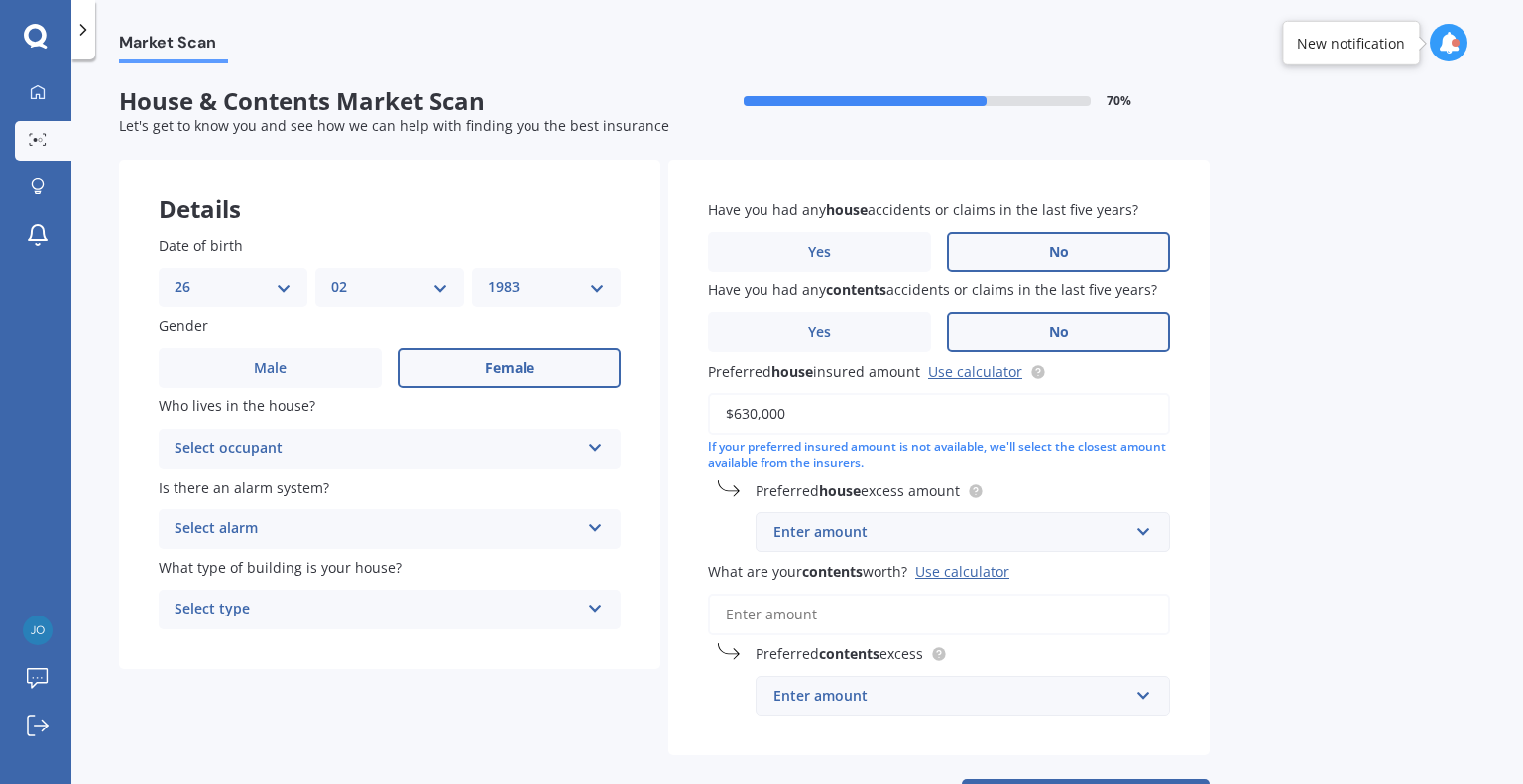type on "$630,000" 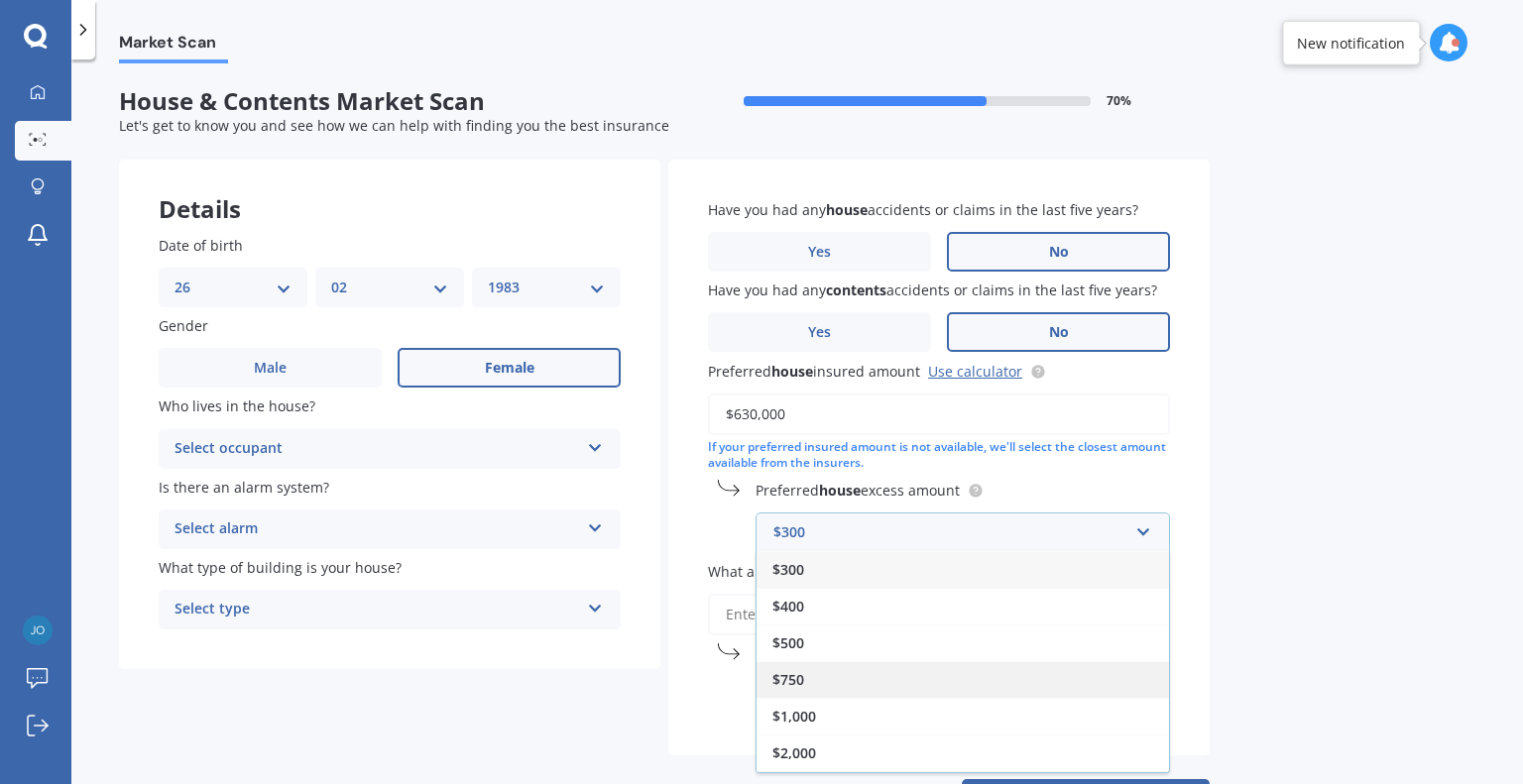 click on "$750" at bounding box center [788, 679] 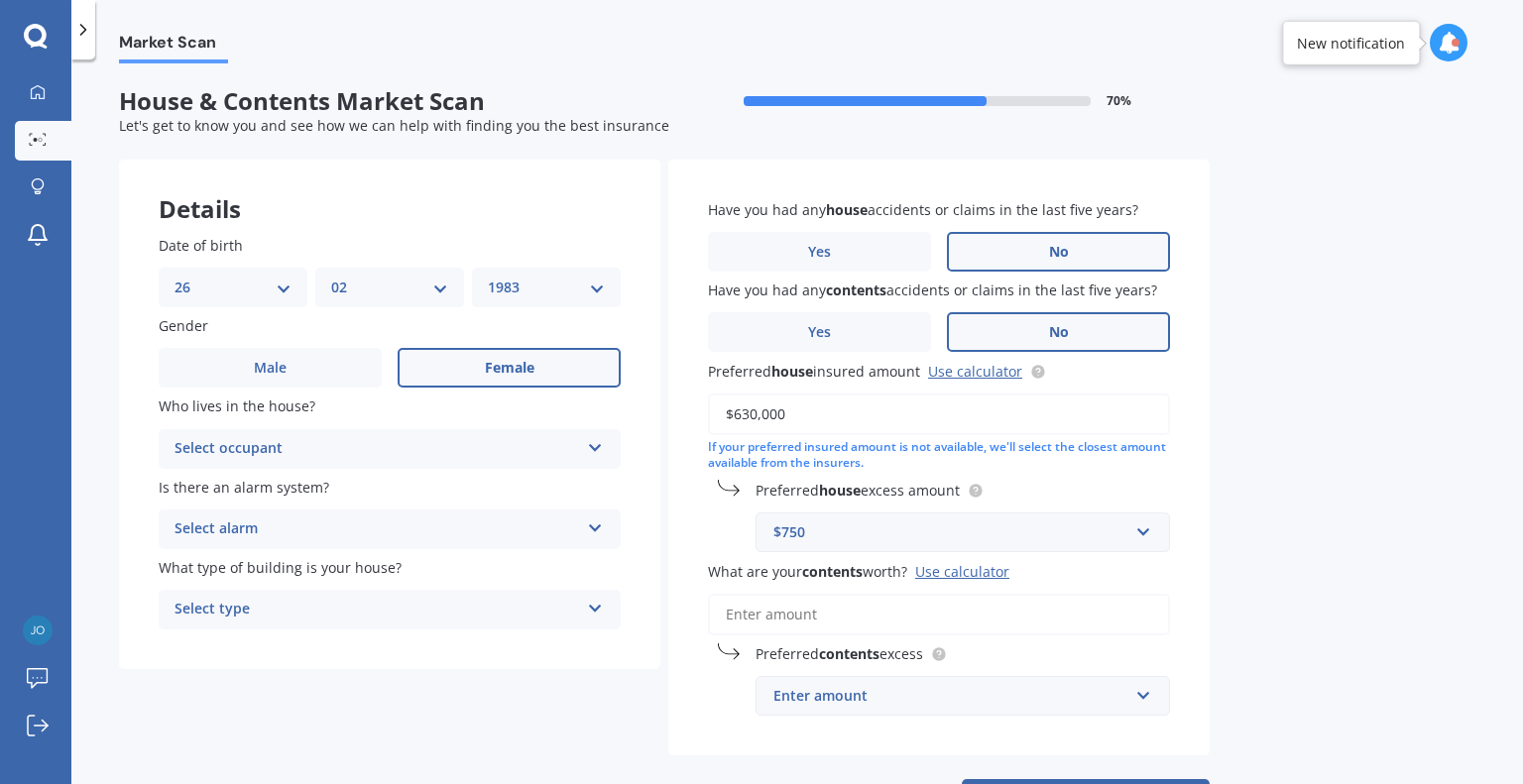 click on "What are your  contents  worth? Use calculator" at bounding box center [939, 615] 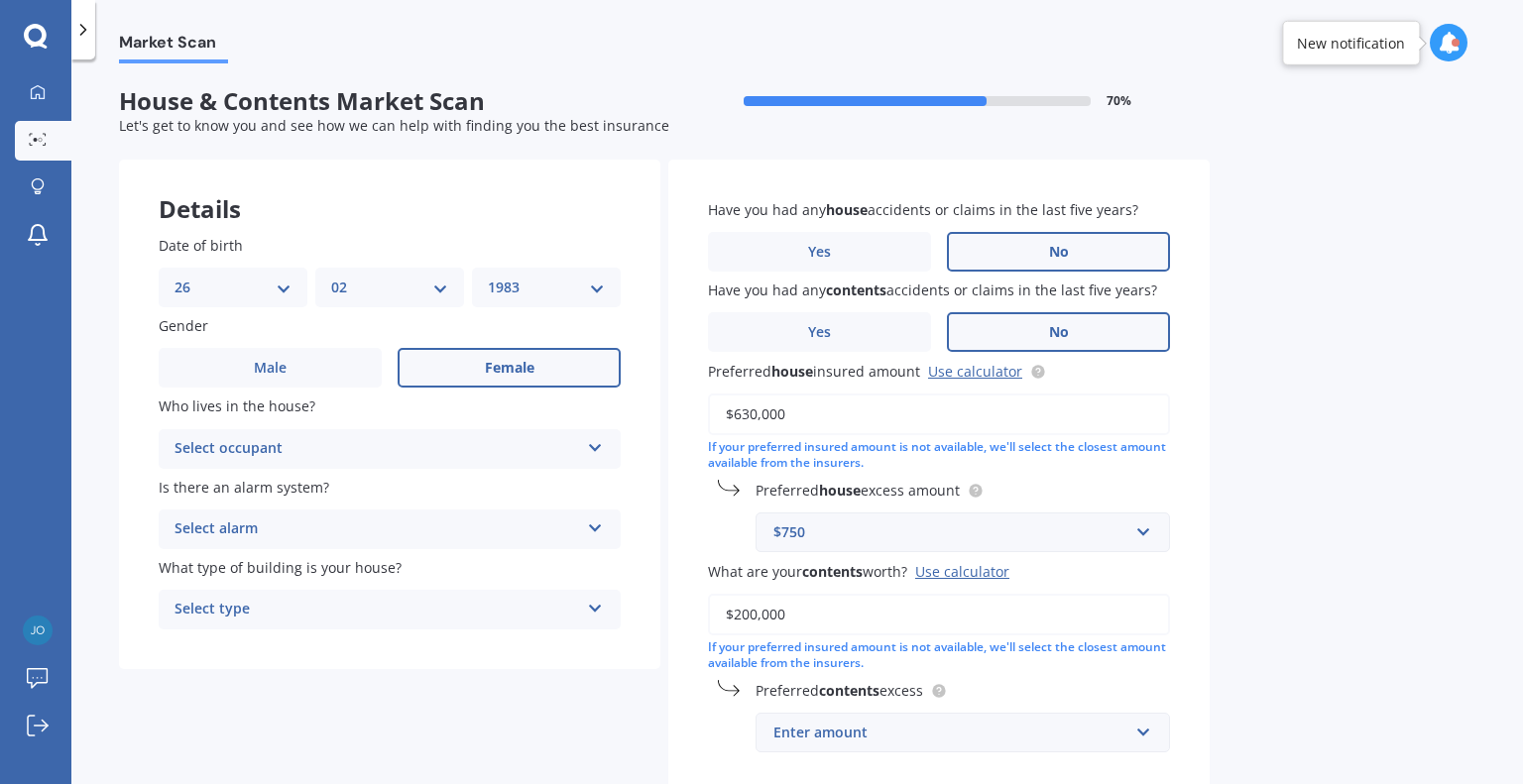 type on "$200,000" 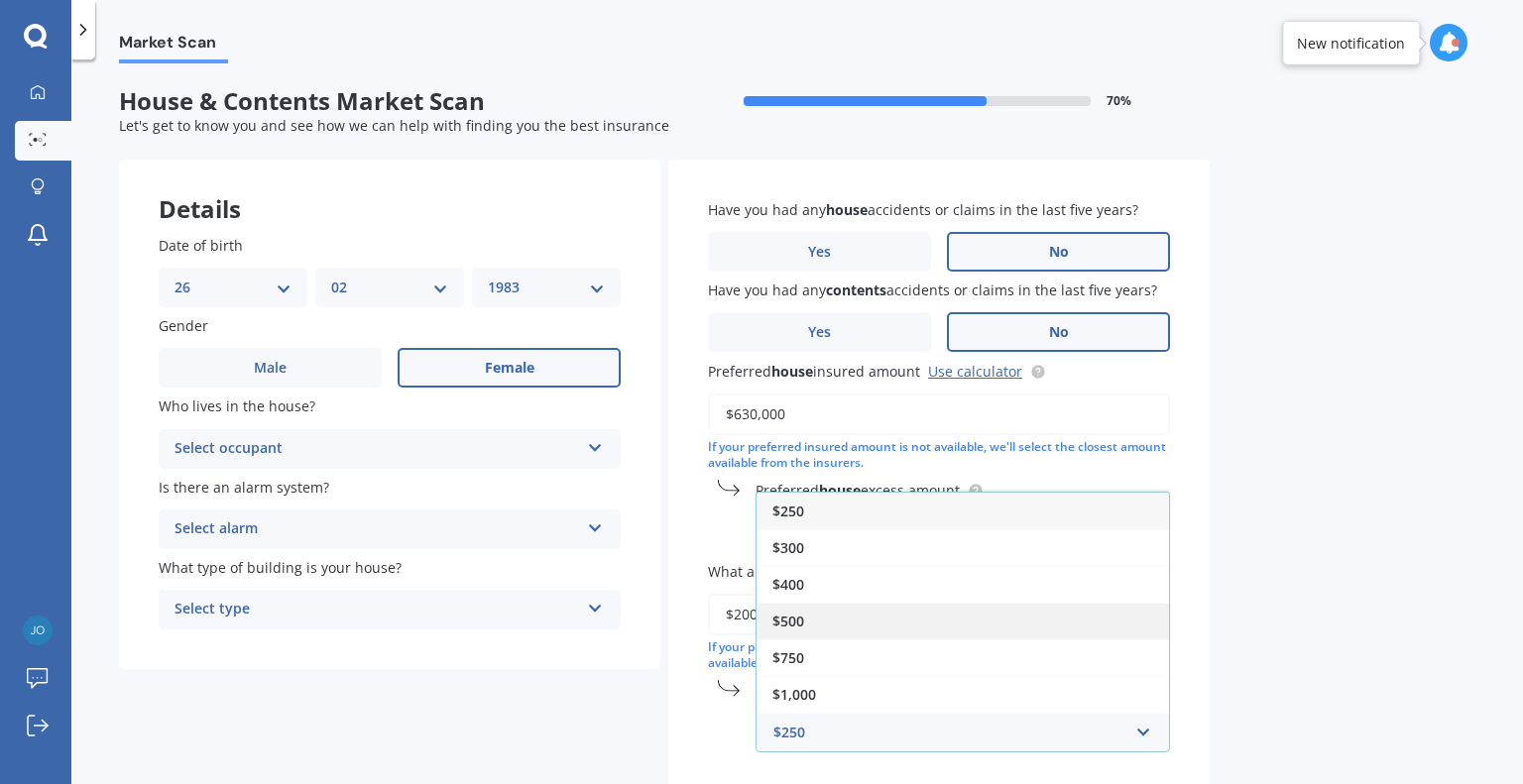click on "$500" at bounding box center (963, 620) 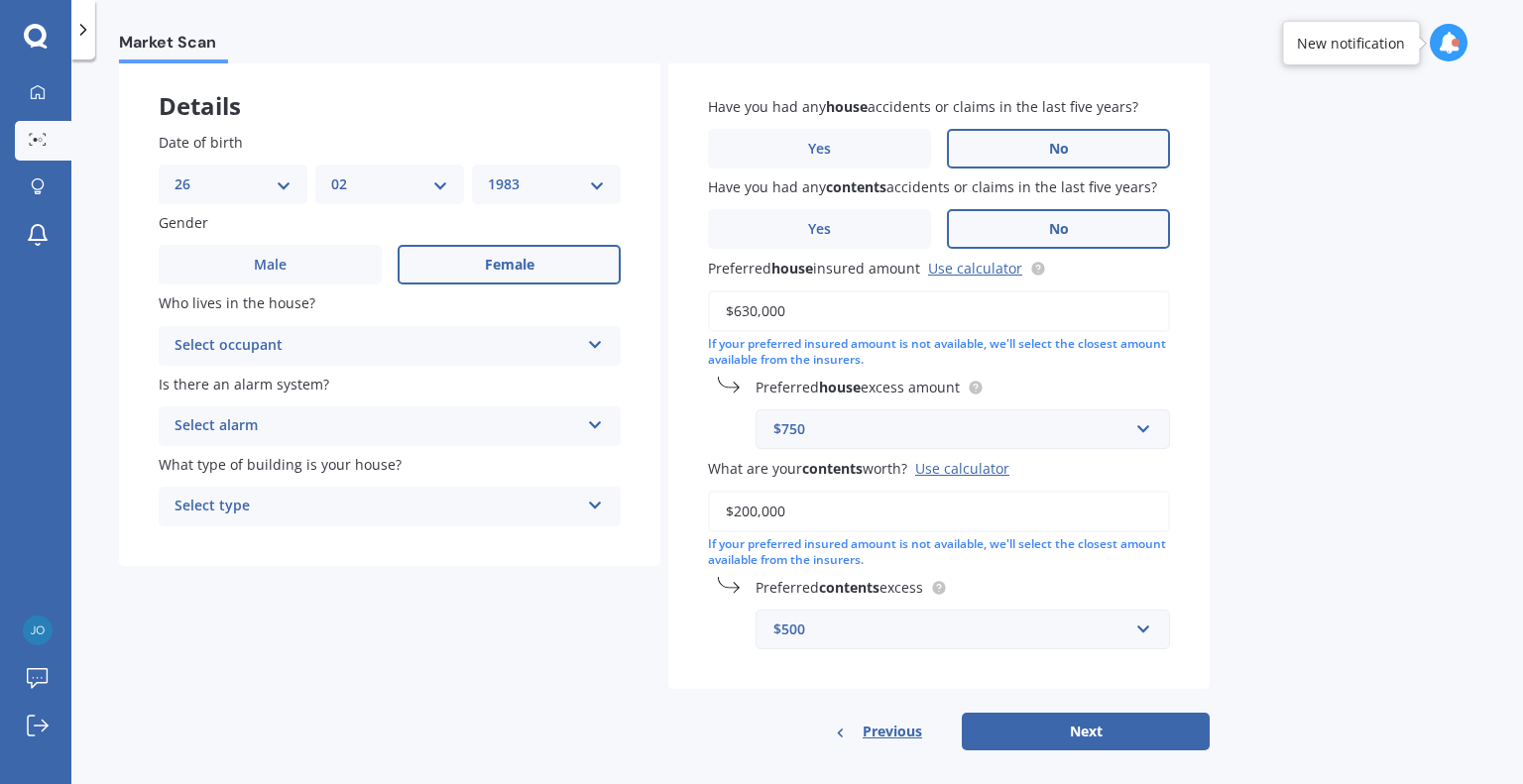 scroll, scrollTop: 120, scrollLeft: 0, axis: vertical 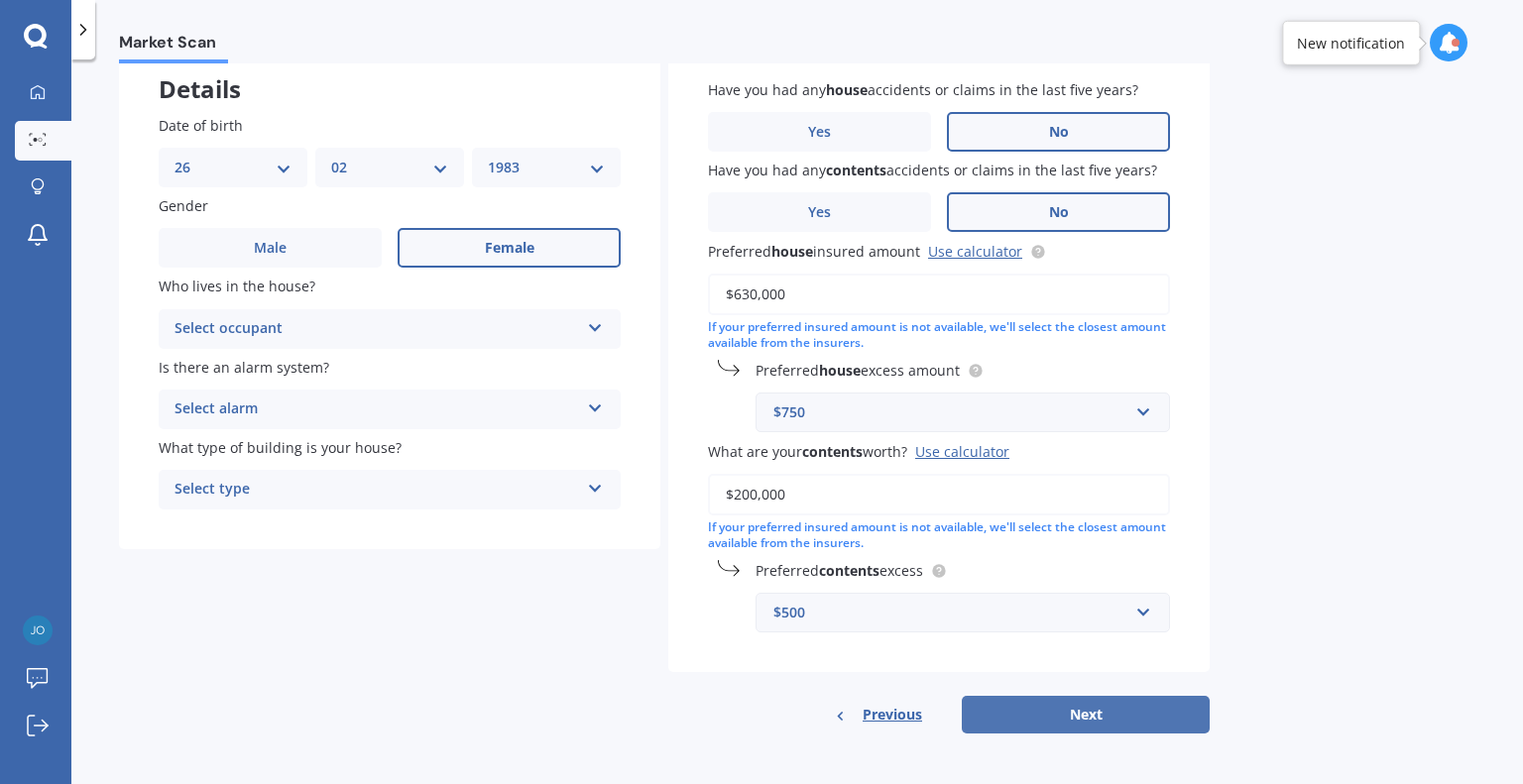 click on "Next" at bounding box center (1086, 715) 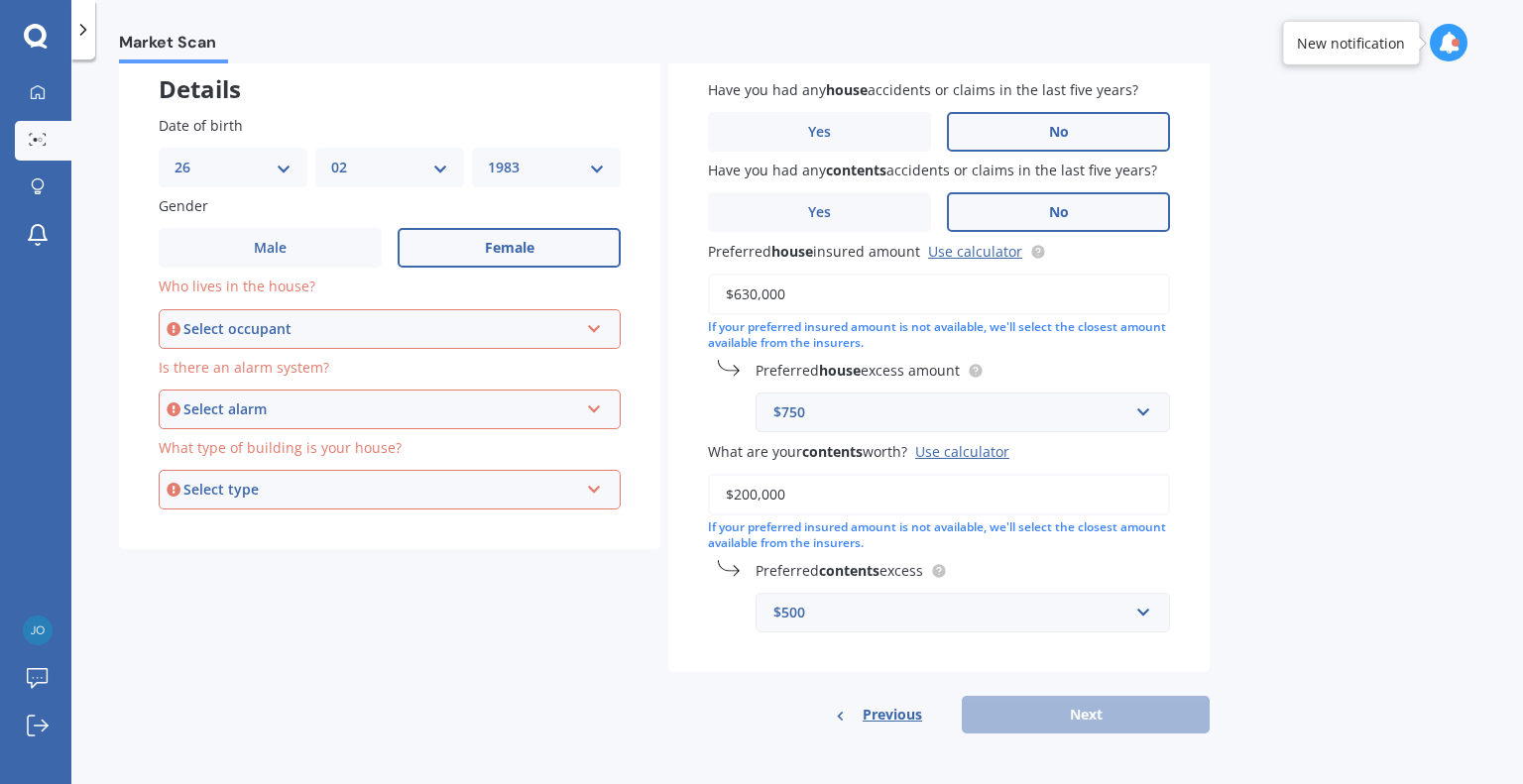 click on "Select occupant" at bounding box center [381, 329] 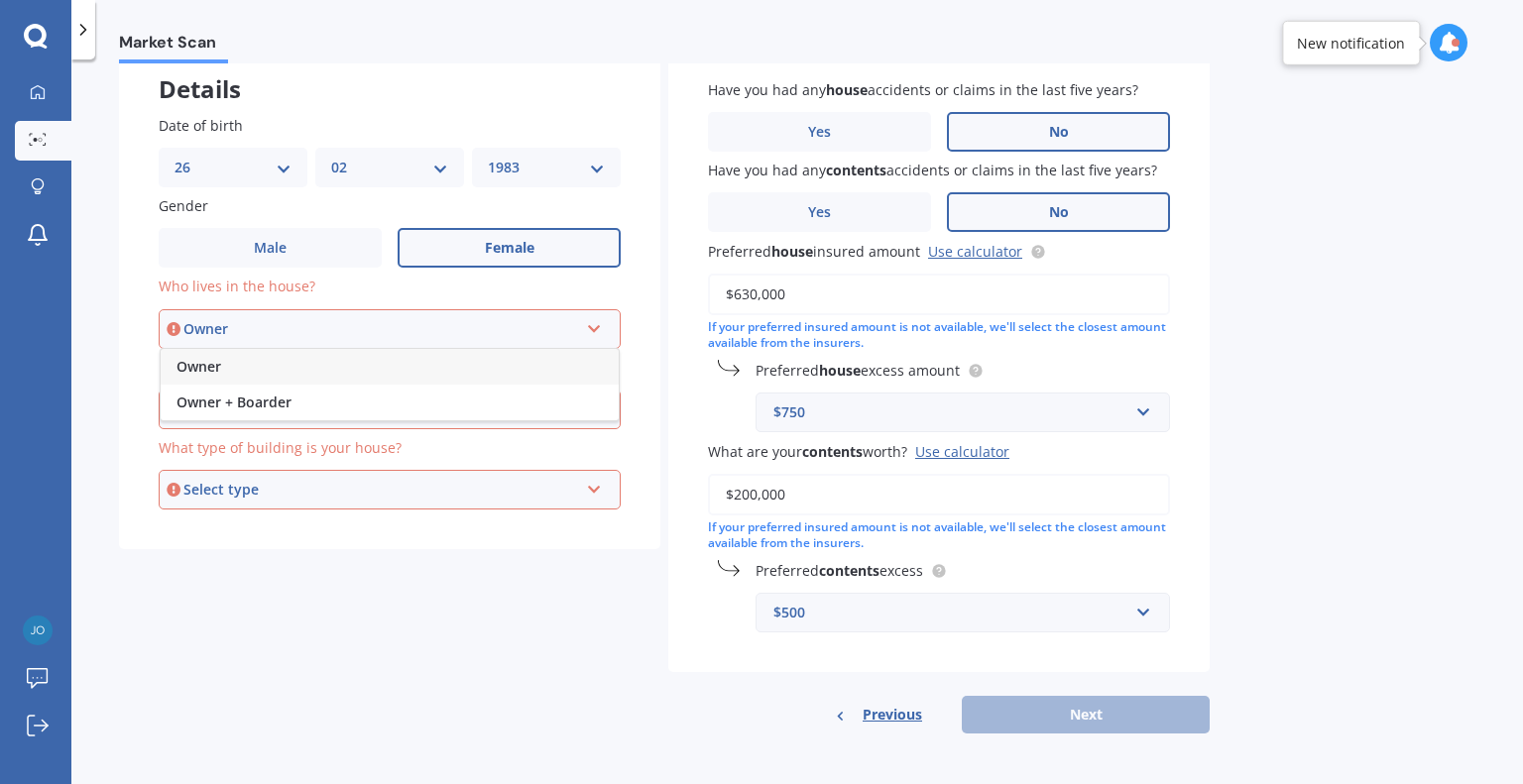 click on "Owner" at bounding box center [198, 366] 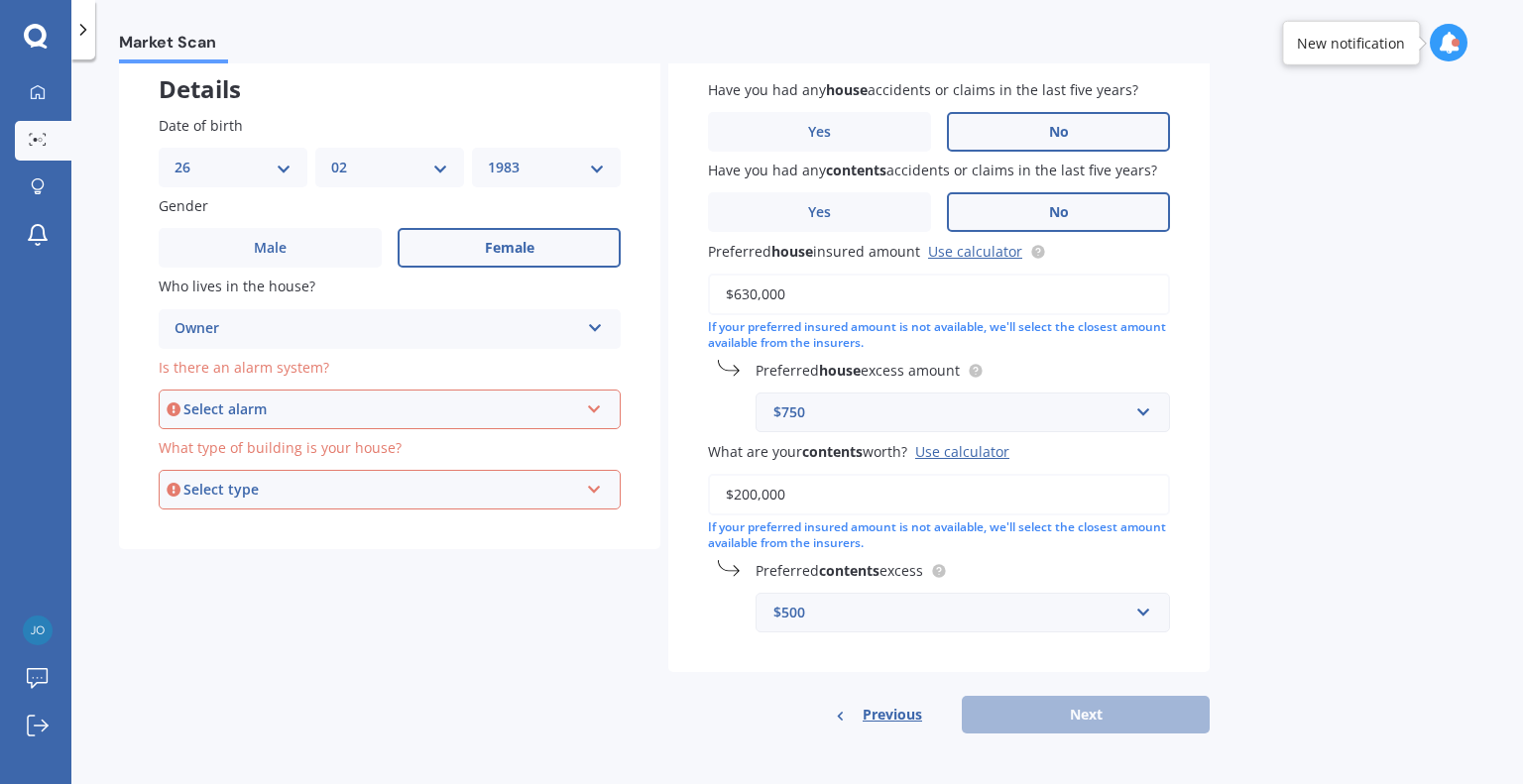 click on "Select alarm Yes, monitored Yes, not monitored No" at bounding box center [390, 409] 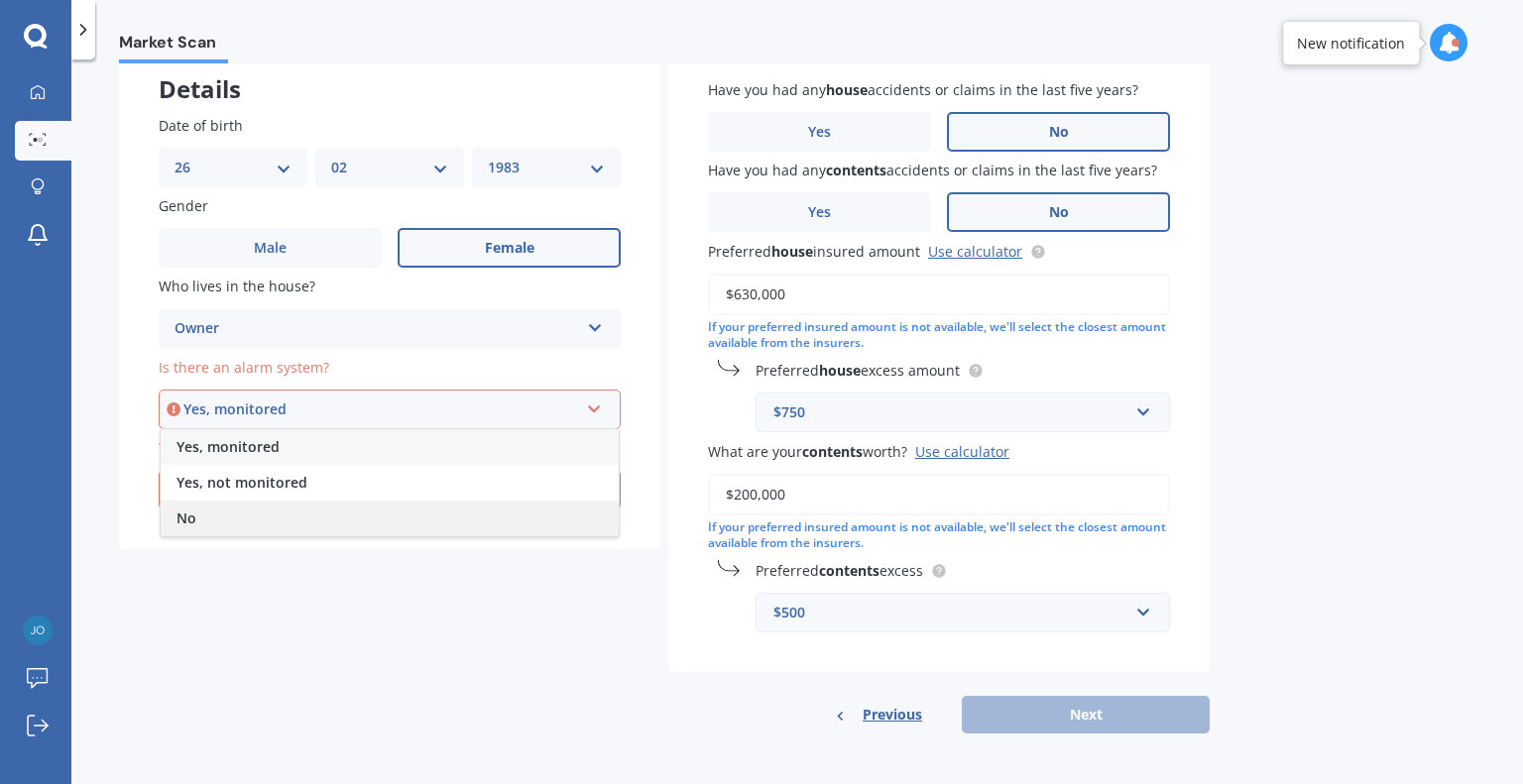 click on "No" at bounding box center [390, 518] 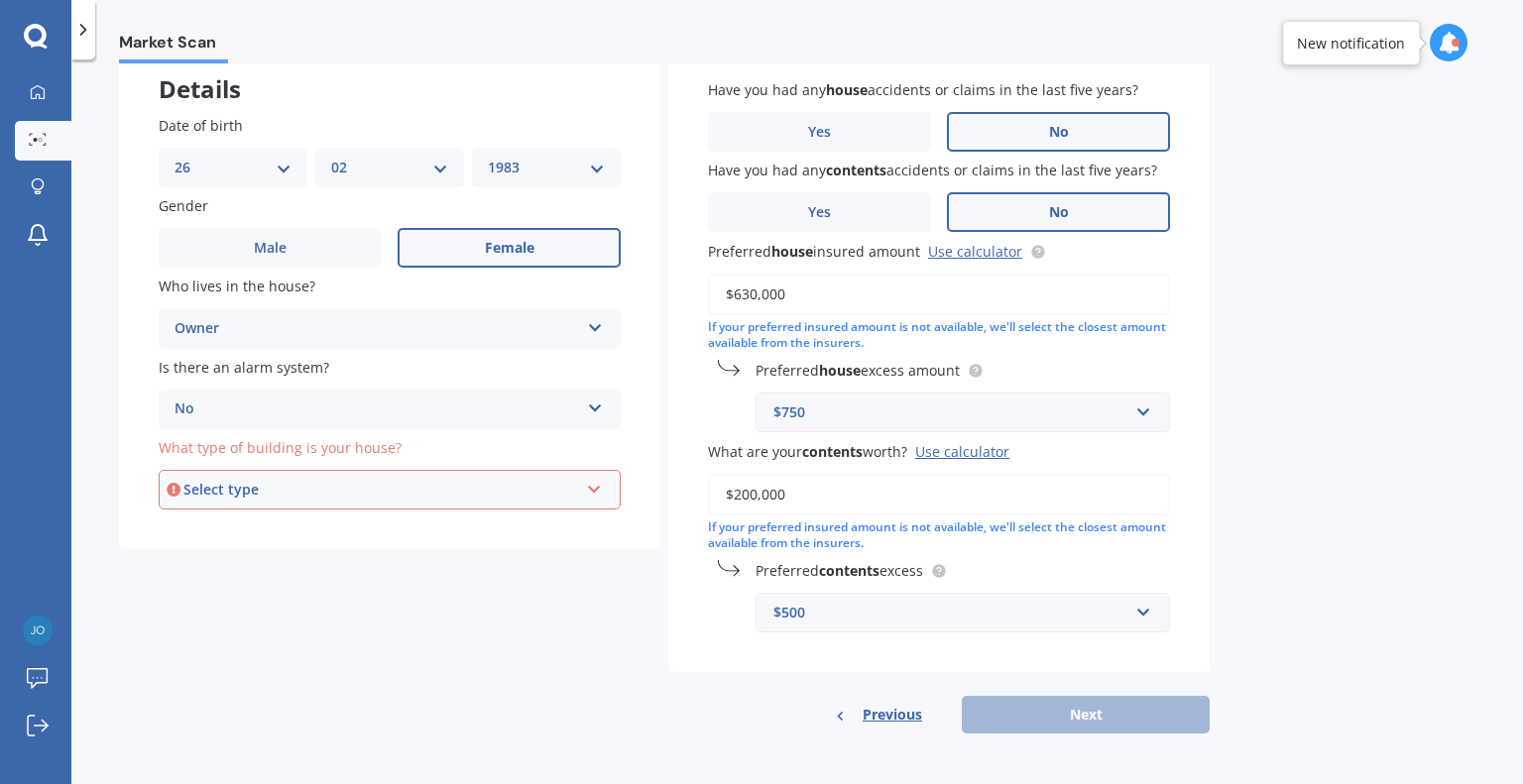 click on "Select type" at bounding box center [381, 490] 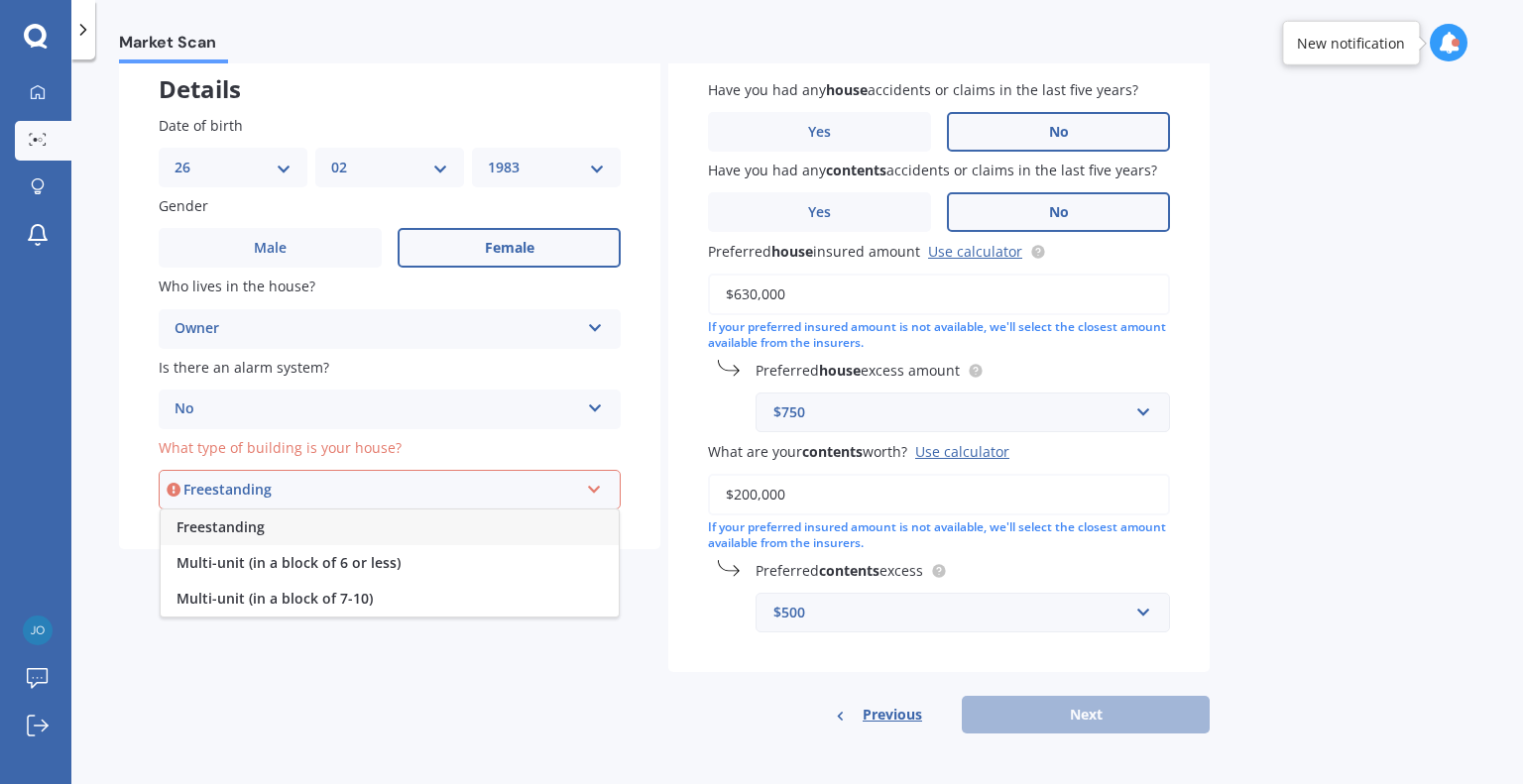 click on "Freestanding" at bounding box center (220, 526) 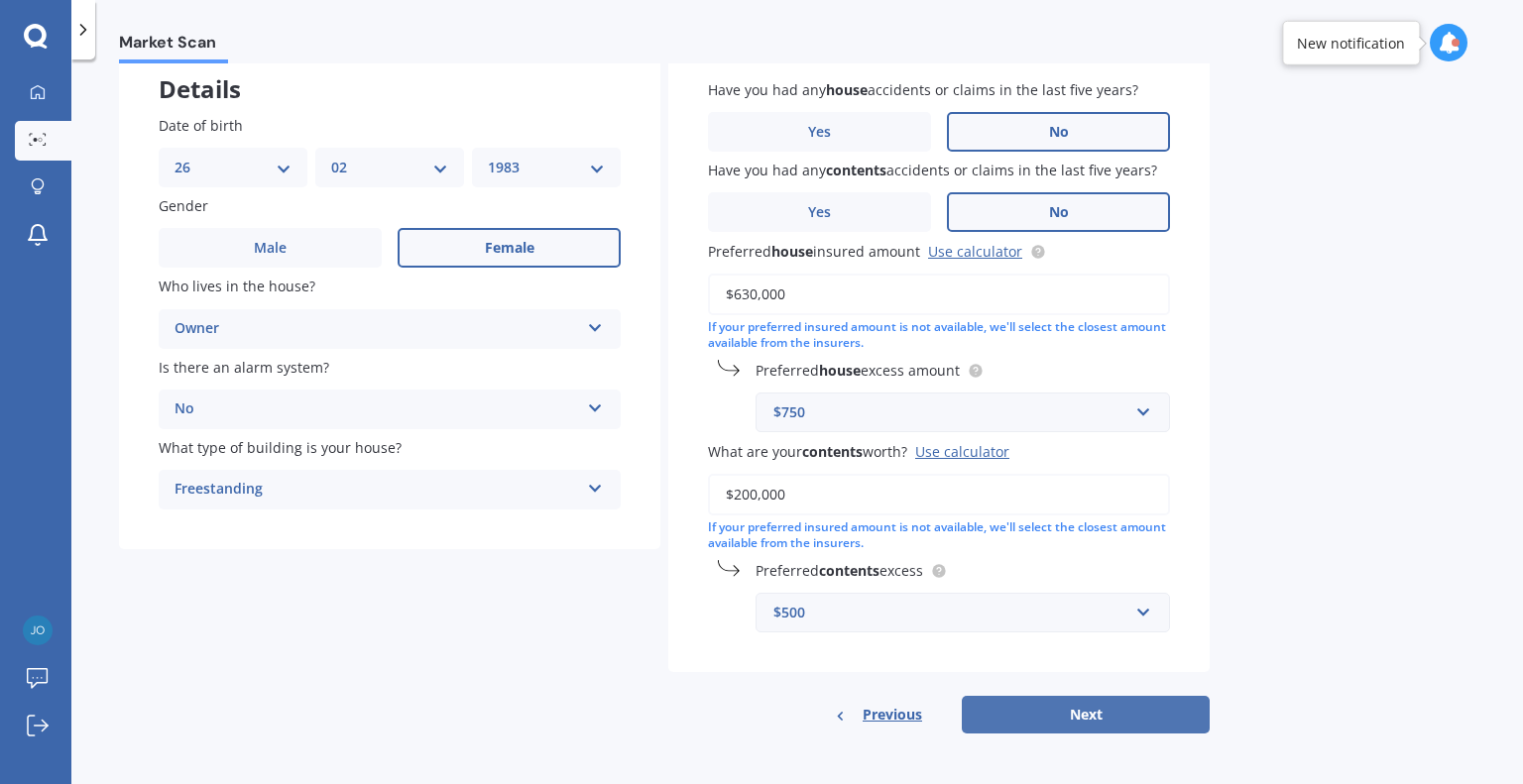 click on "Next" at bounding box center (1086, 715) 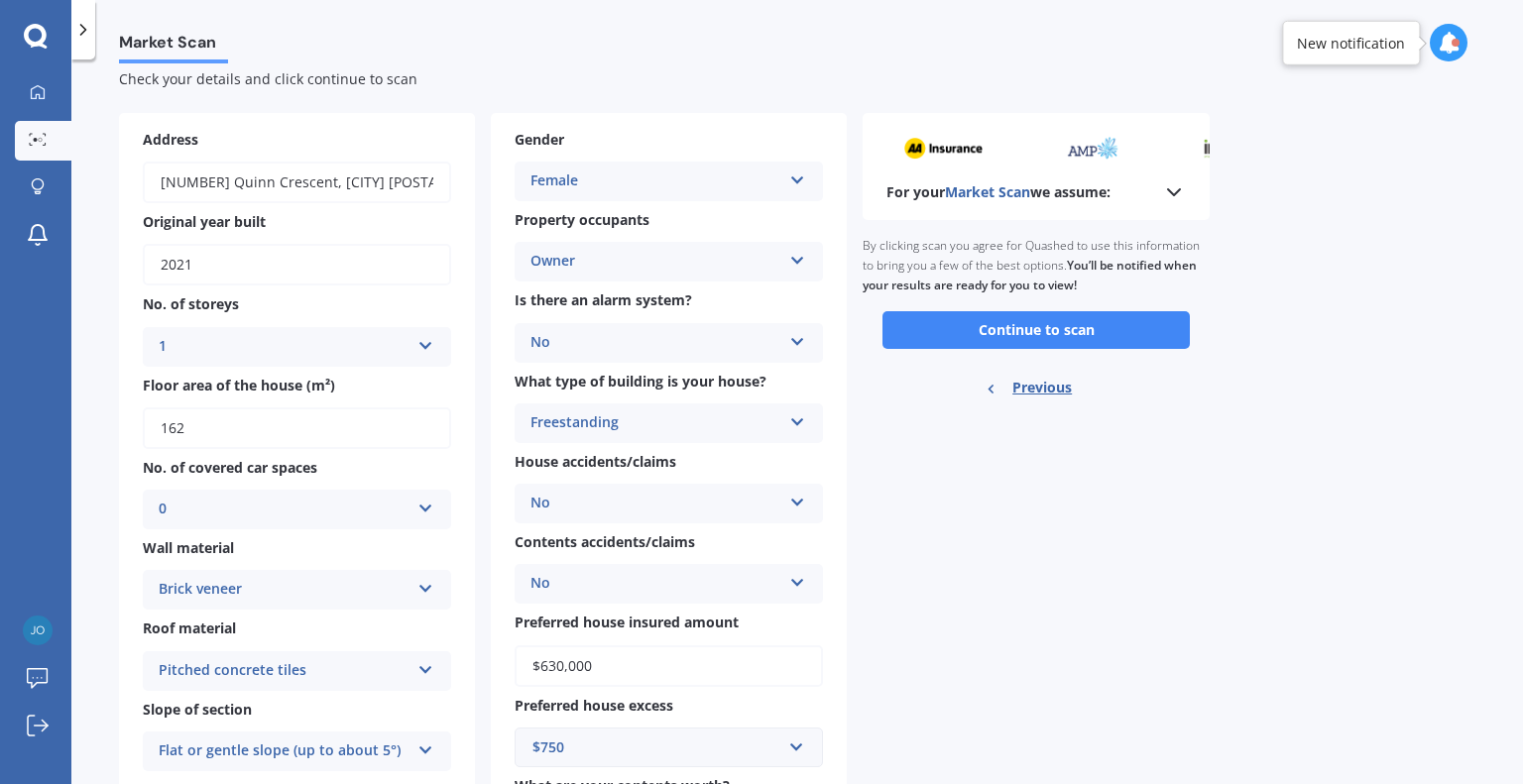 scroll, scrollTop: 0, scrollLeft: 0, axis: both 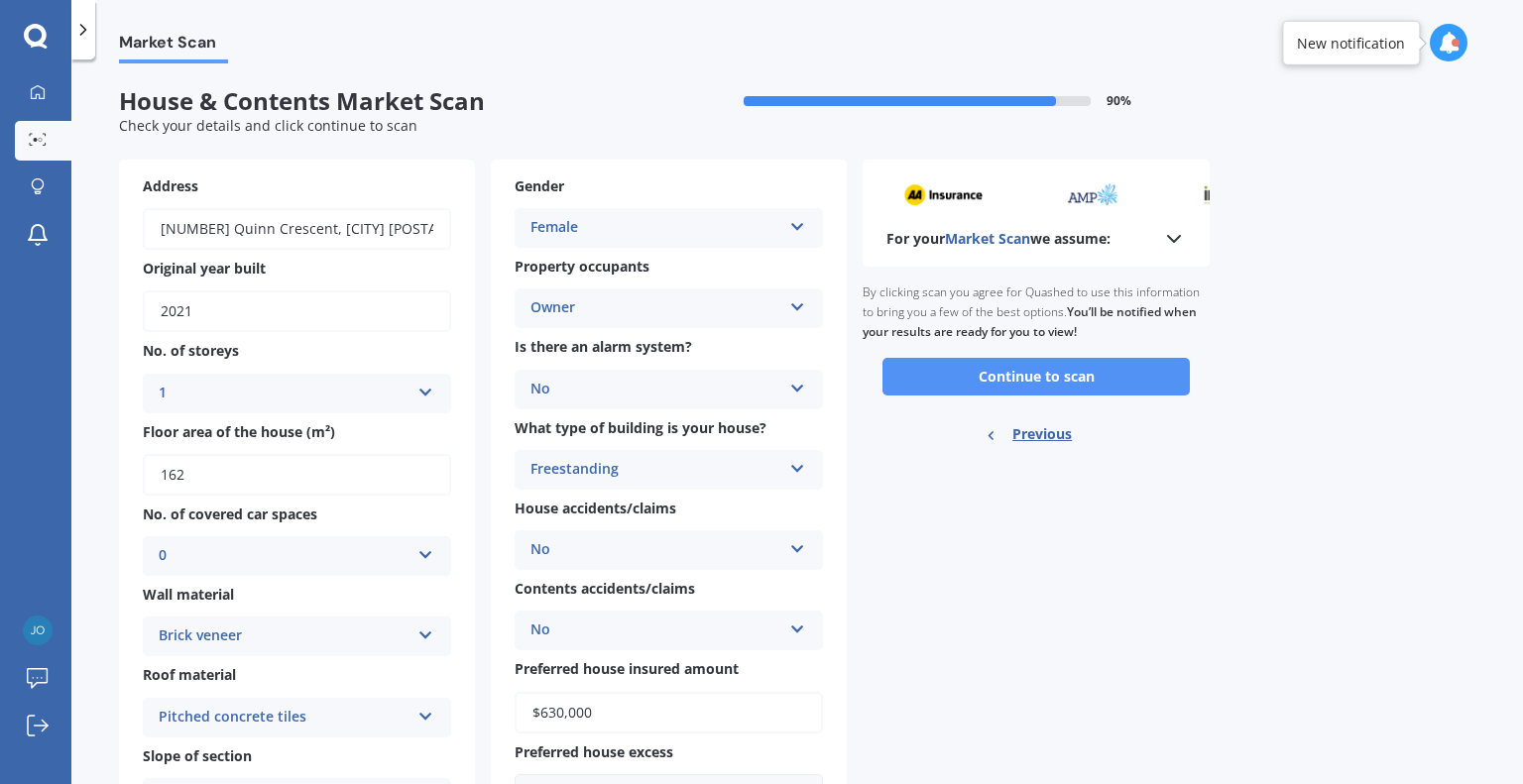 click on "Continue to scan" at bounding box center (1036, 377) 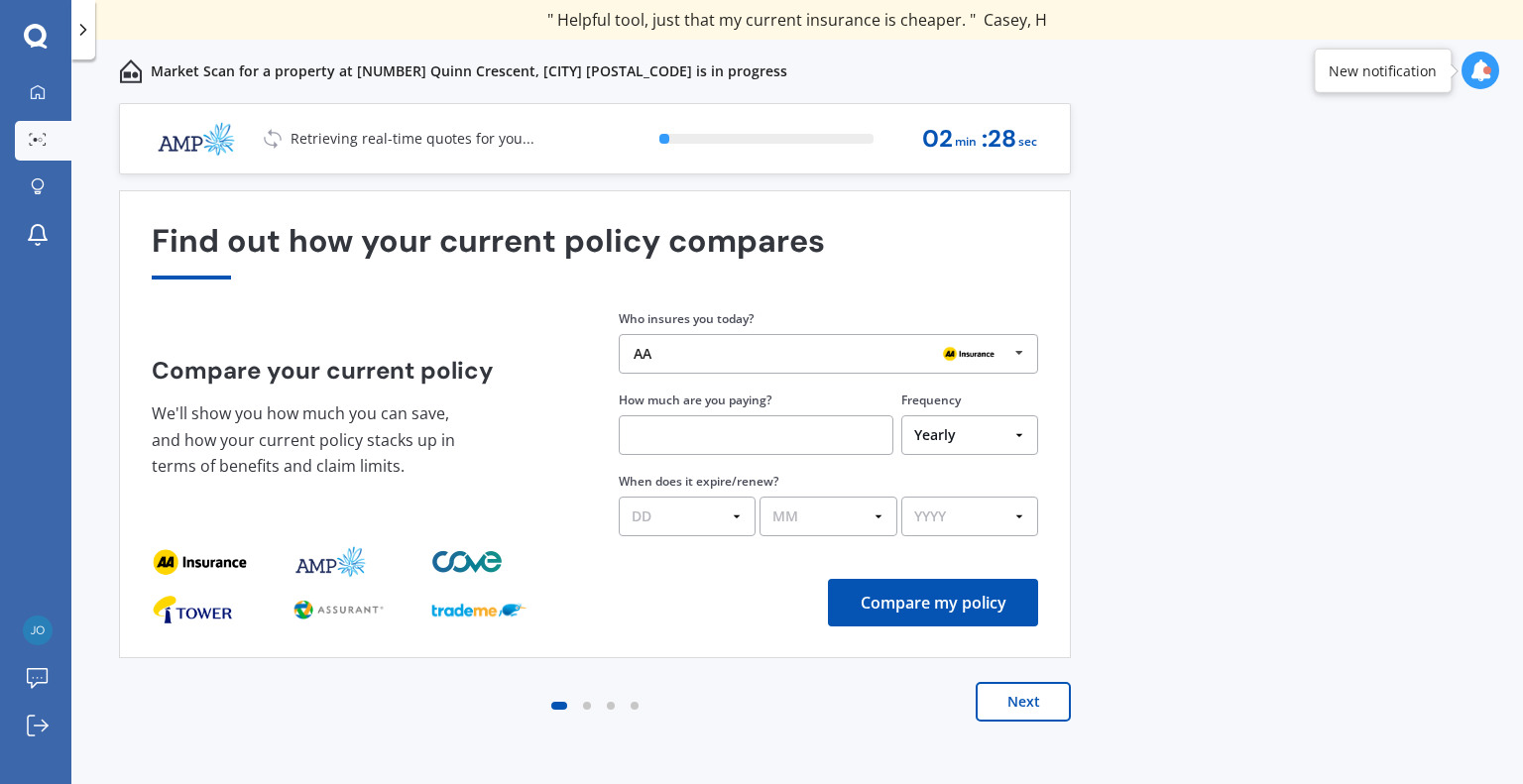 click at bounding box center [1019, 353] 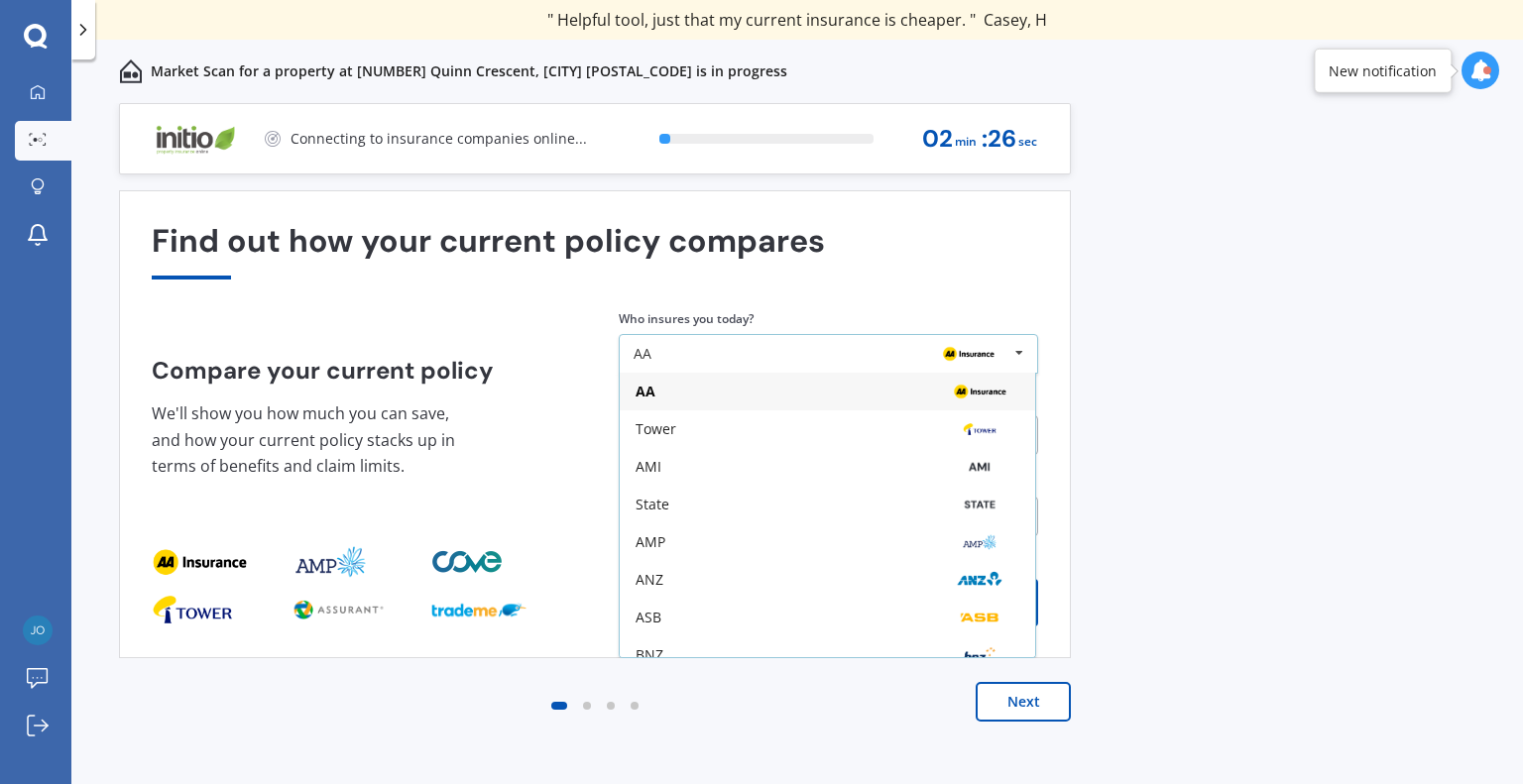 click at bounding box center (1019, 353) 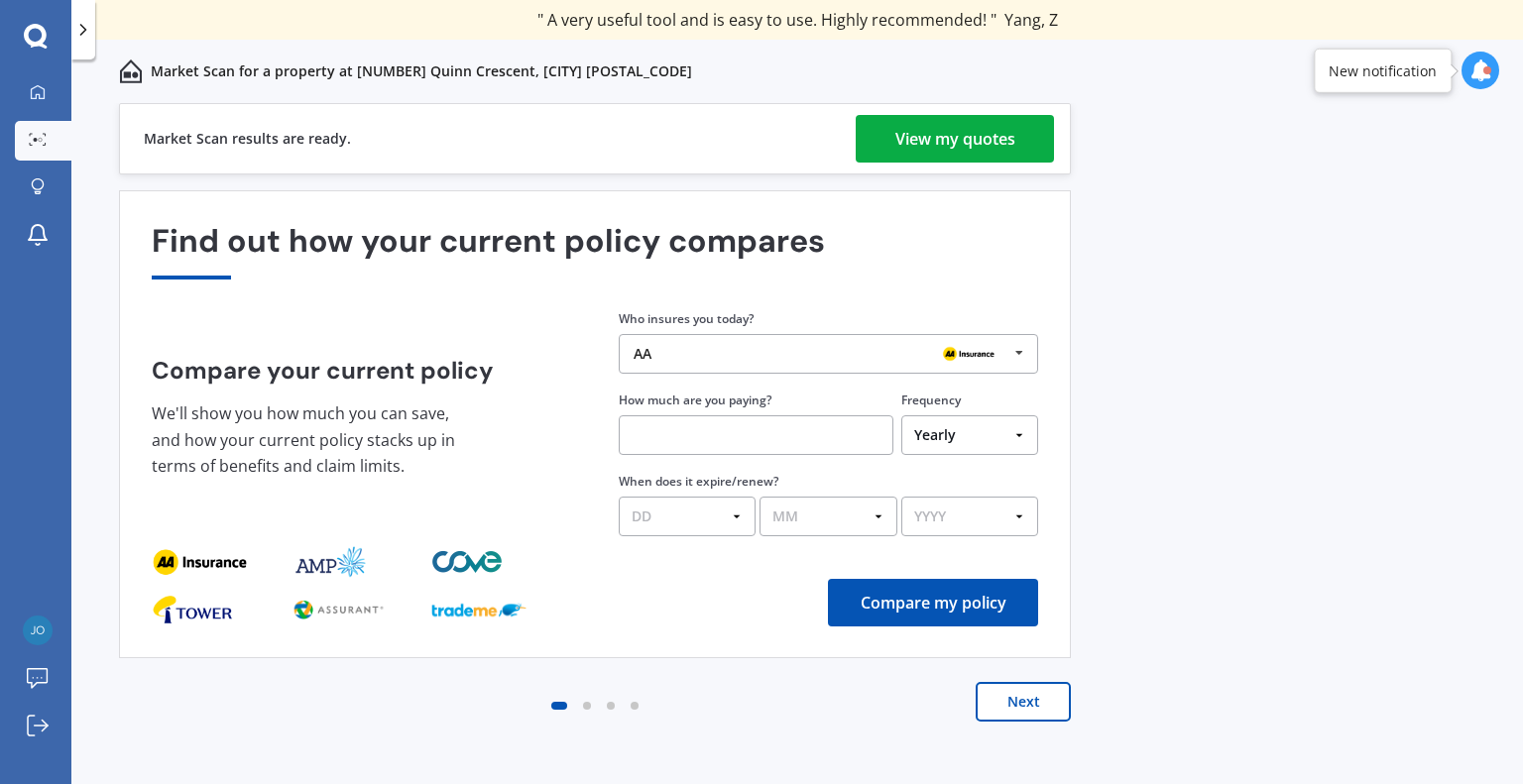 click on "View my quotes" at bounding box center [955, 139] 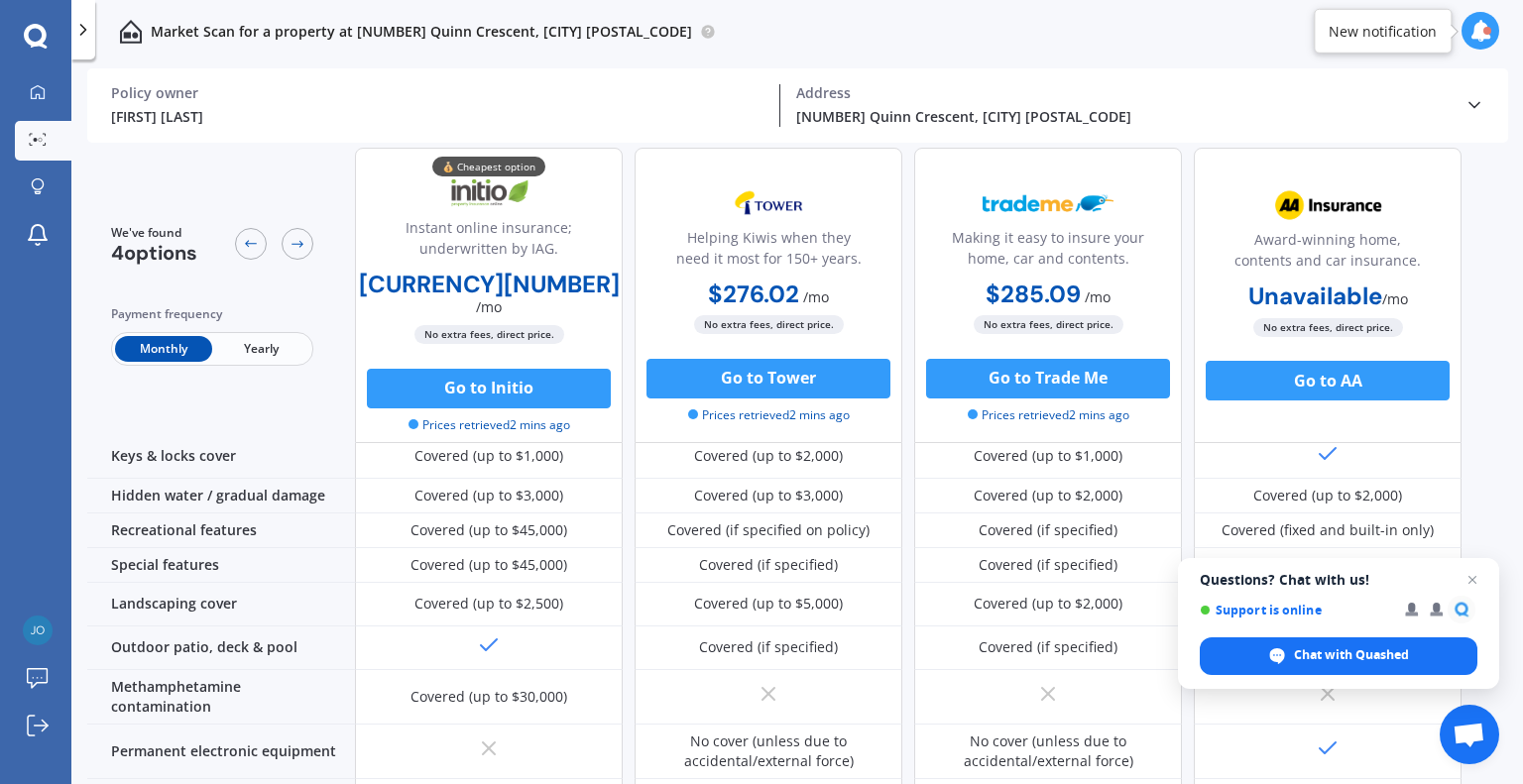 scroll, scrollTop: 412, scrollLeft: 0, axis: vertical 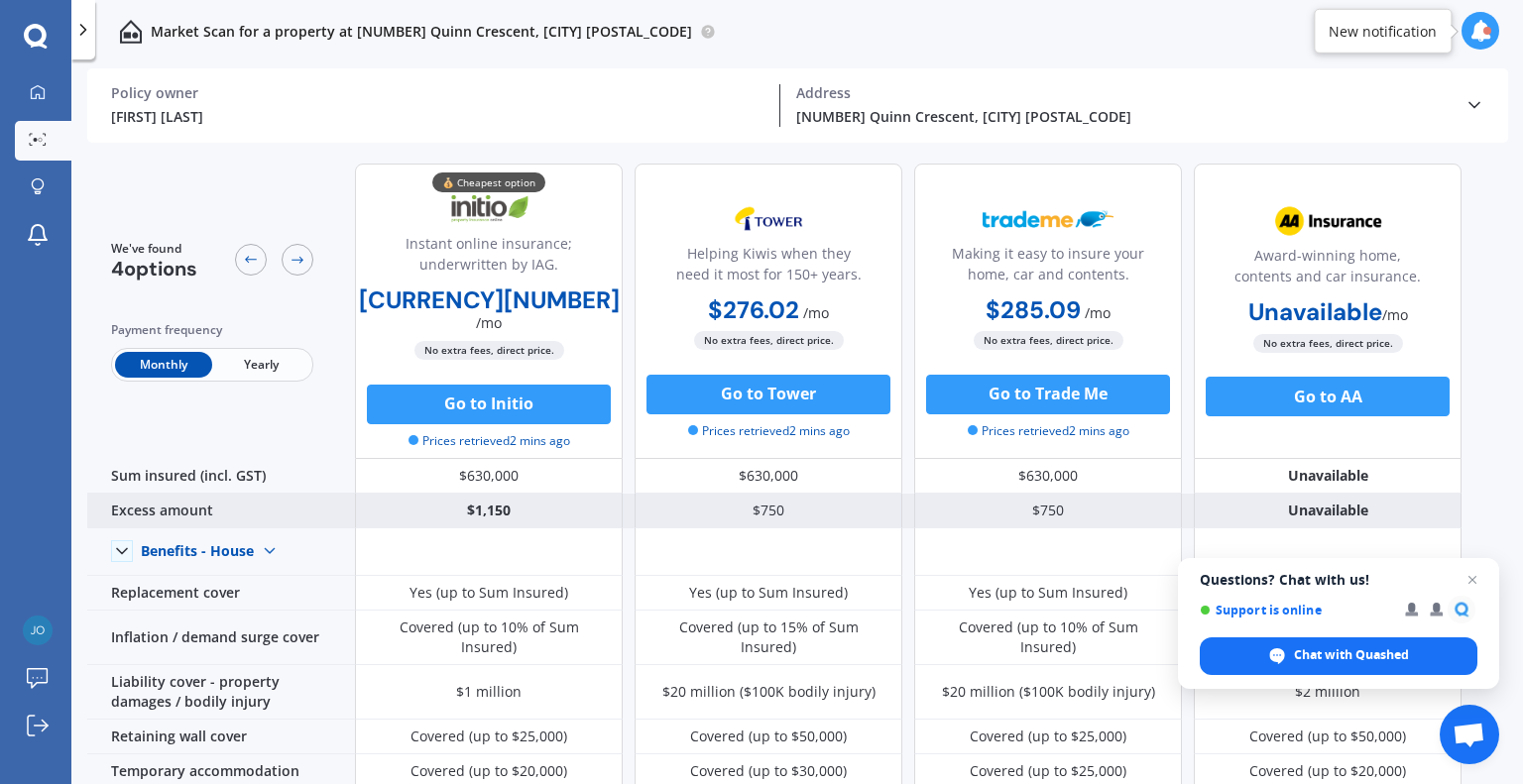 click on "$1,150" at bounding box center (489, 510) 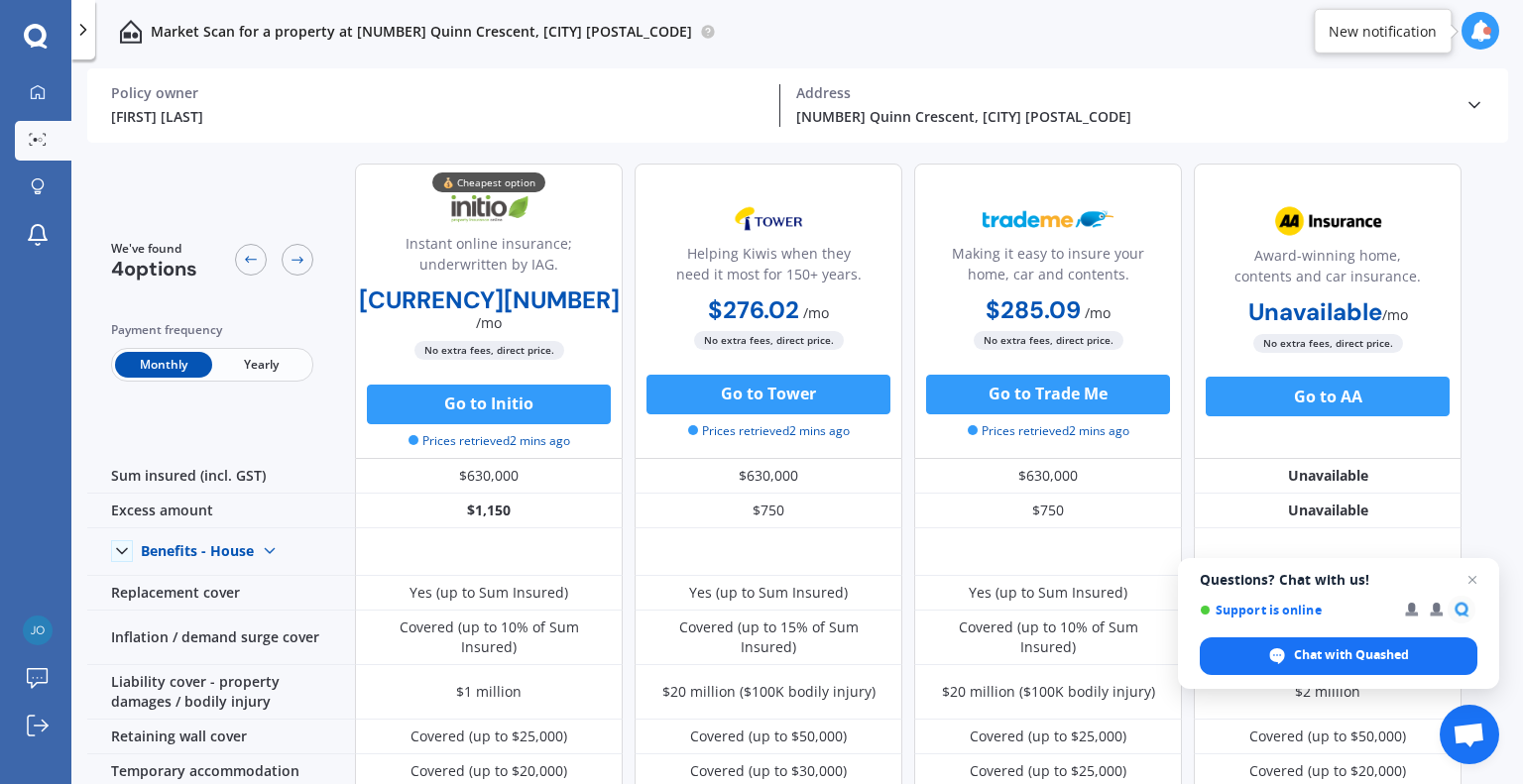 click on "Yearly" at bounding box center (261, 365) 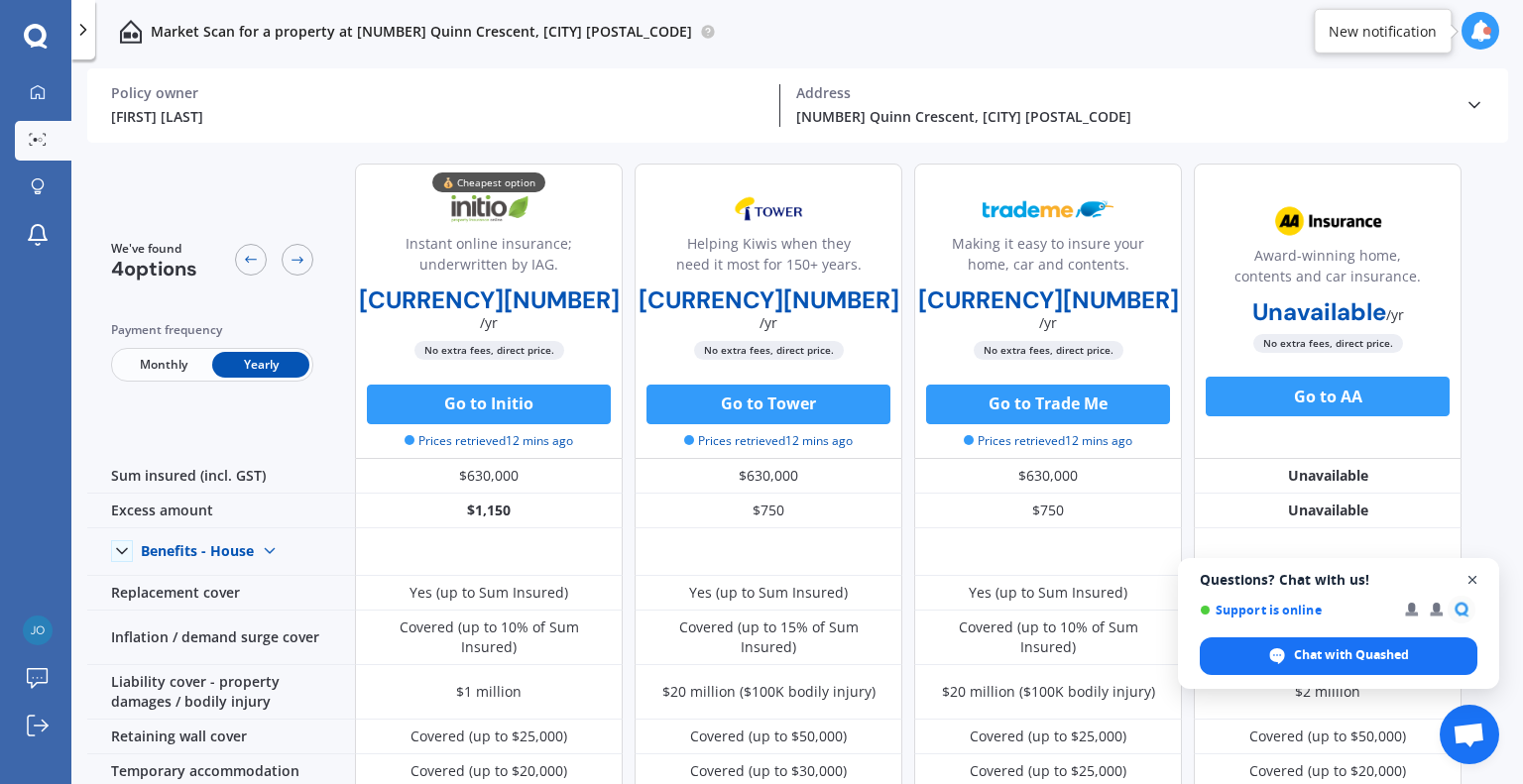 click at bounding box center (1472, 580) 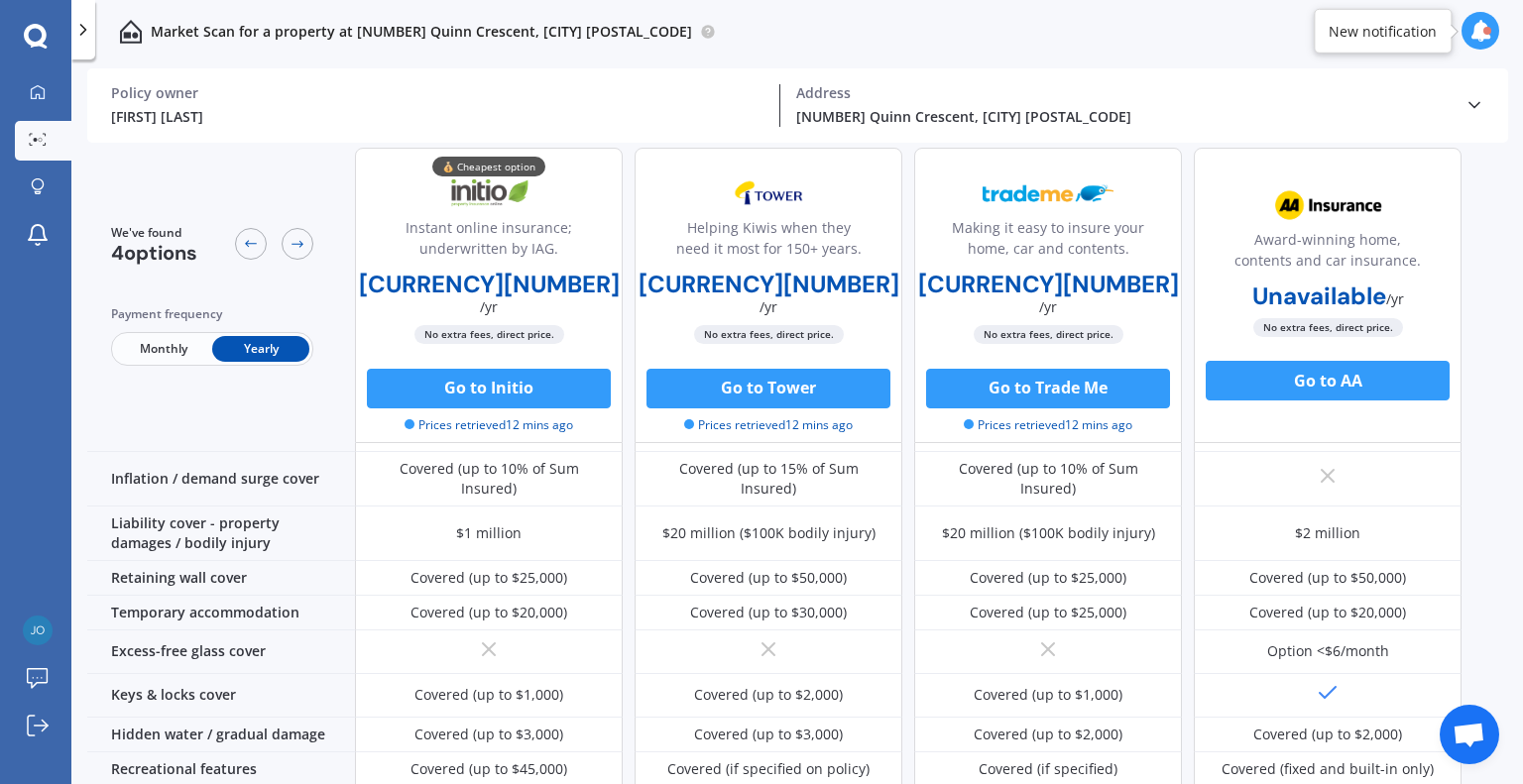 scroll, scrollTop: 0, scrollLeft: 0, axis: both 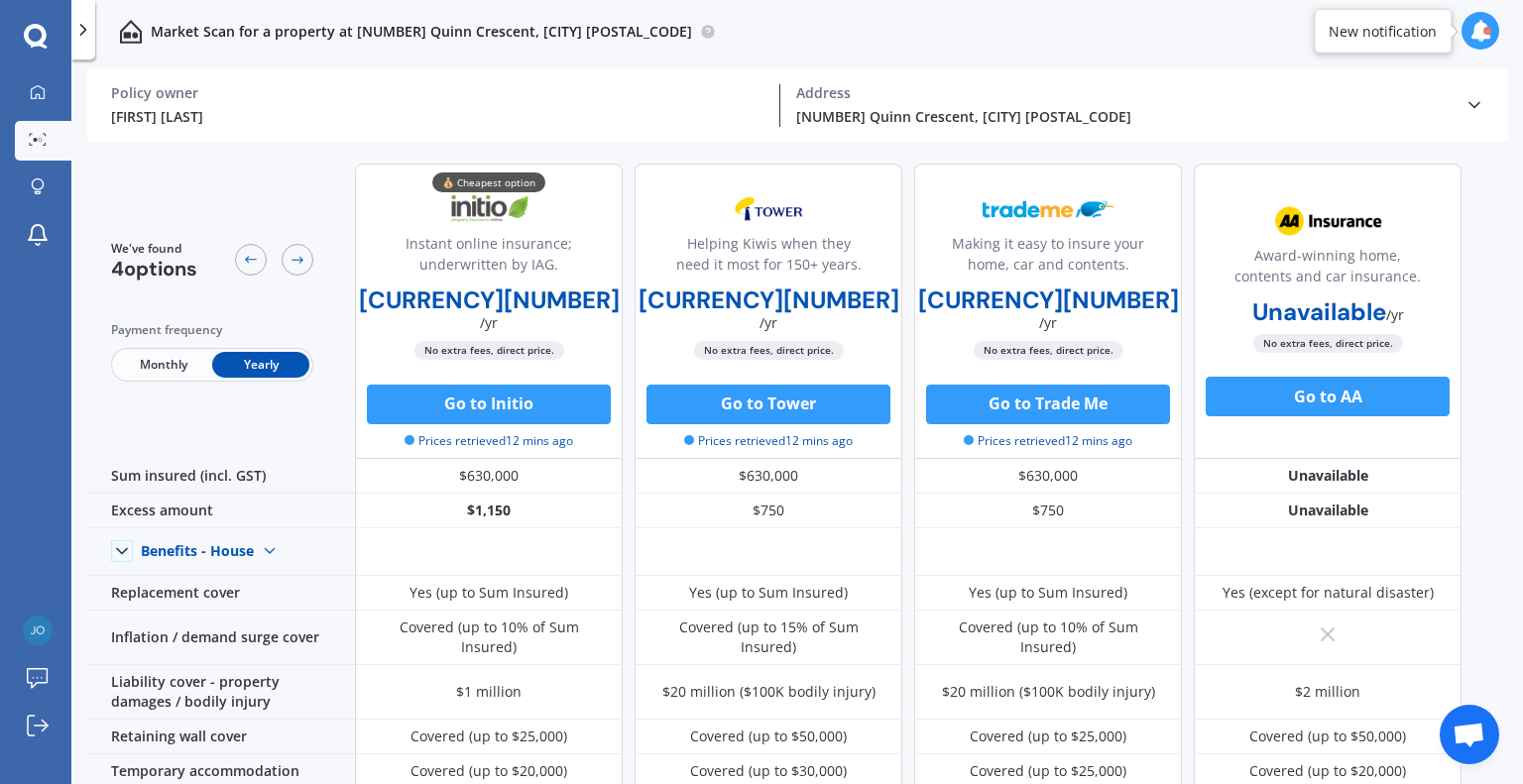 click 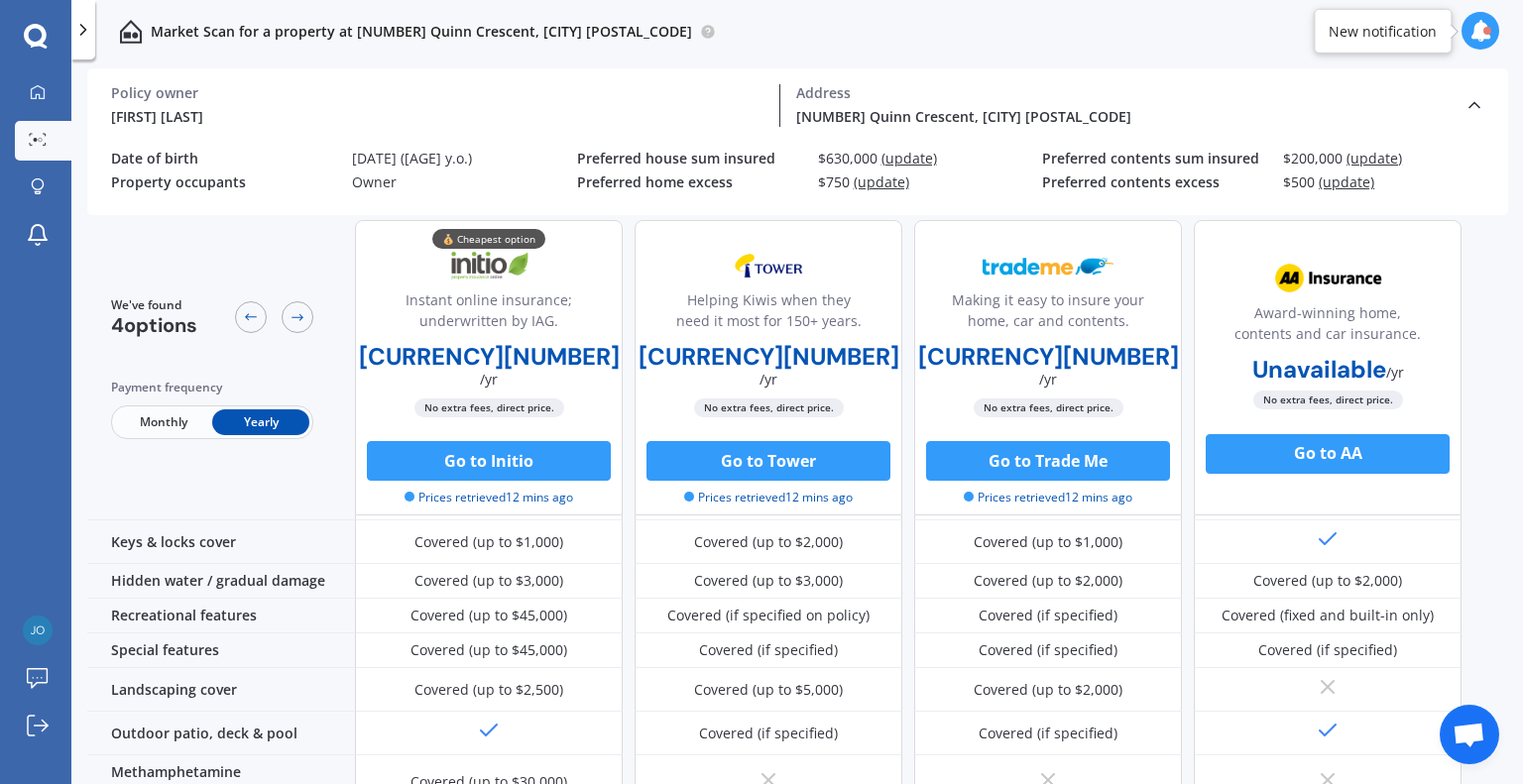 scroll, scrollTop: 0, scrollLeft: 0, axis: both 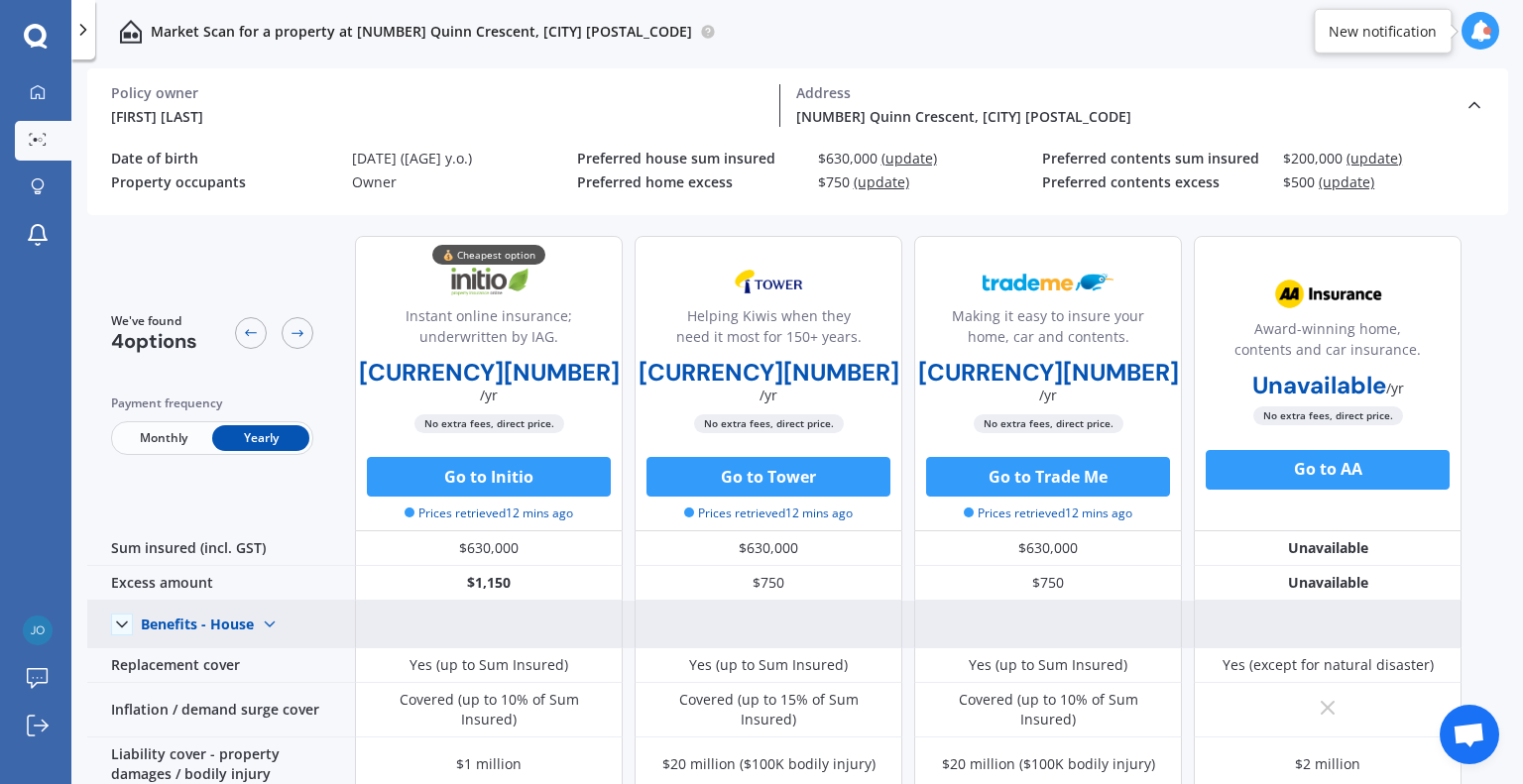 click at bounding box center [270, 624] 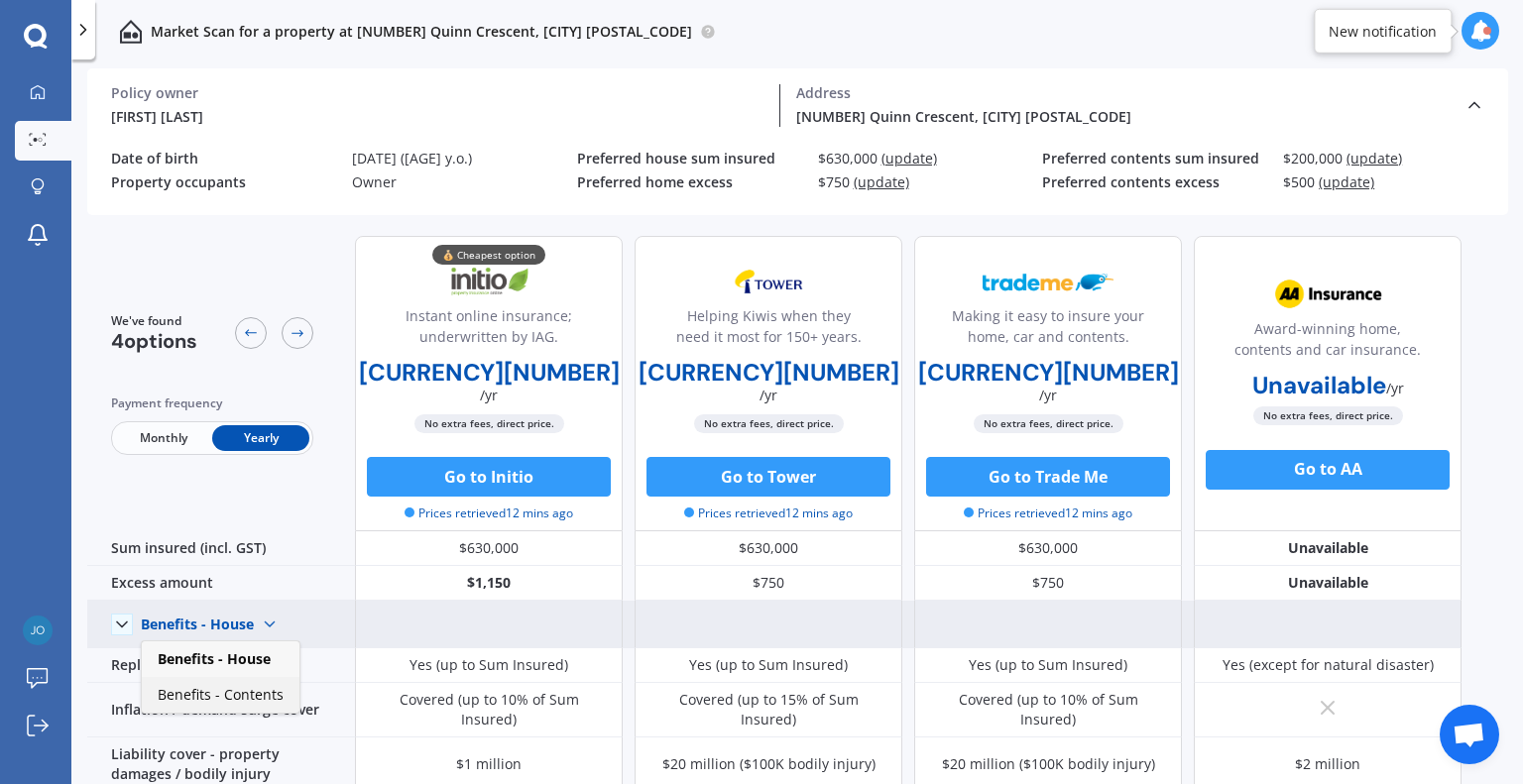 click on "Benefits - Contents" at bounding box center [220, 694] 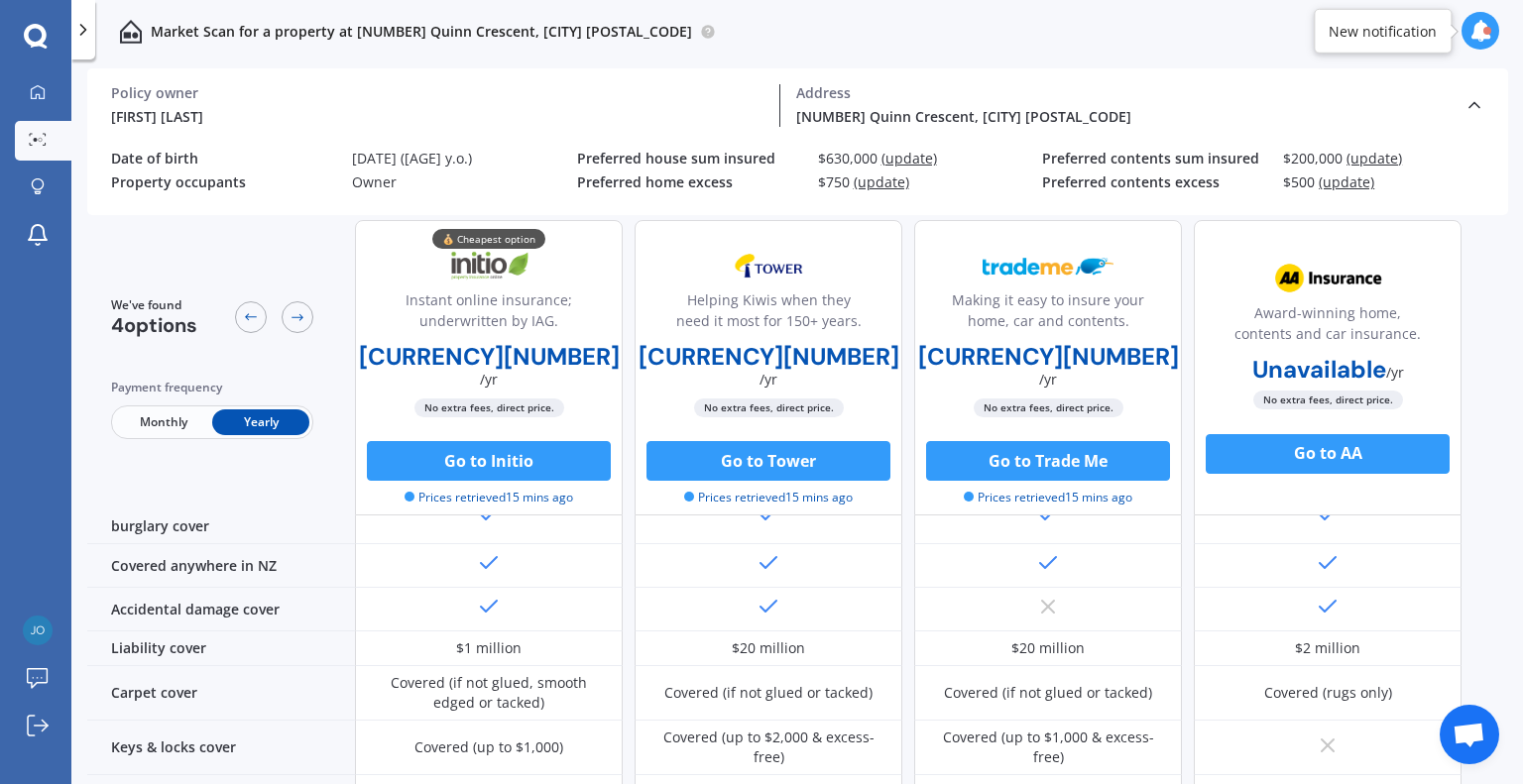 scroll, scrollTop: 0, scrollLeft: 0, axis: both 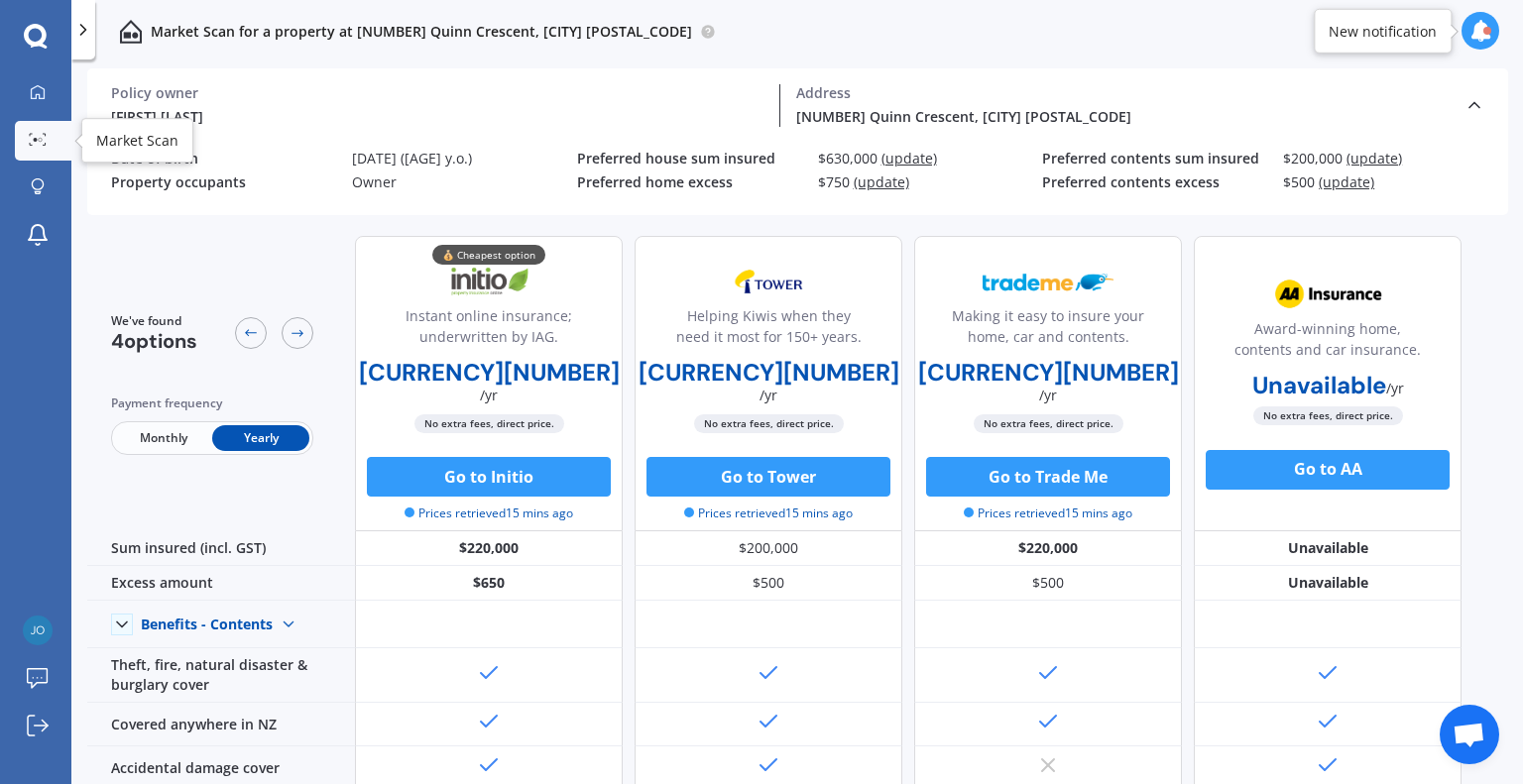 click 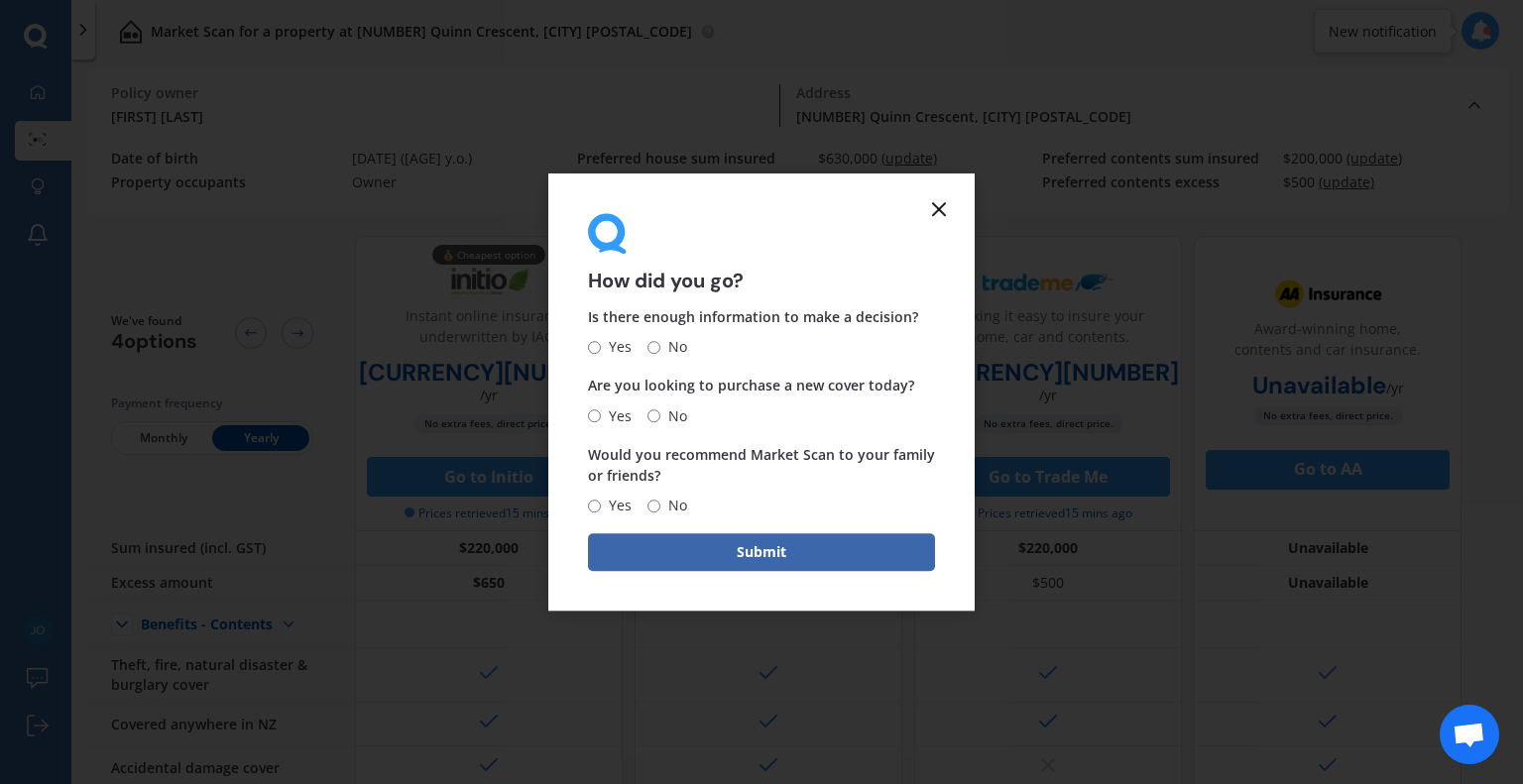 click 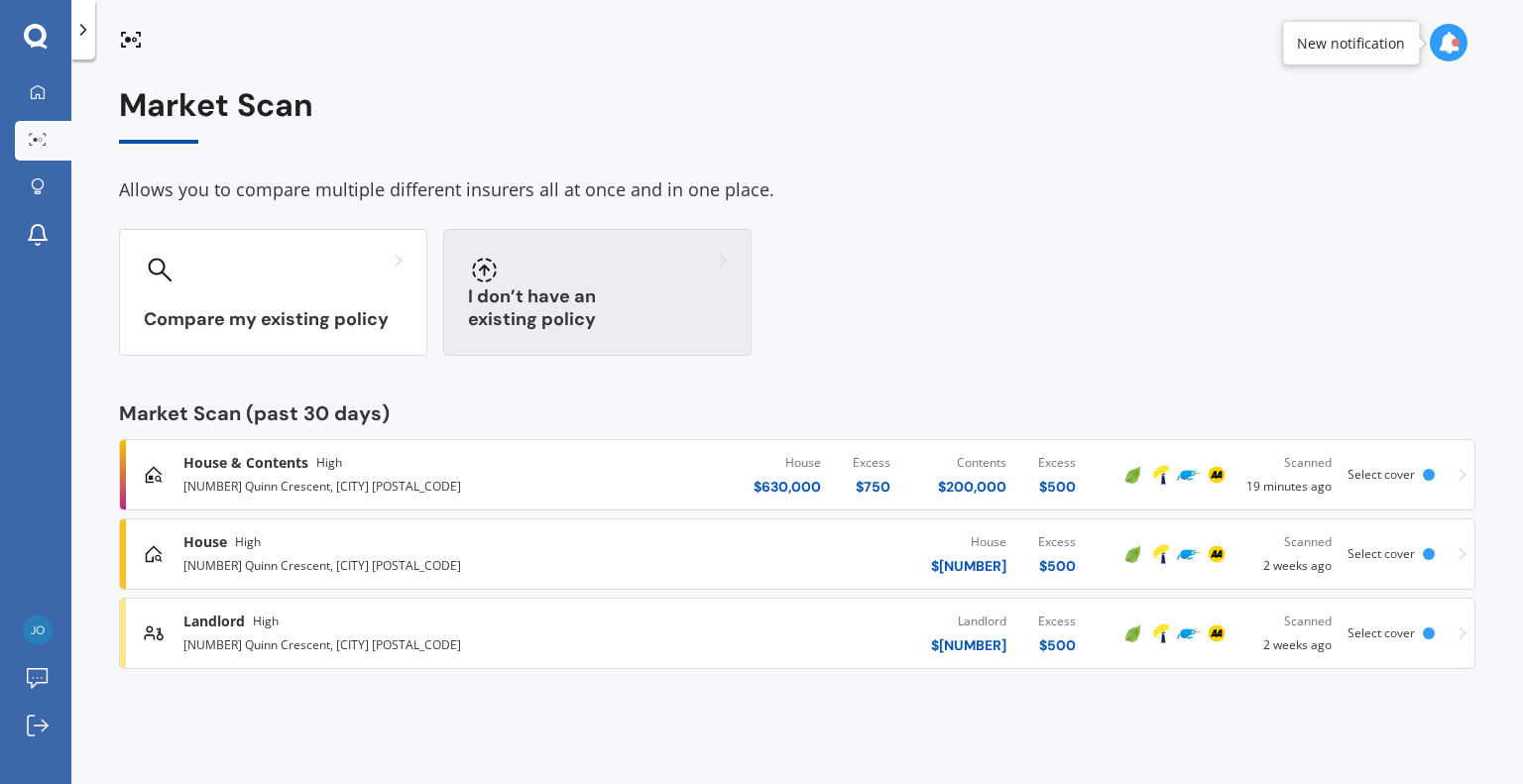 click on "I don’t have an existing policy" at bounding box center [597, 292] 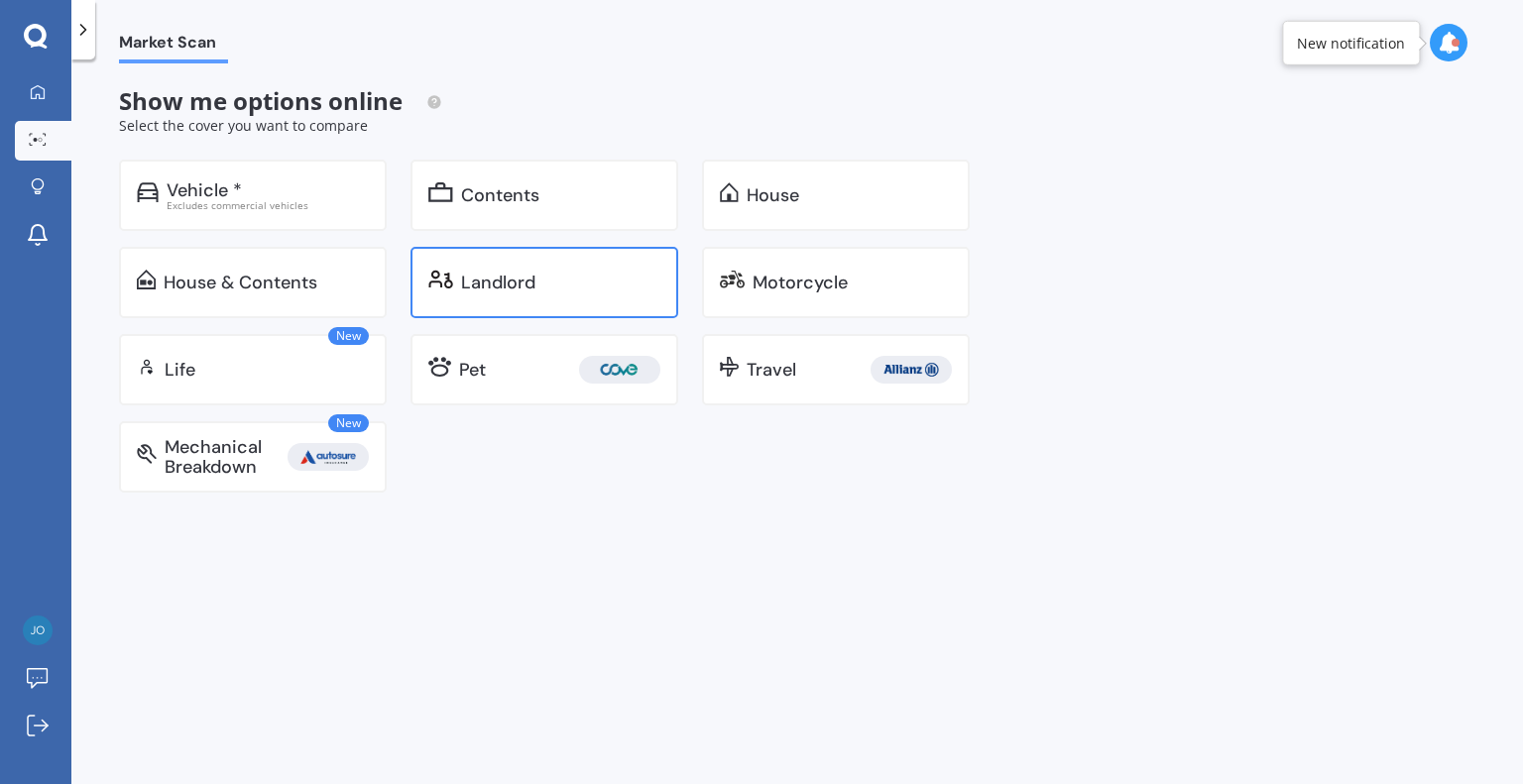 click on "Landlord" at bounding box center [498, 282] 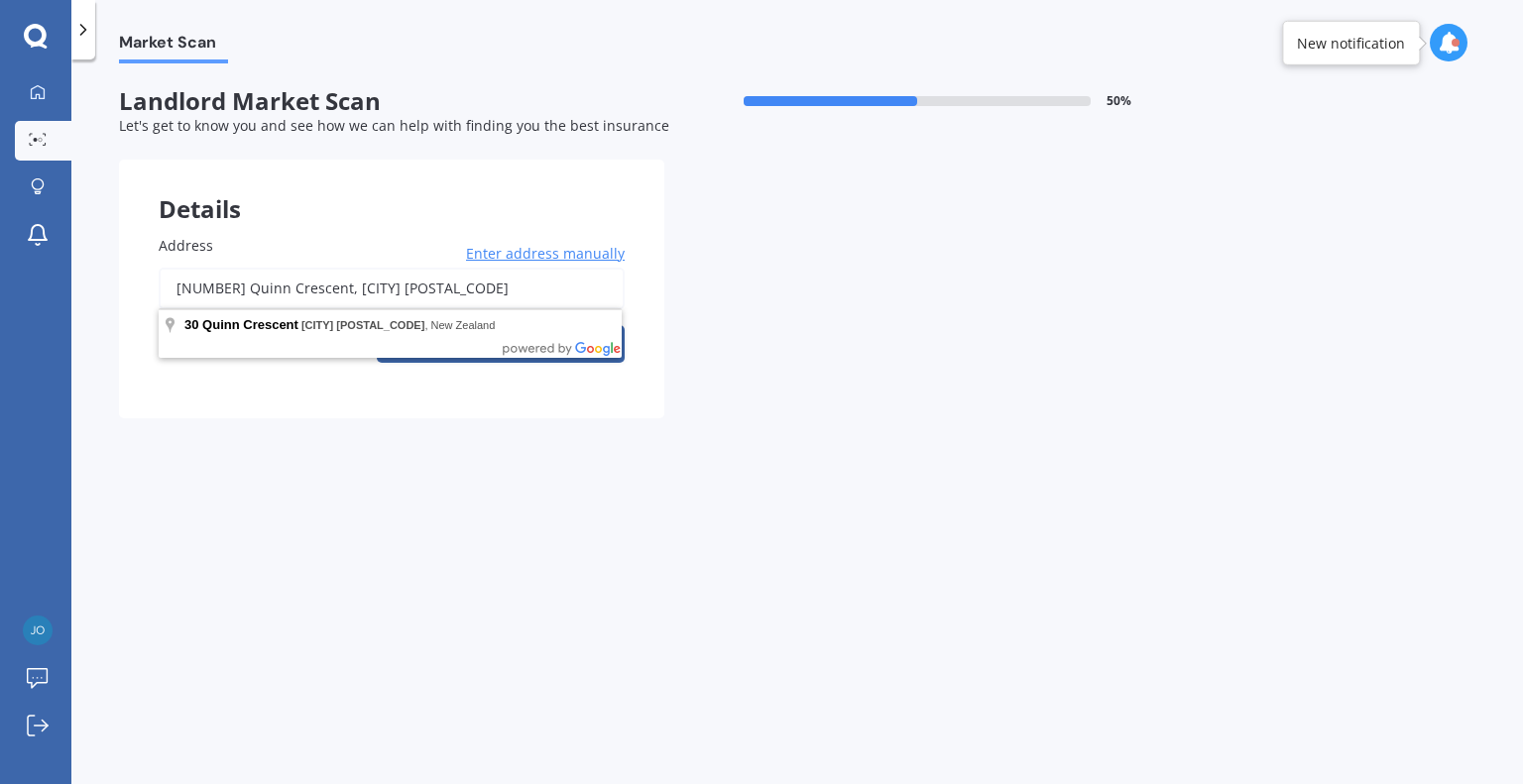 drag, startPoint x: 416, startPoint y: 300, endPoint x: 123, endPoint y: 278, distance: 293.82478 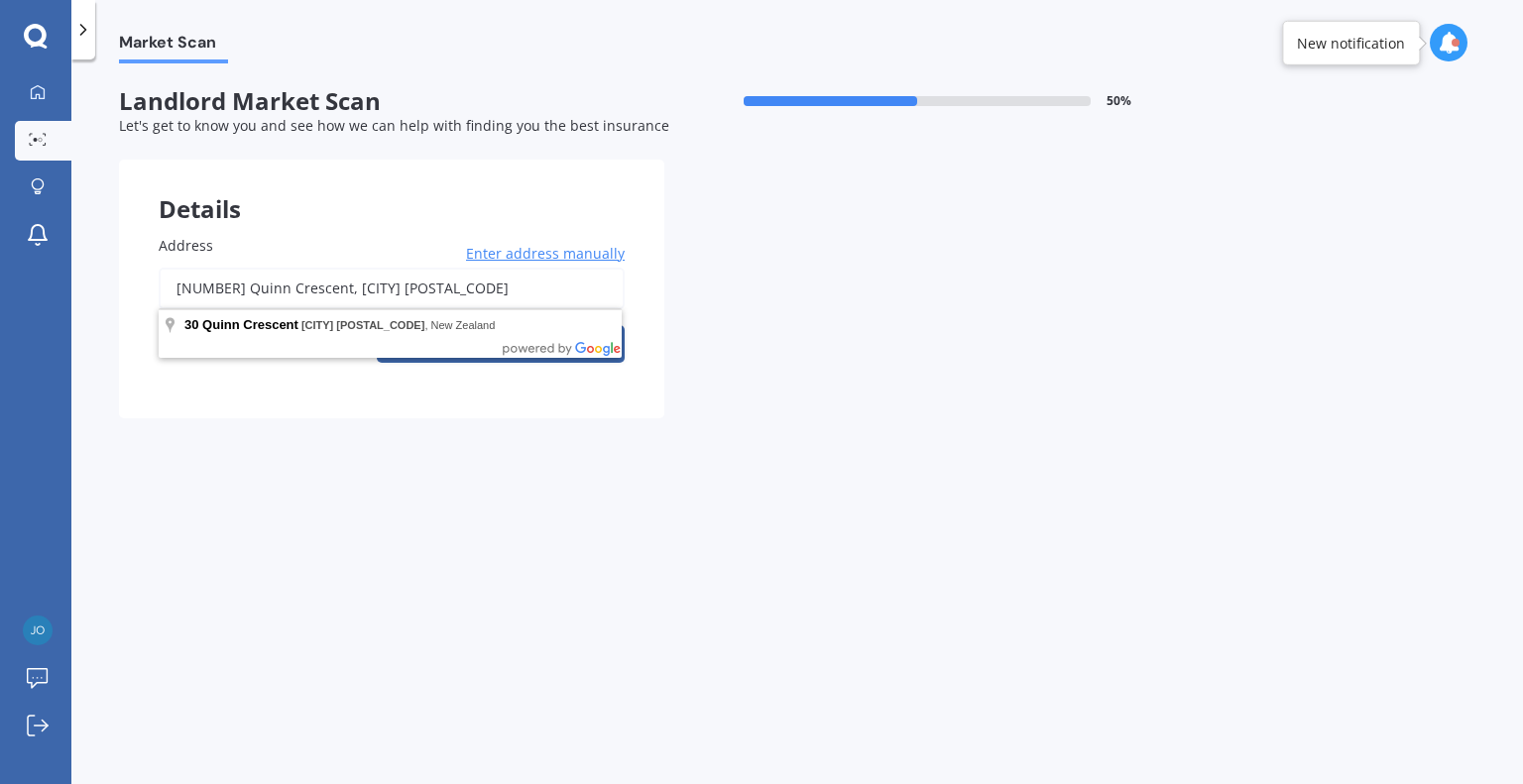 click on "Address [NUMBER] Quinn Crescent, [CITY] [POSTAL_CODE] Enter address manually Search" at bounding box center [392, 306] 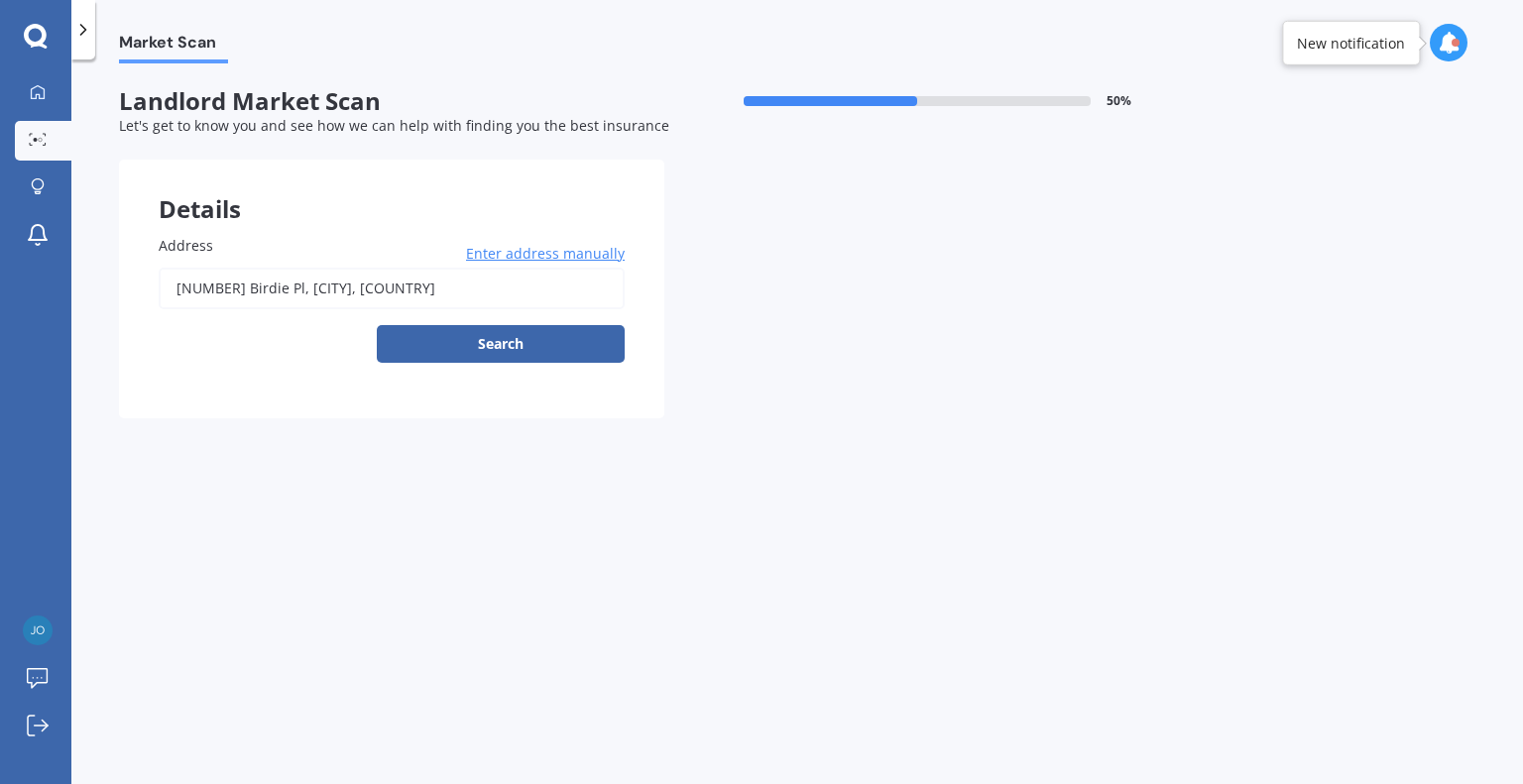 type on "[NUMBER] Birdie Place, [CITY] [POSTAL_CODE]" 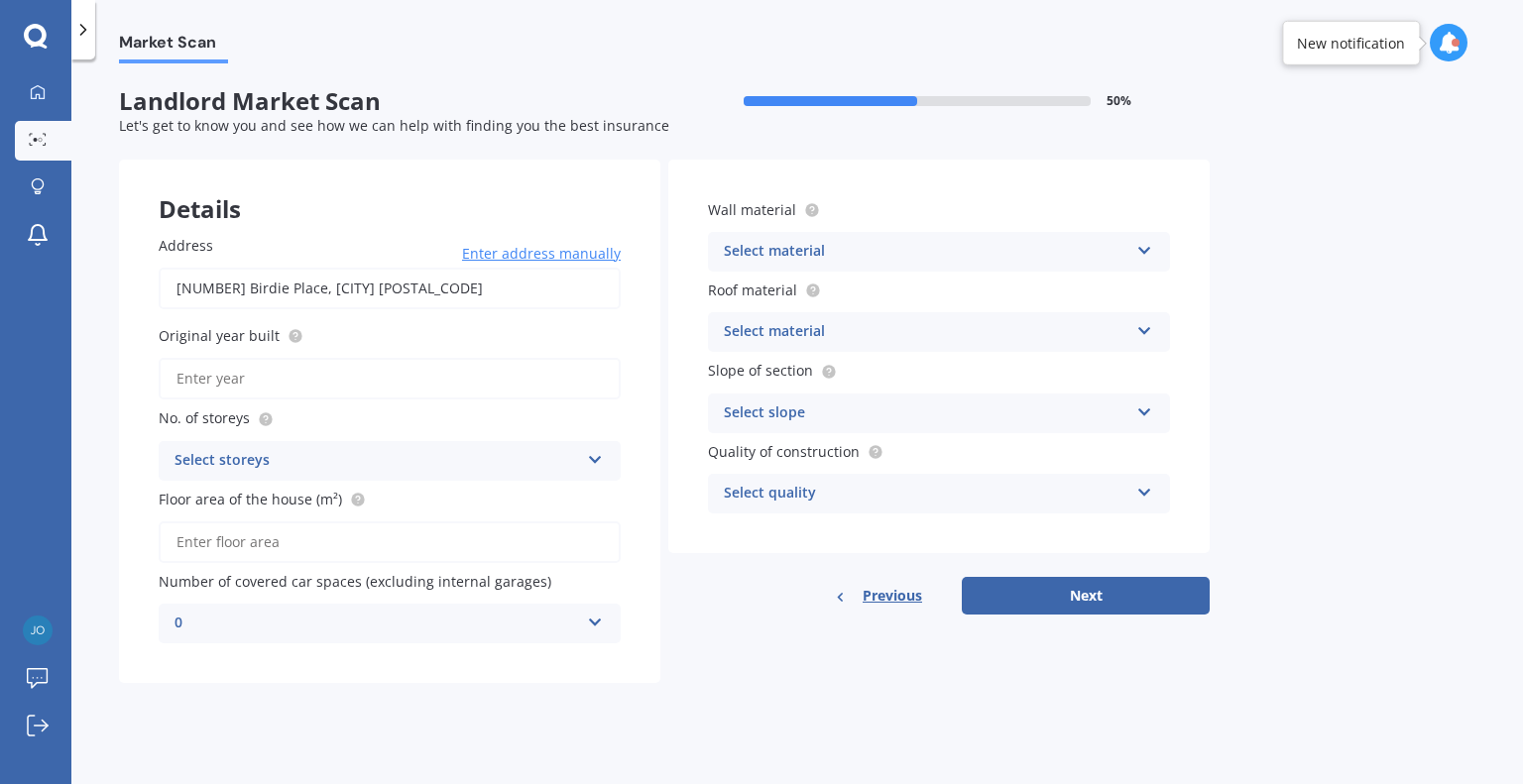 click on "Original year built" at bounding box center [390, 379] 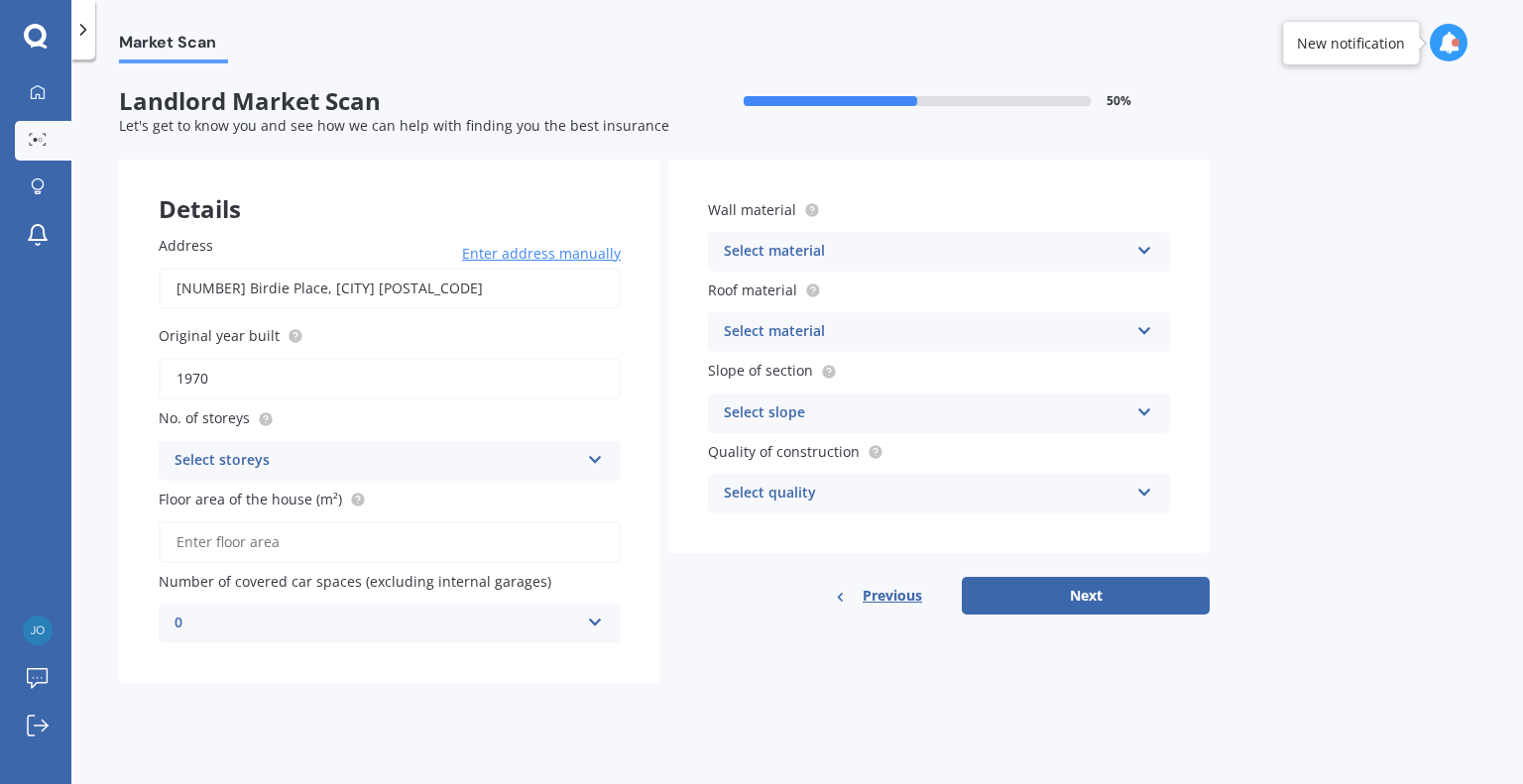 type on "1970" 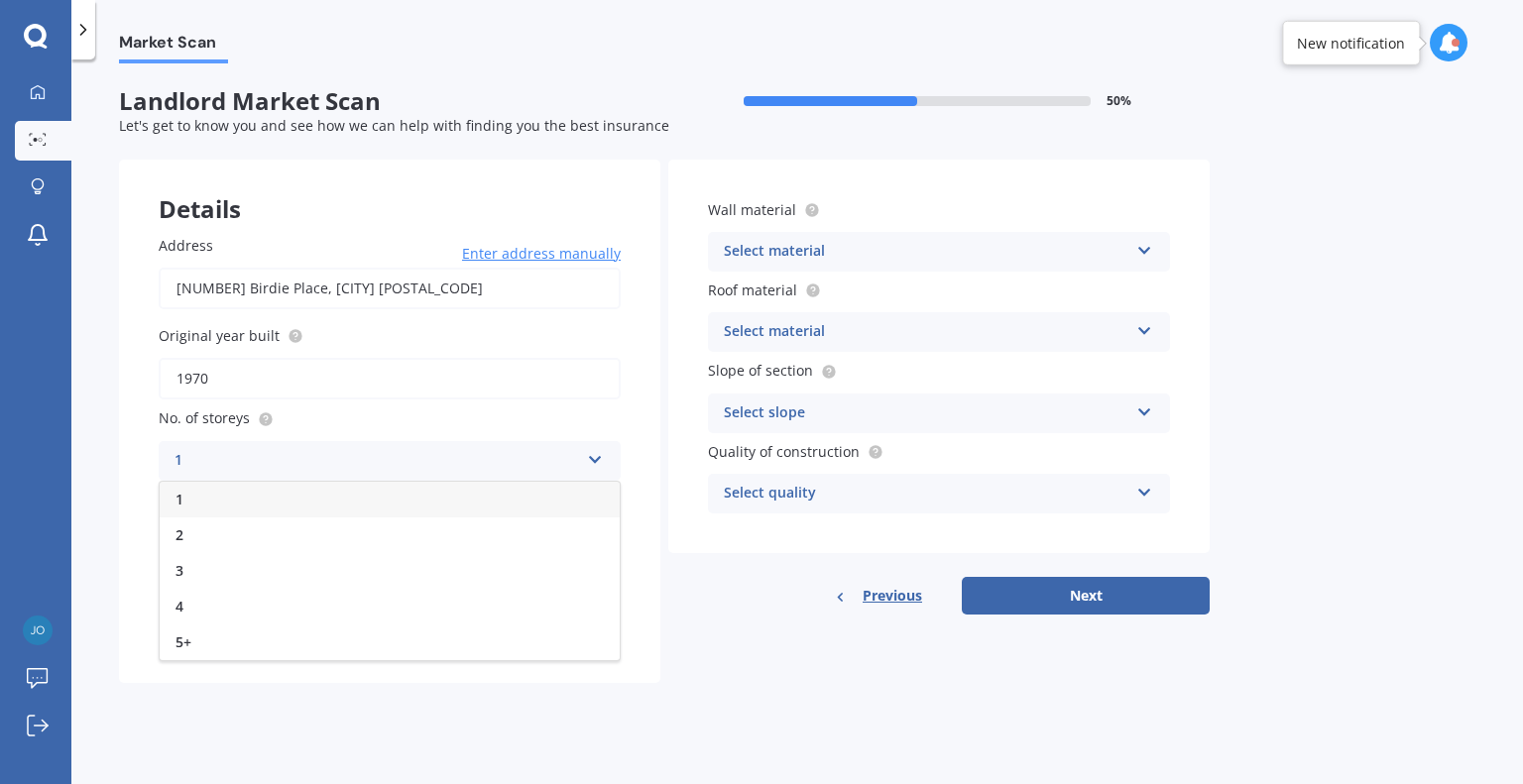 click on "1" at bounding box center [390, 500] 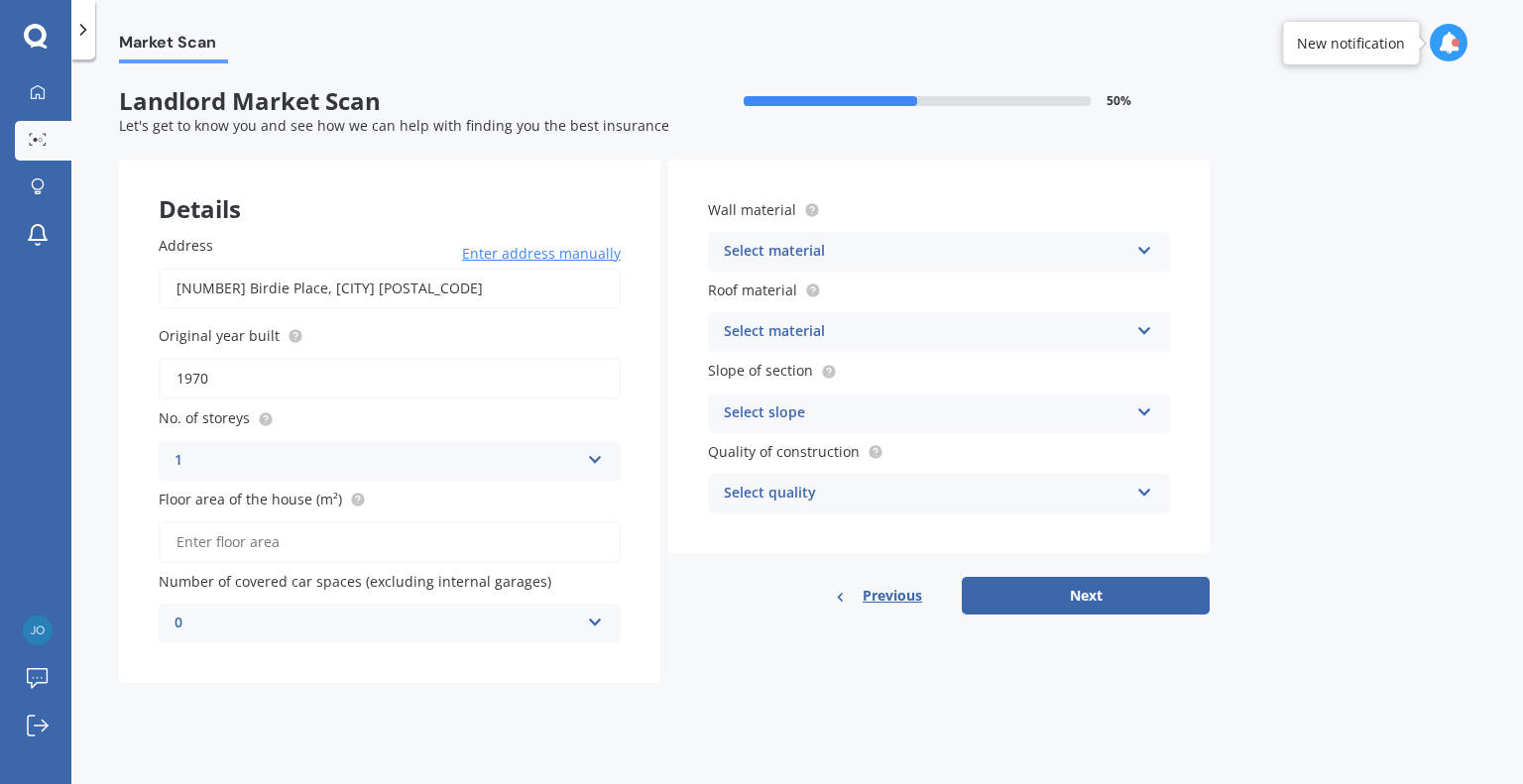 click on "Floor area of the house (m²)" at bounding box center (390, 542) 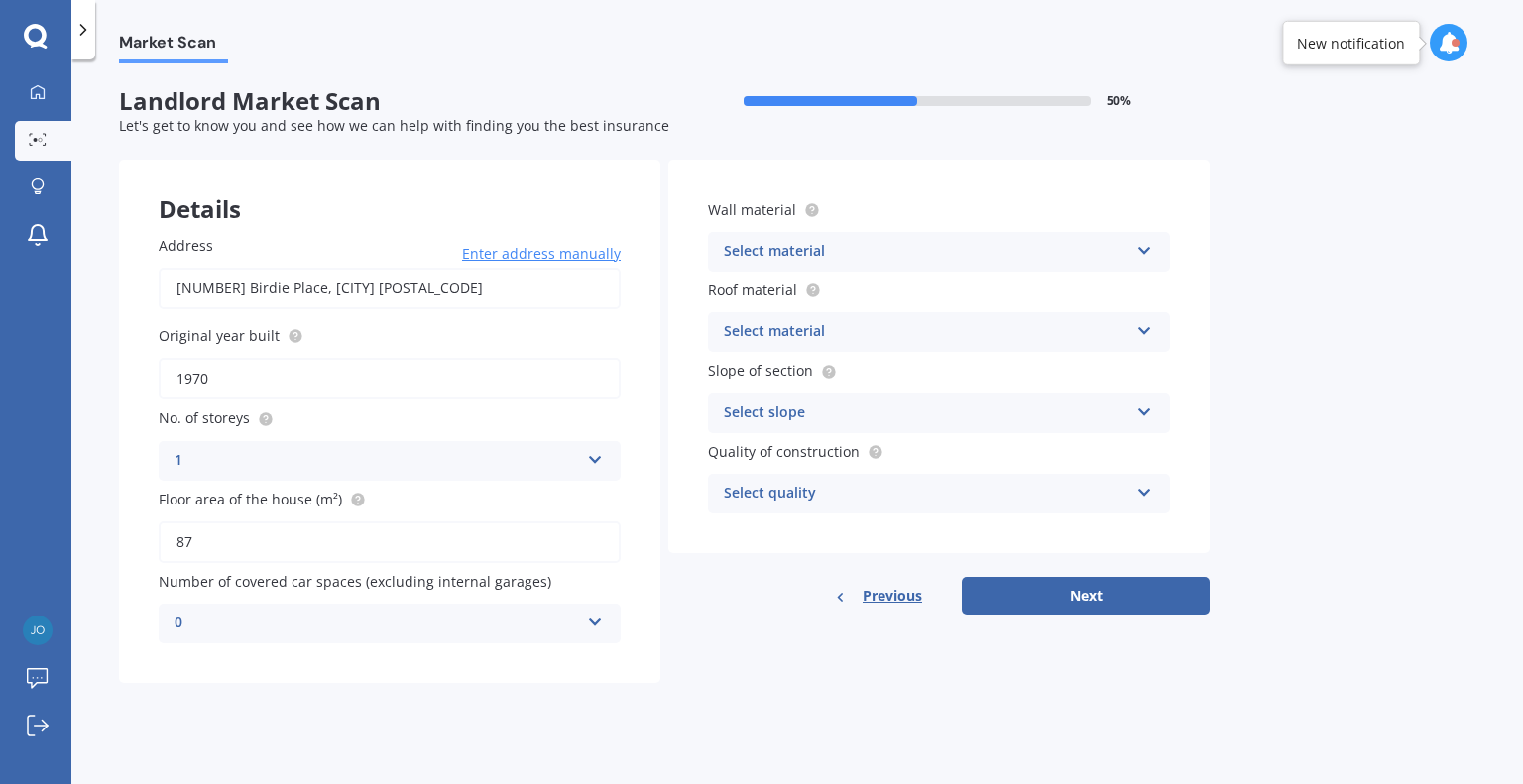 type on "87" 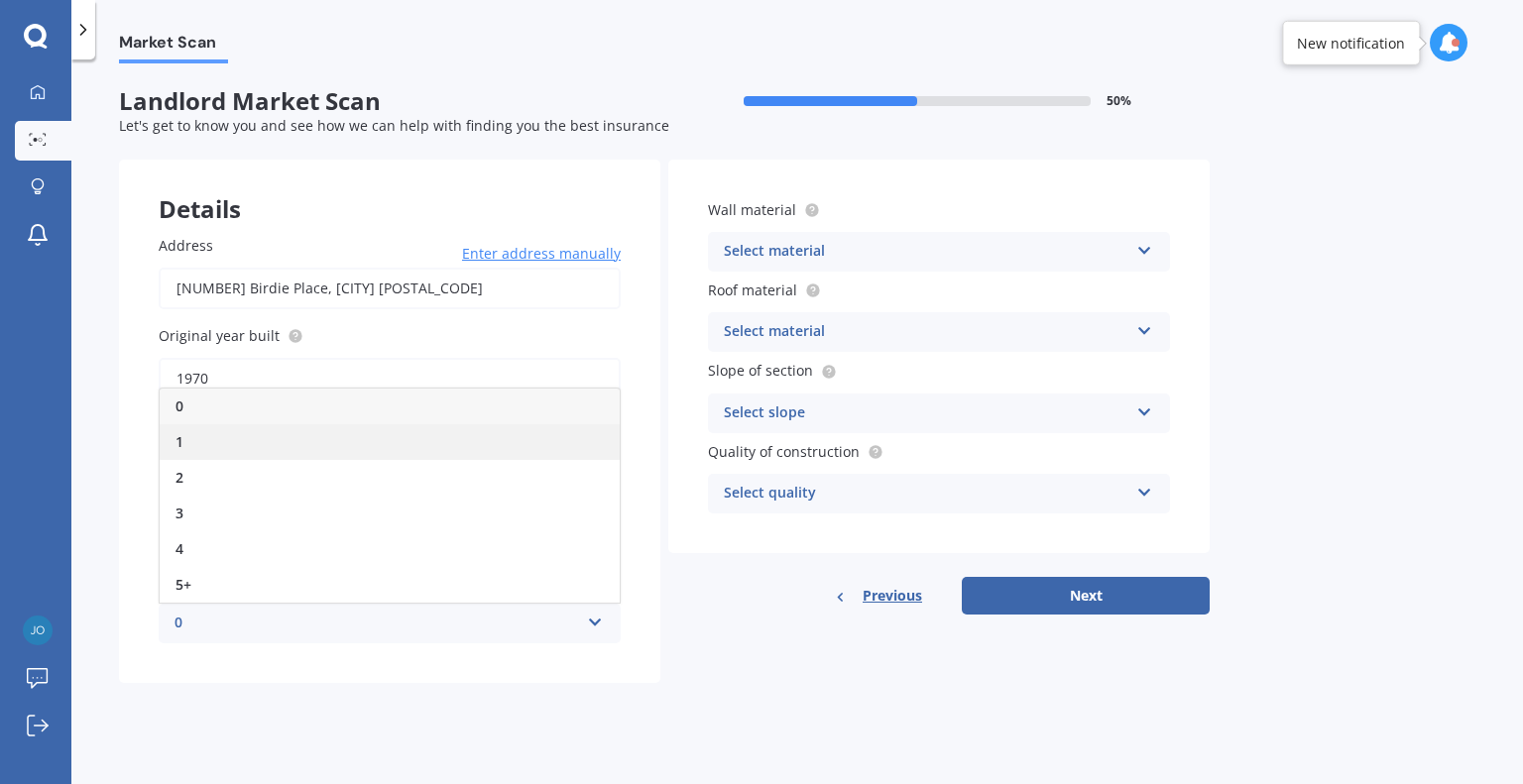 click on "1" at bounding box center (390, 442) 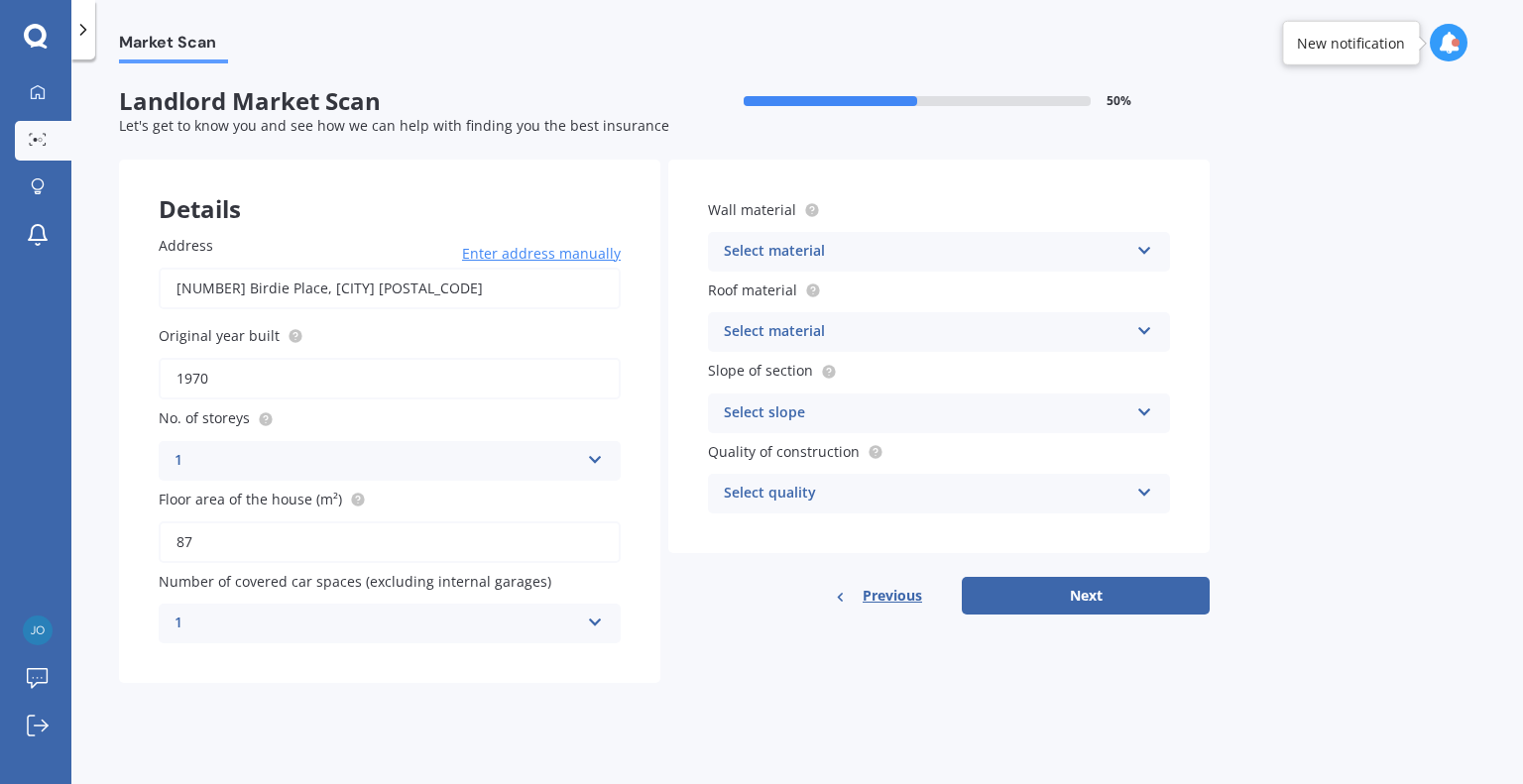 click on "Select material" at bounding box center [926, 252] 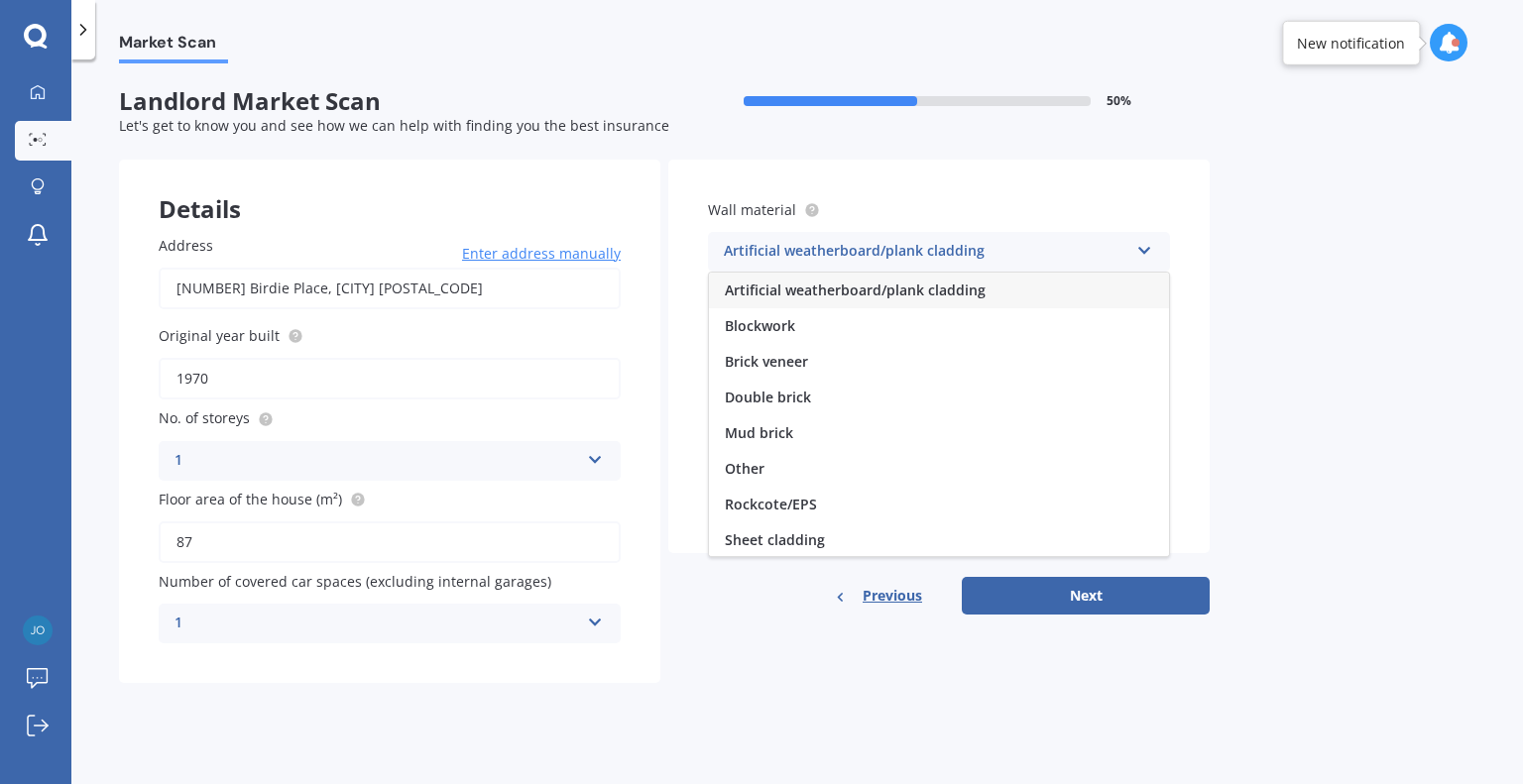 click on "Artificial weatherboard/plank cladding" at bounding box center [926, 252] 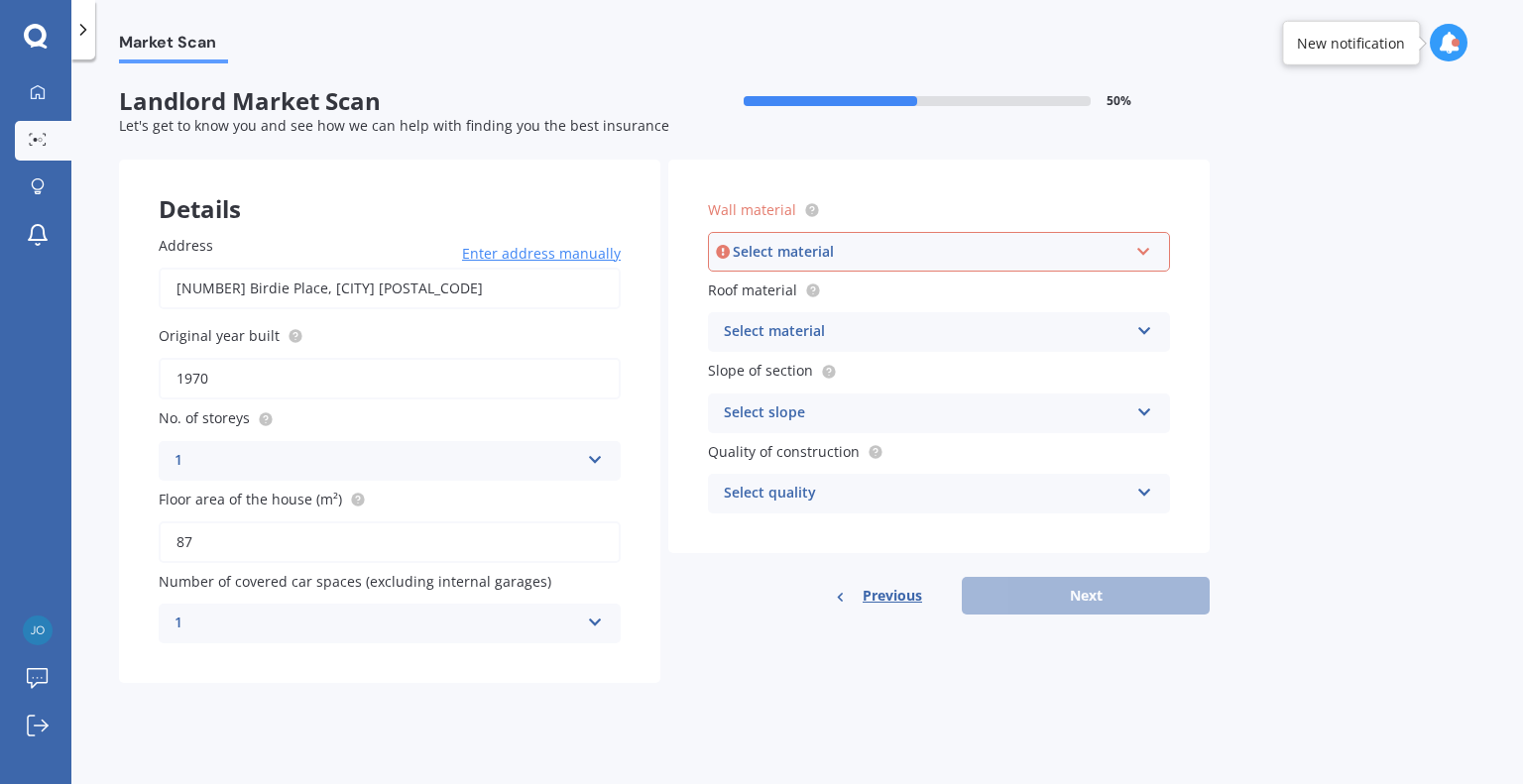 click on "Select material" at bounding box center (930, 252) 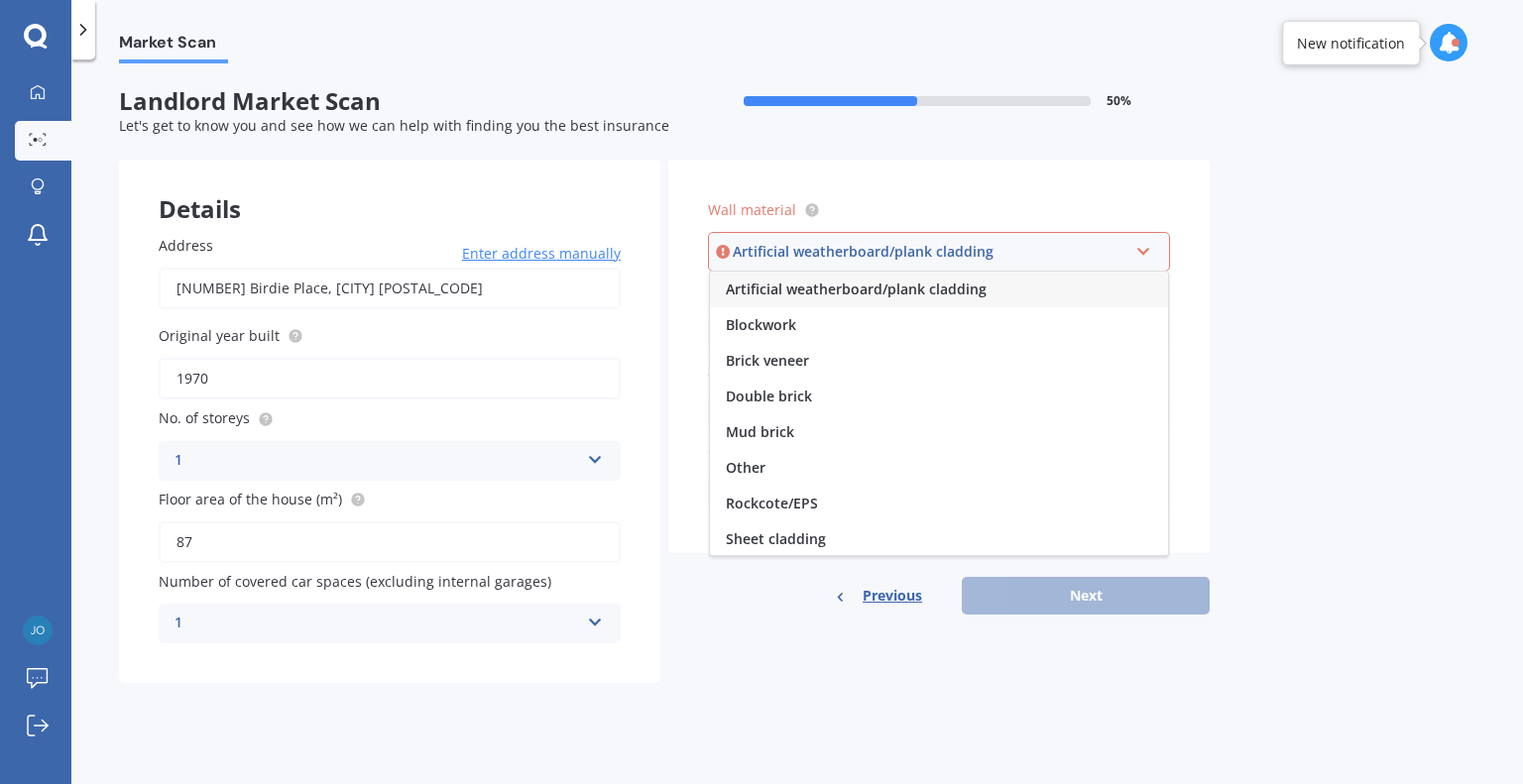 click on "Artificial weatherboard/plank cladding" at bounding box center (856, 288) 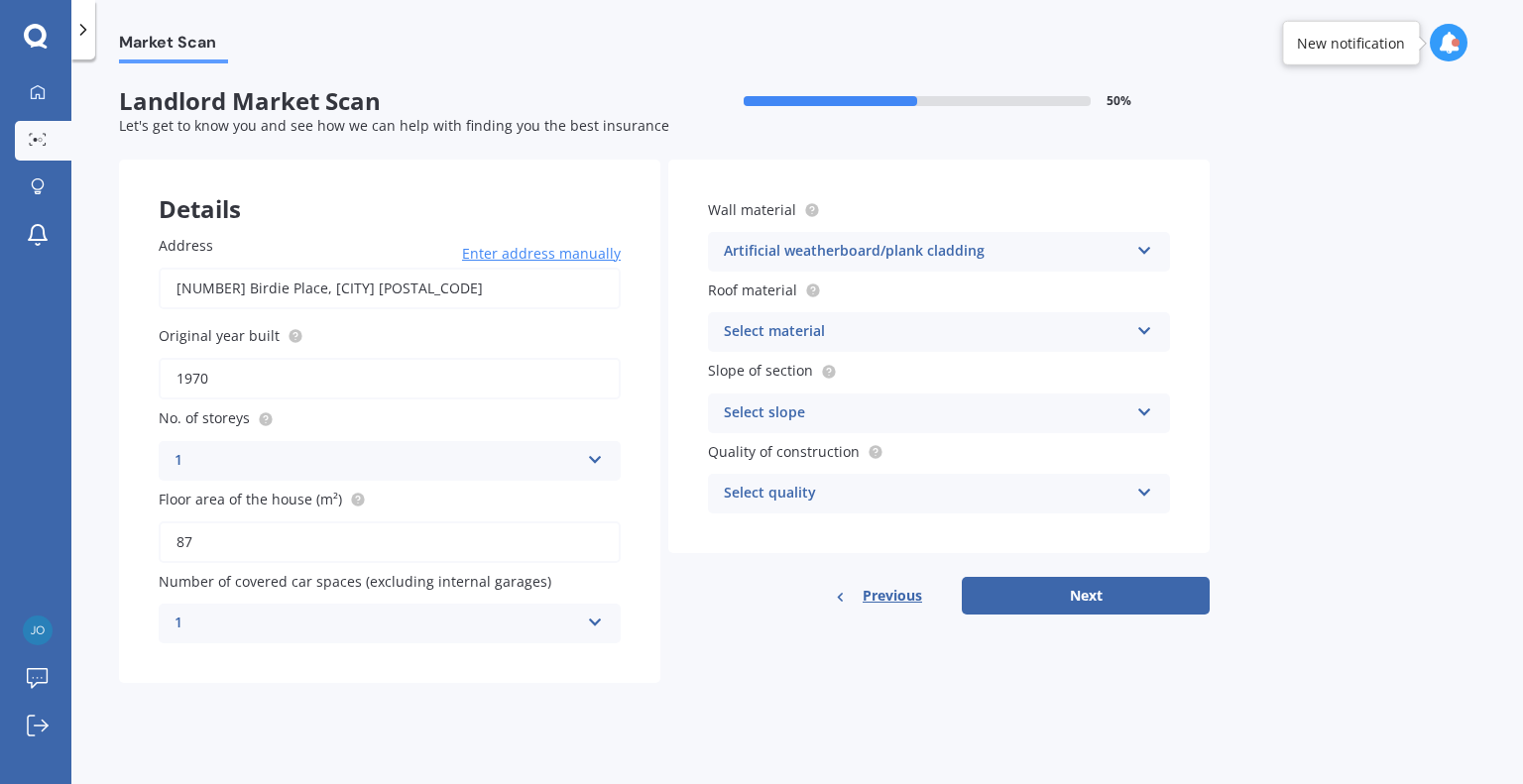 click on "Select material" at bounding box center (926, 332) 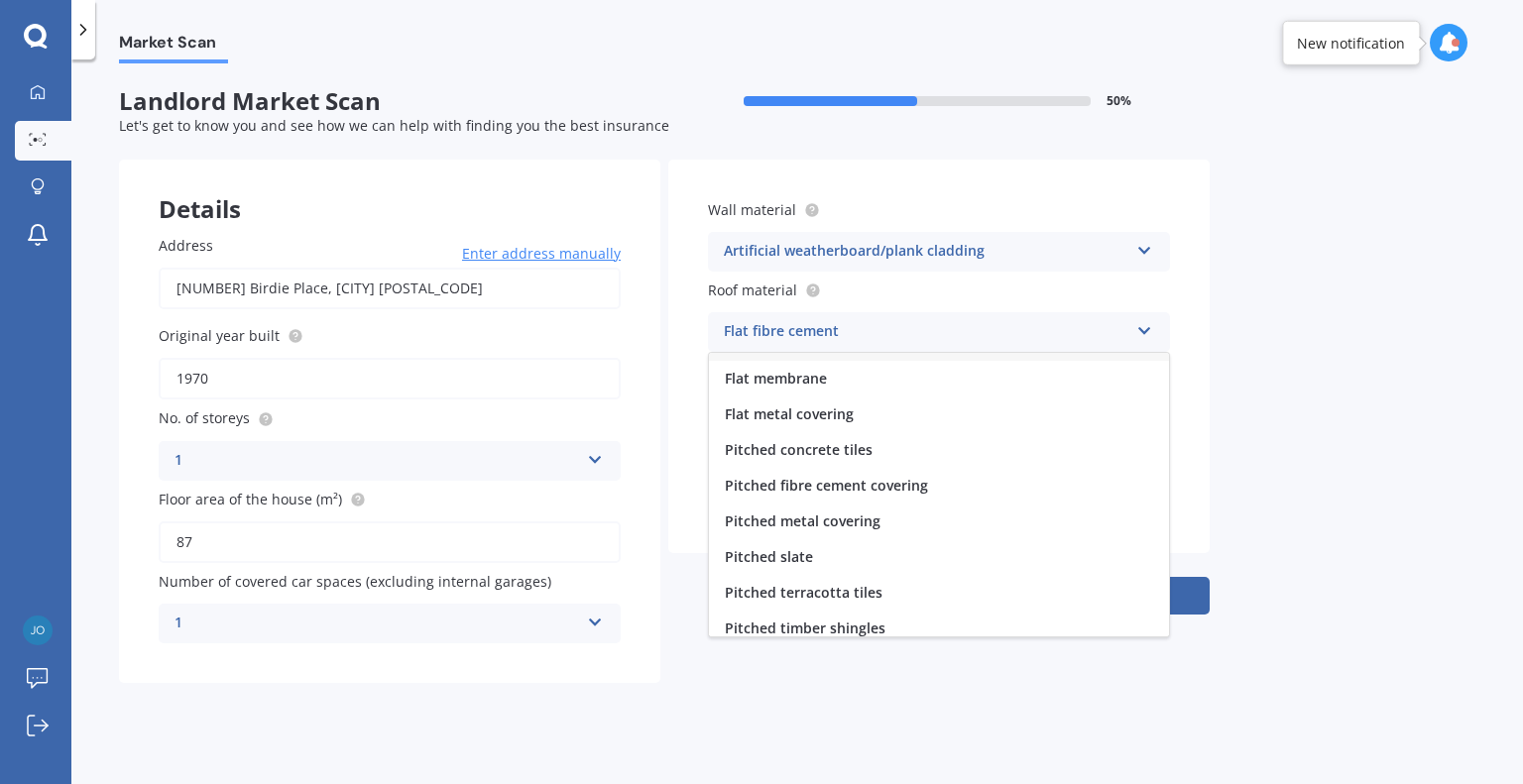 scroll, scrollTop: 72, scrollLeft: 0, axis: vertical 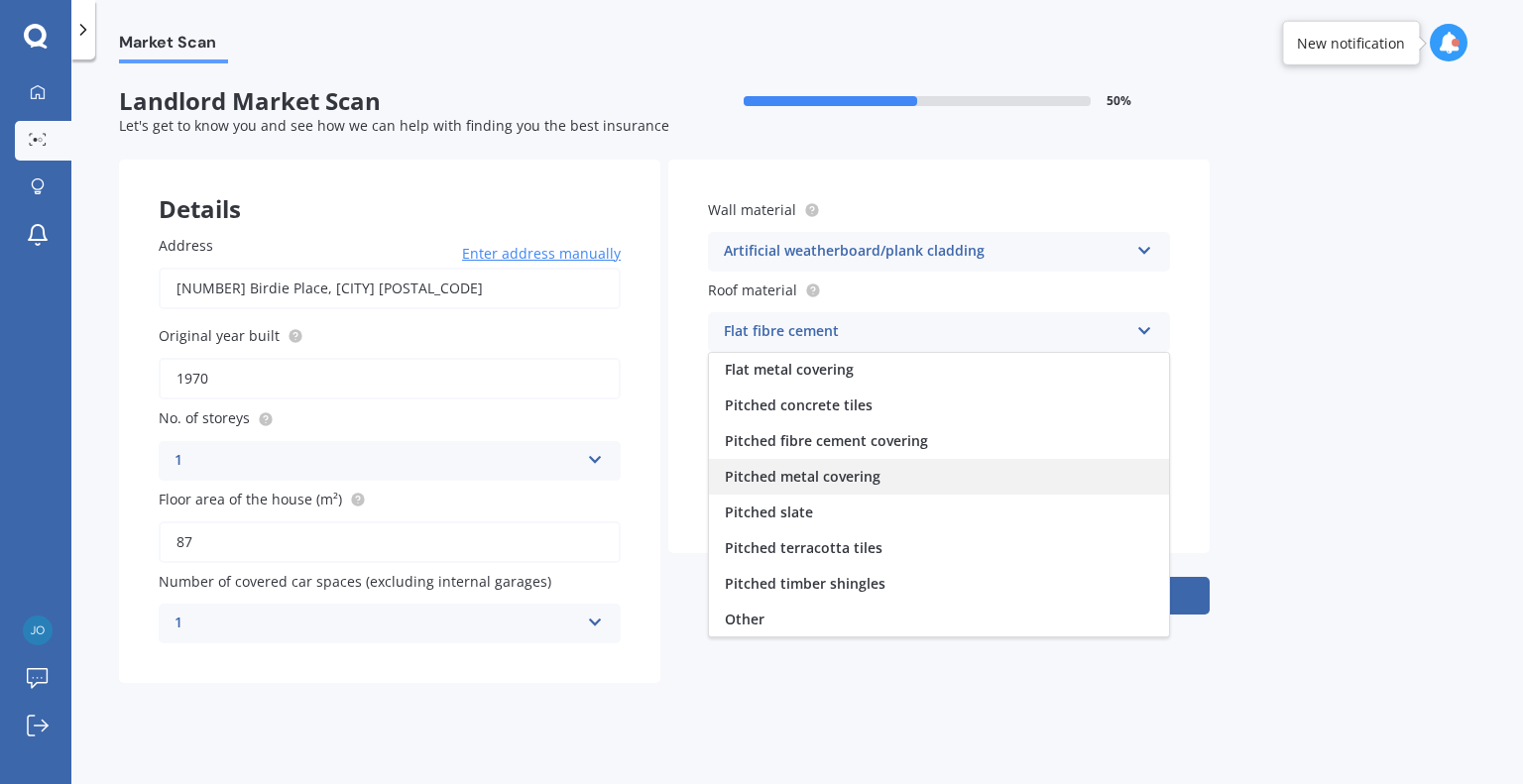 click on "Pitched metal covering" at bounding box center [802, 476] 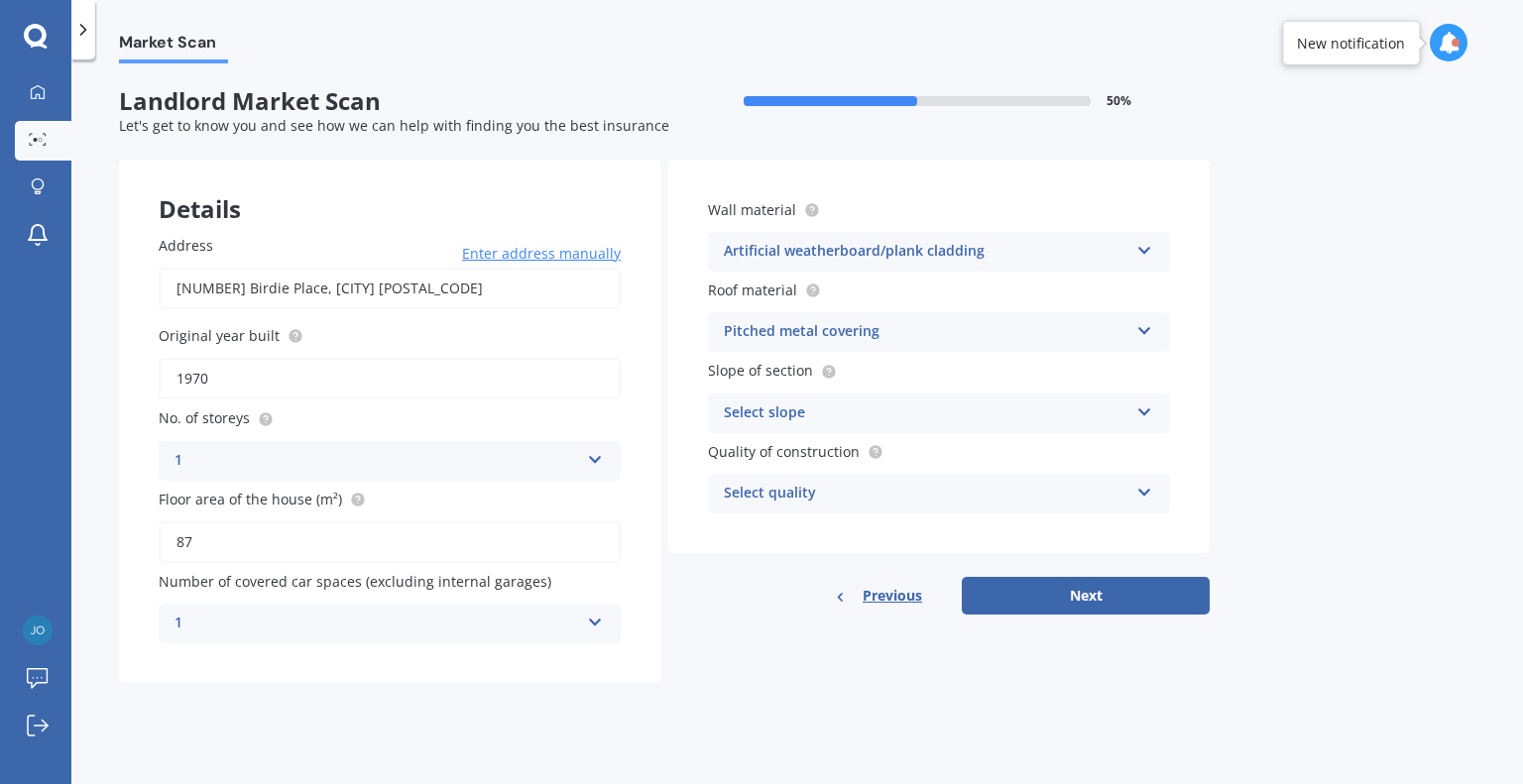 click on "Select slope" at bounding box center [926, 413] 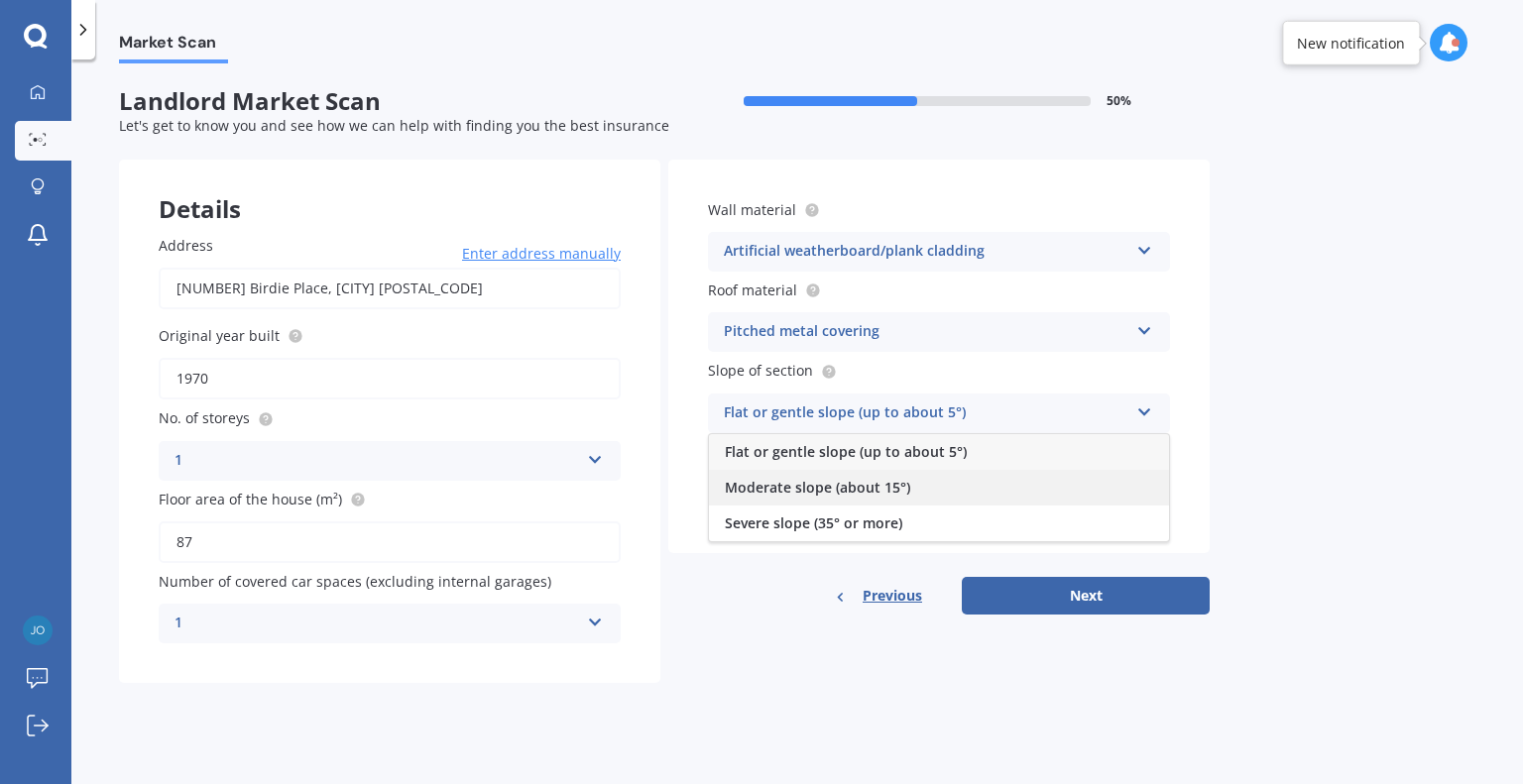 click on "Moderate slope (about 15°)" at bounding box center (939, 488) 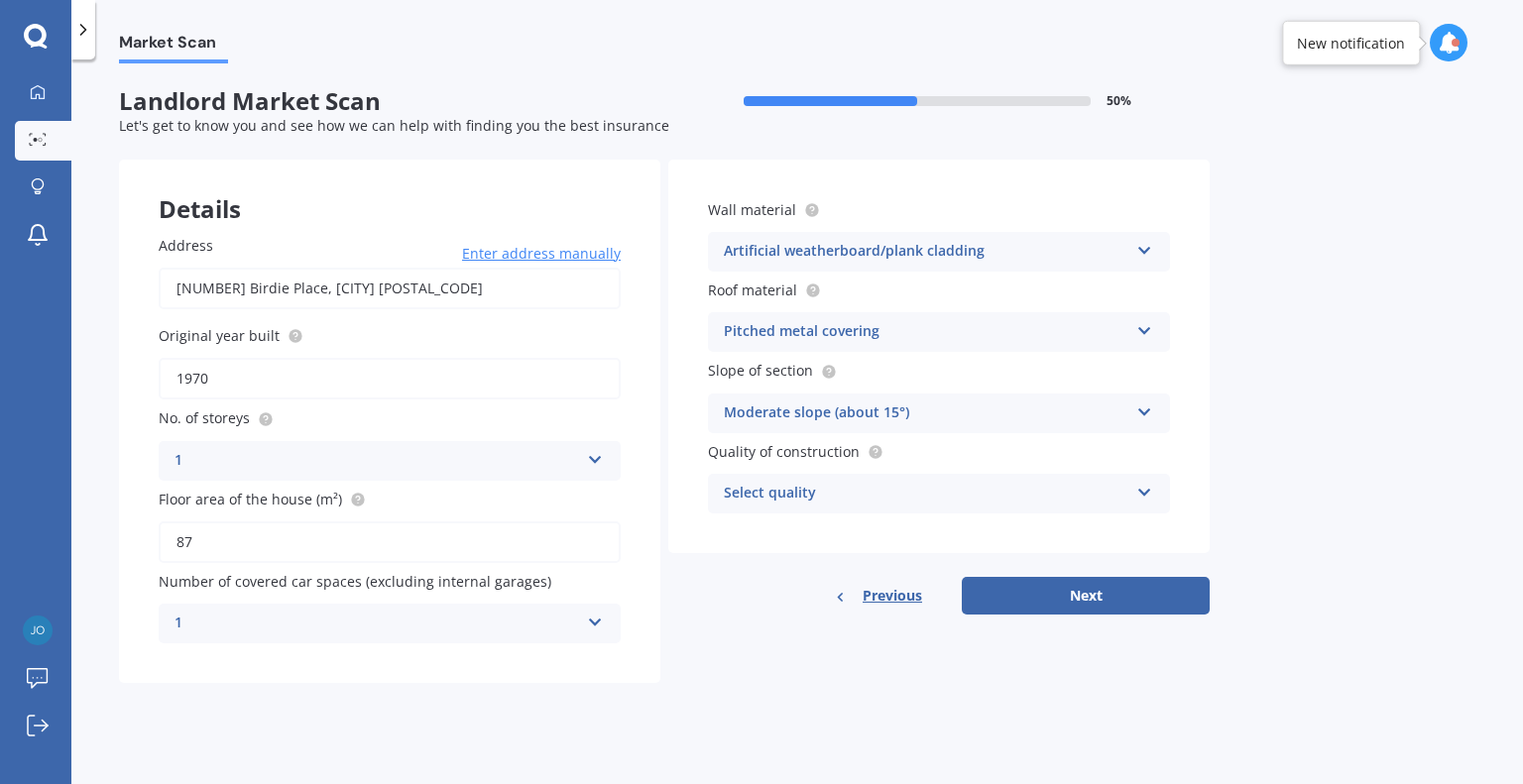 click on "Select quality" at bounding box center (926, 494) 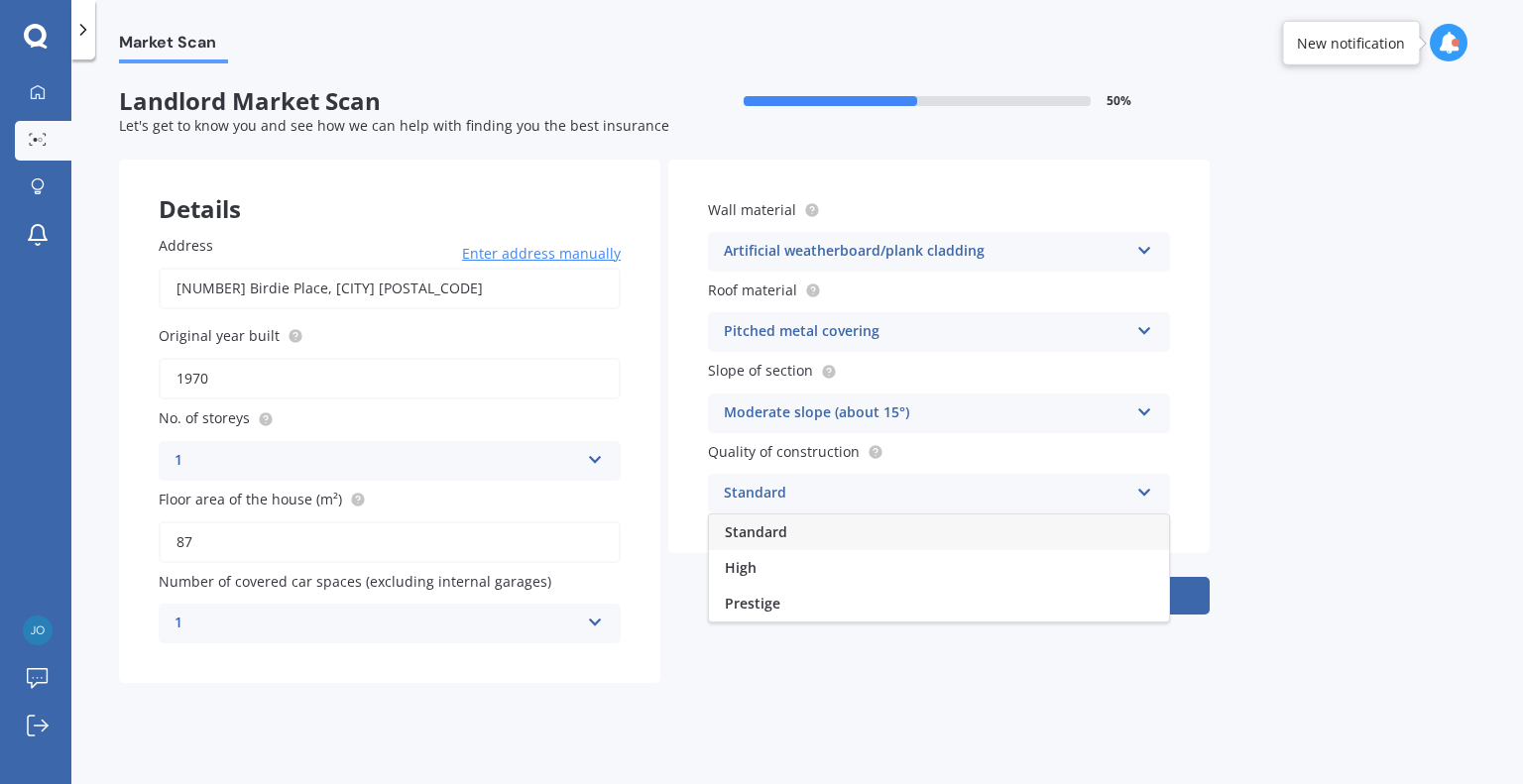 click on "Standard" at bounding box center (756, 531) 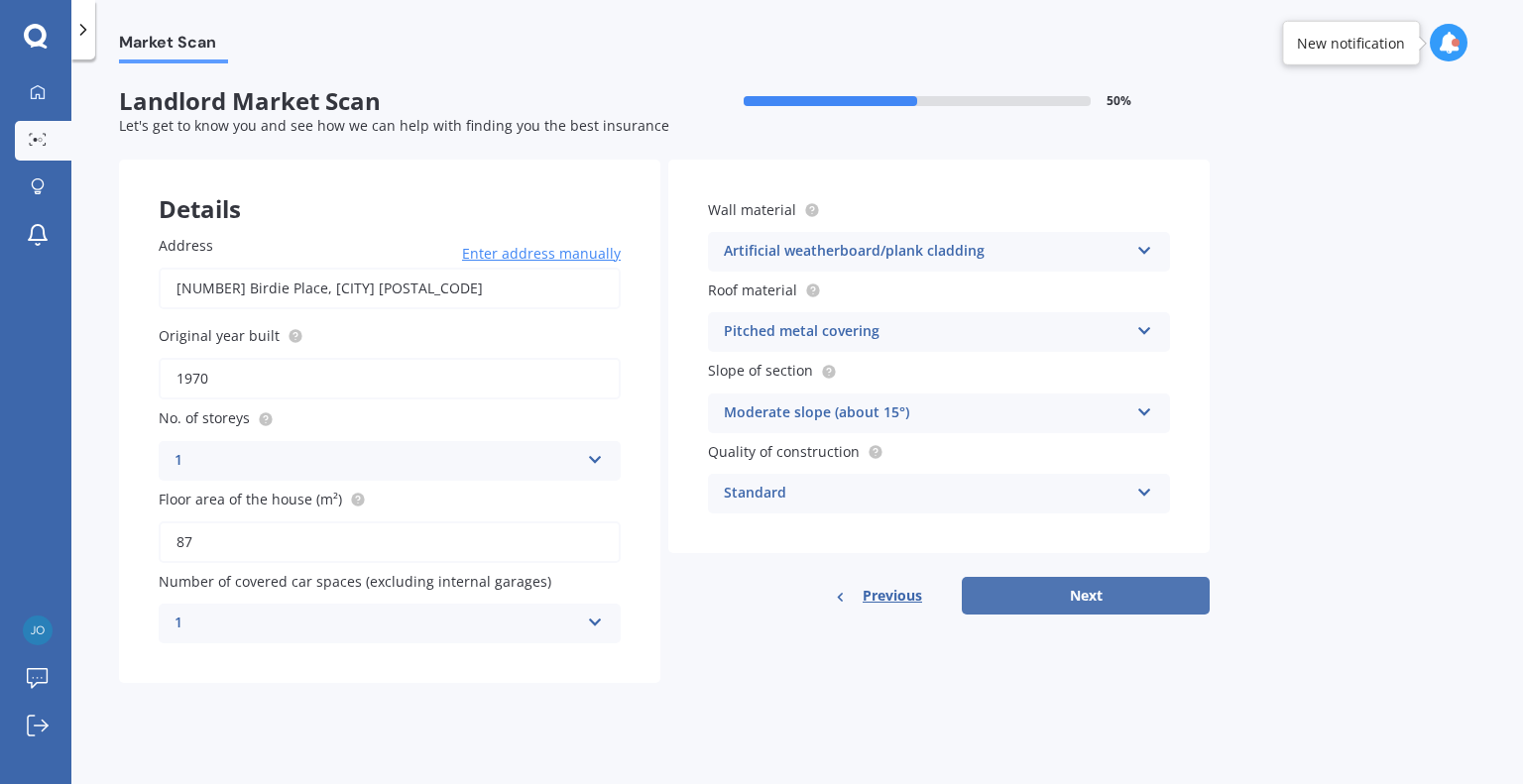 click on "Next" at bounding box center [1086, 596] 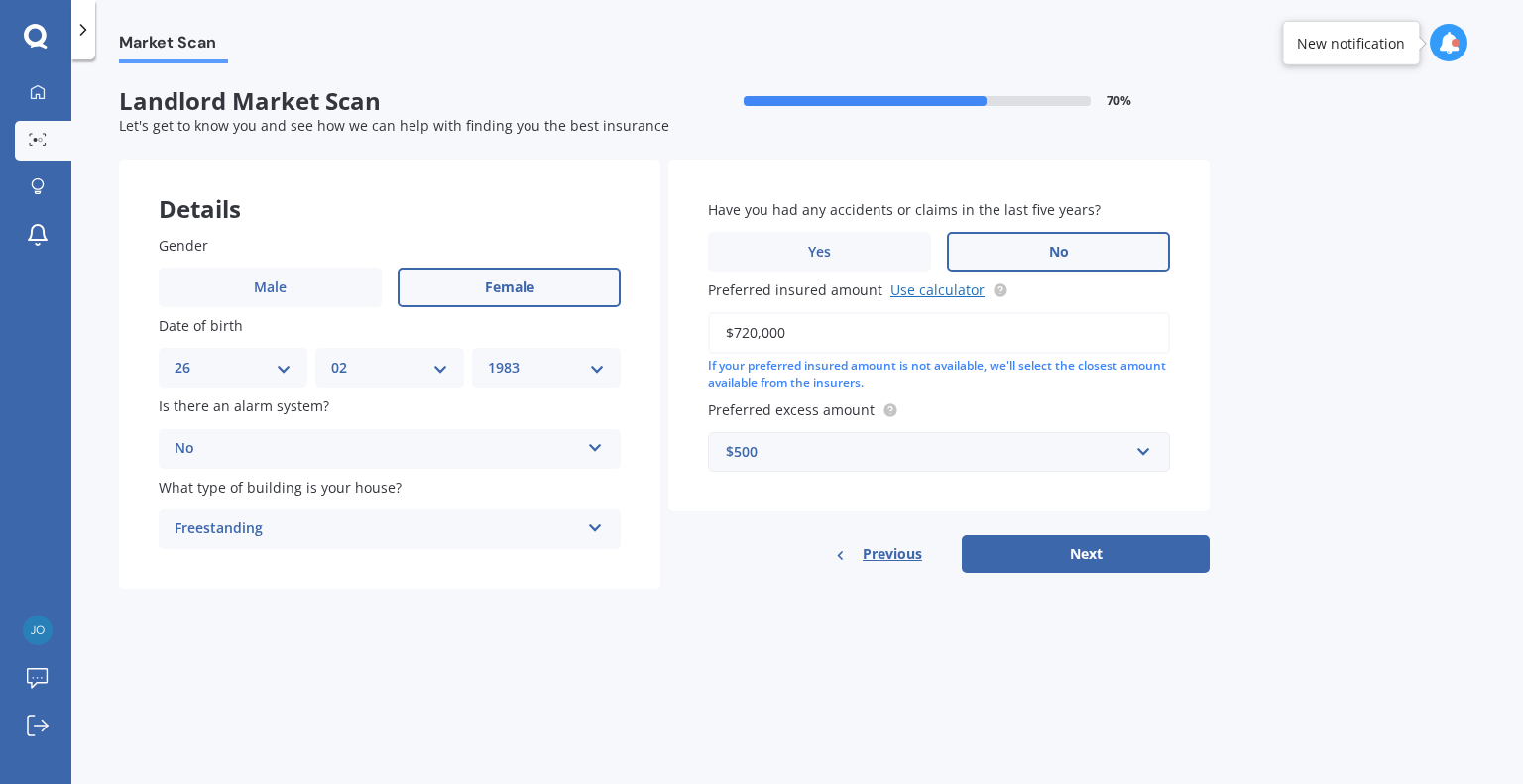 click on "Use calculator" at bounding box center [937, 289] 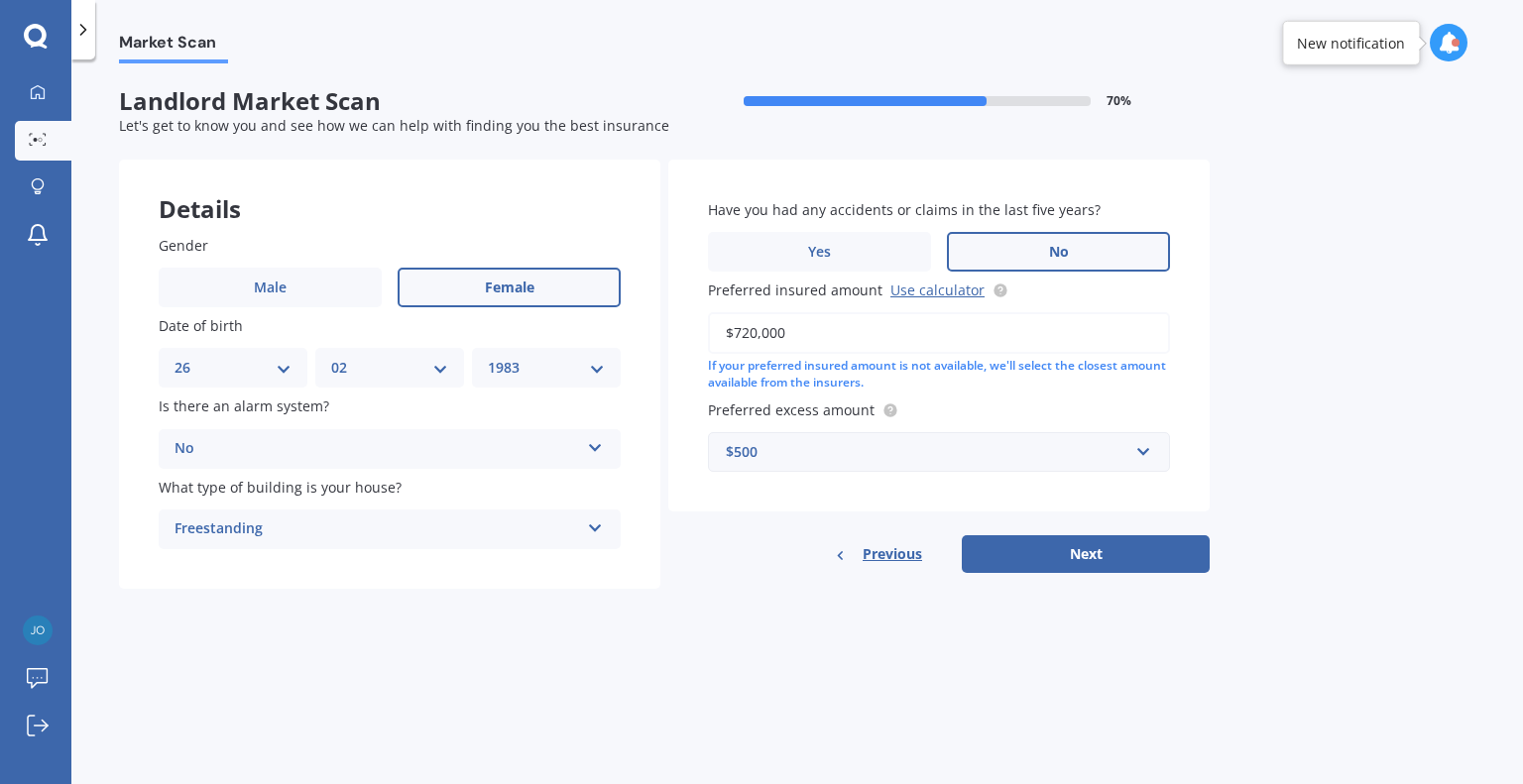 drag, startPoint x: 809, startPoint y: 328, endPoint x: 709, endPoint y: 340, distance: 100.71743 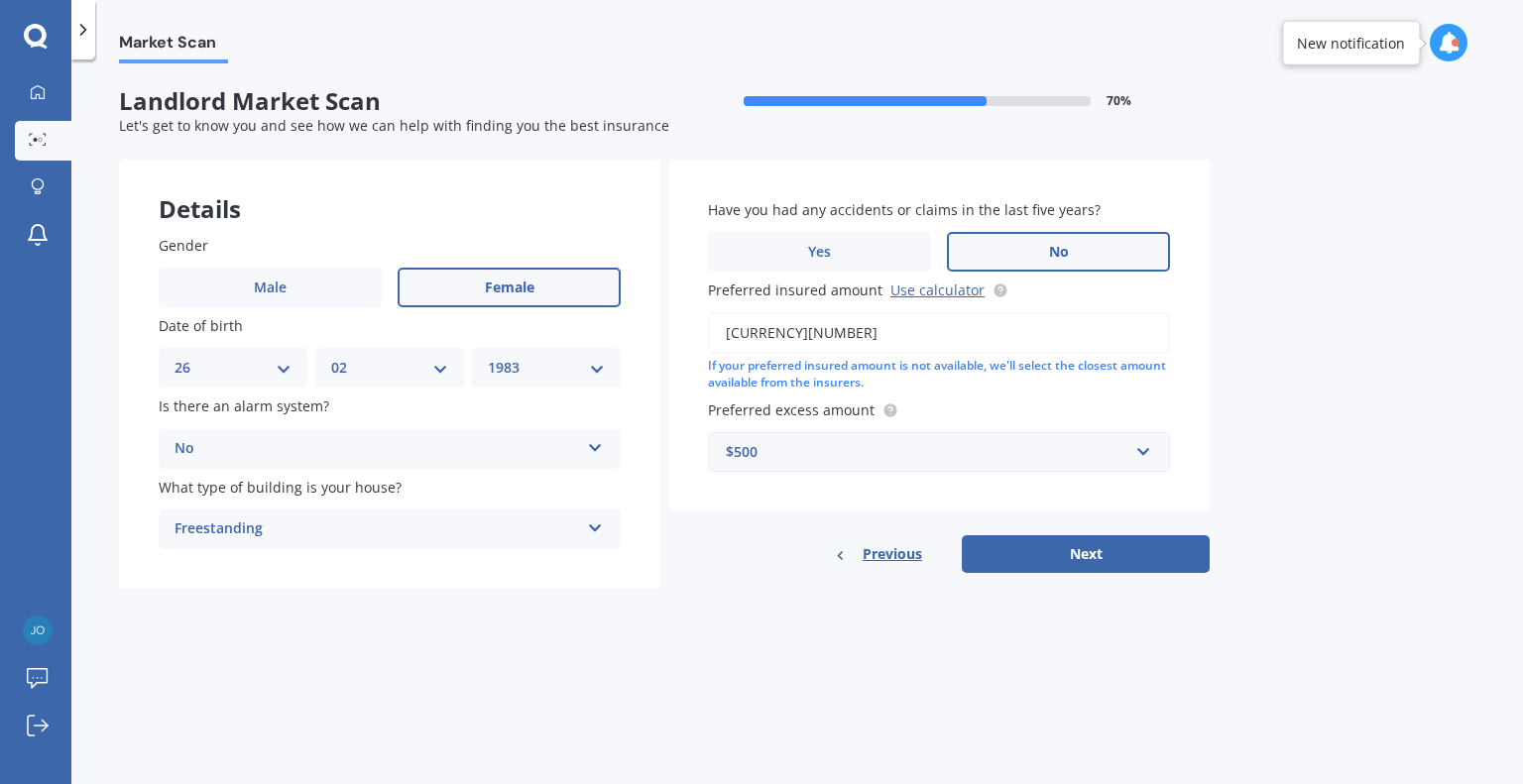 type on "[CURRENCY][NUMBER]" 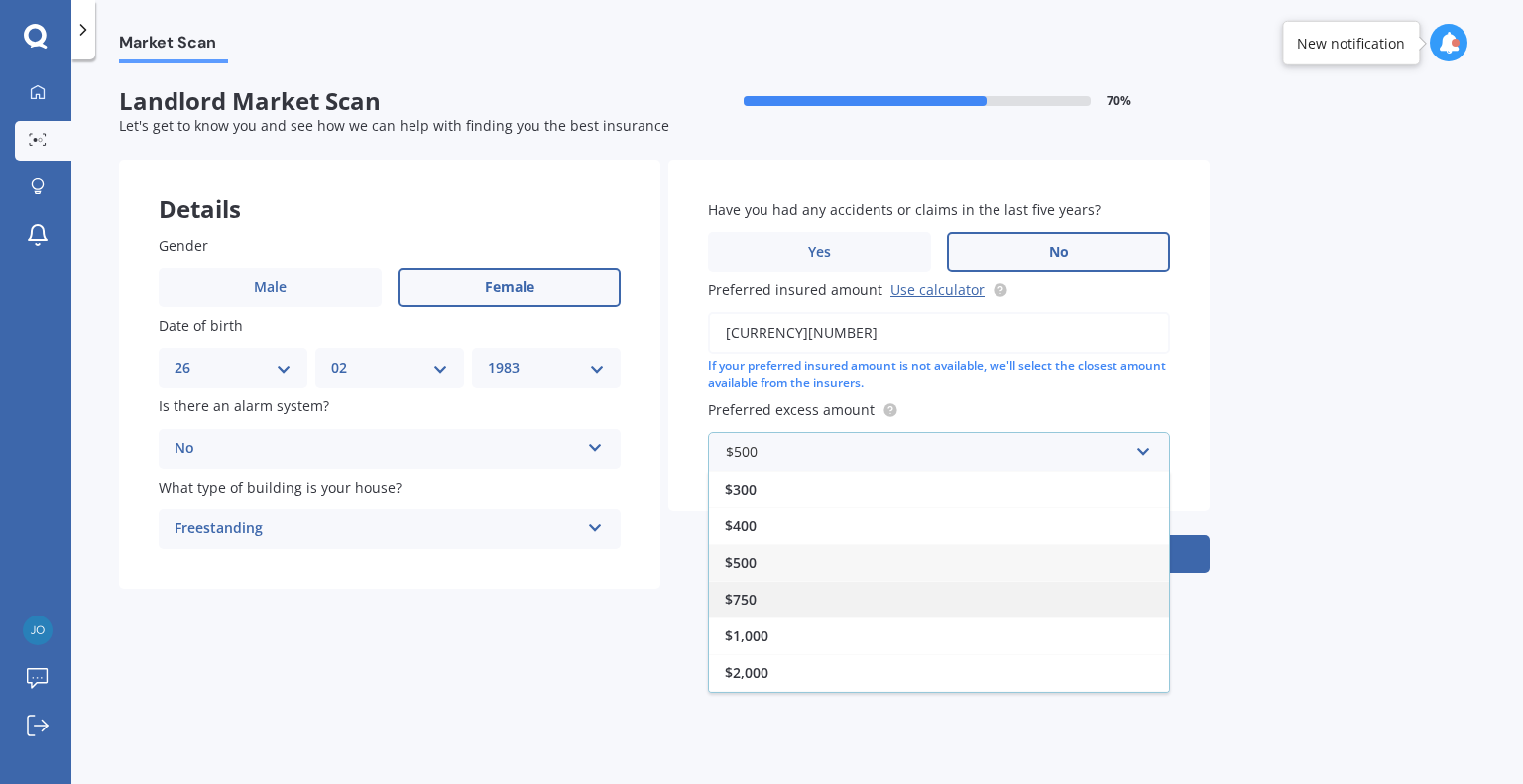 click on "$750" at bounding box center (939, 599) 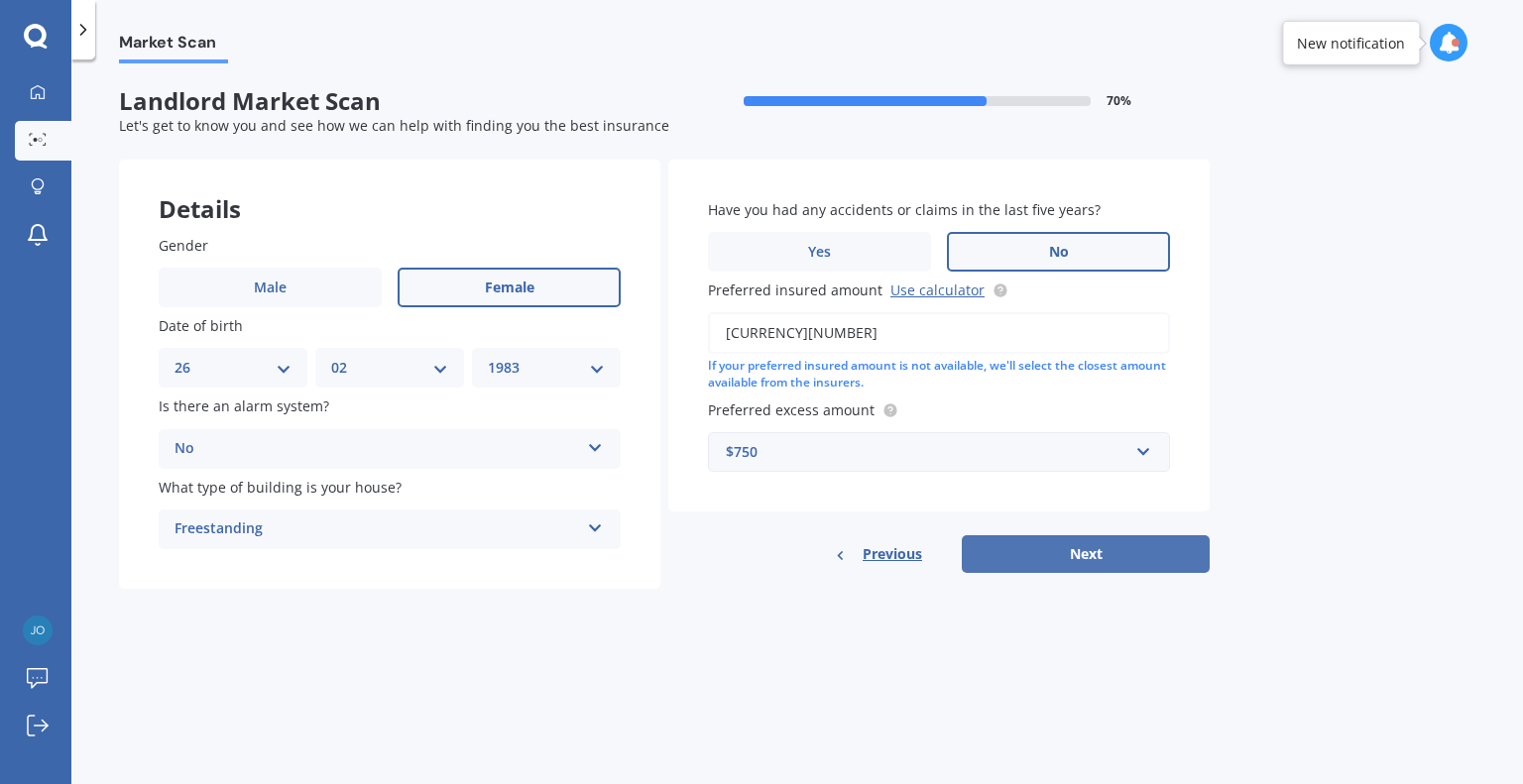 click on "Next" at bounding box center (1086, 554) 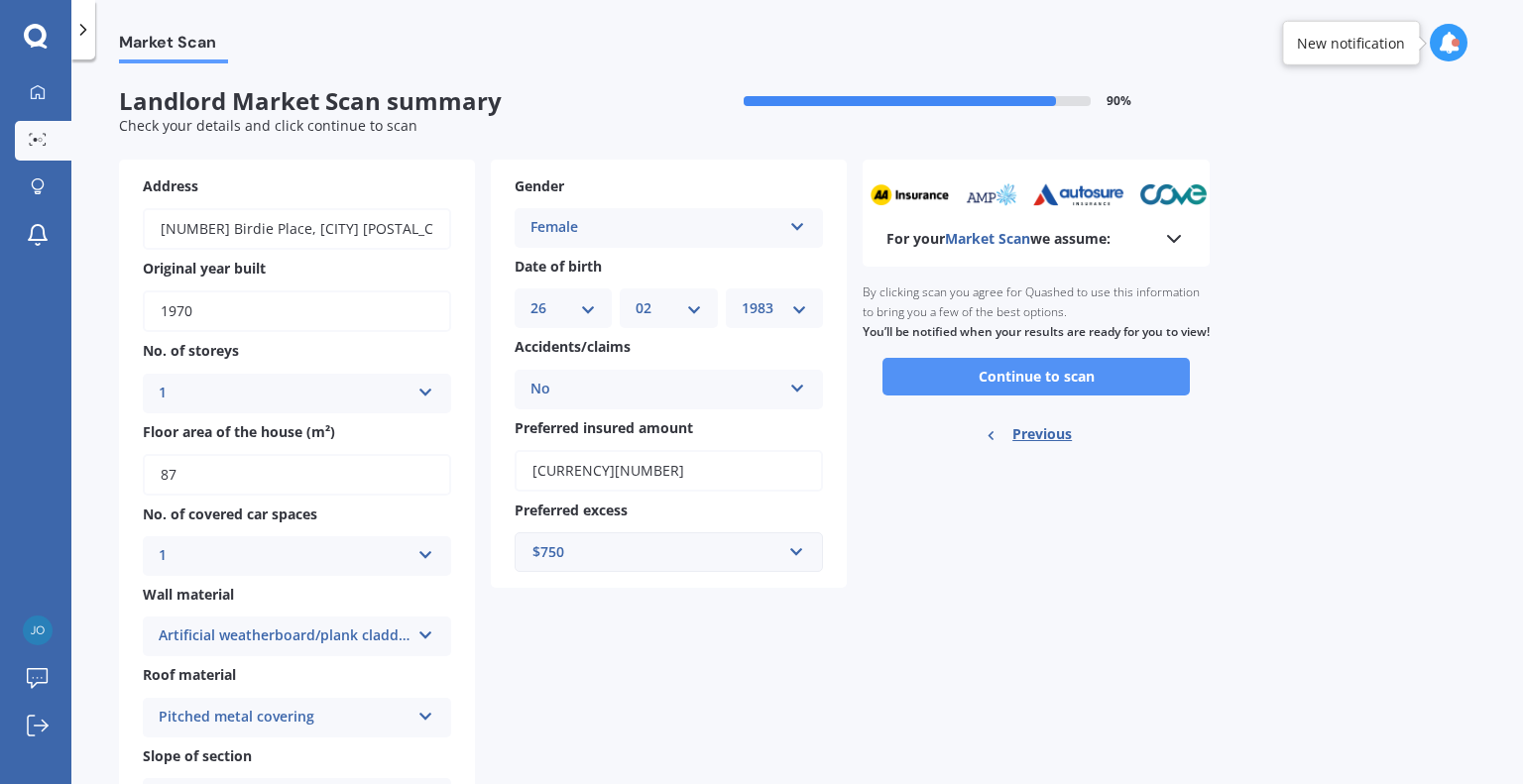 click on "Continue to scan" at bounding box center [1036, 377] 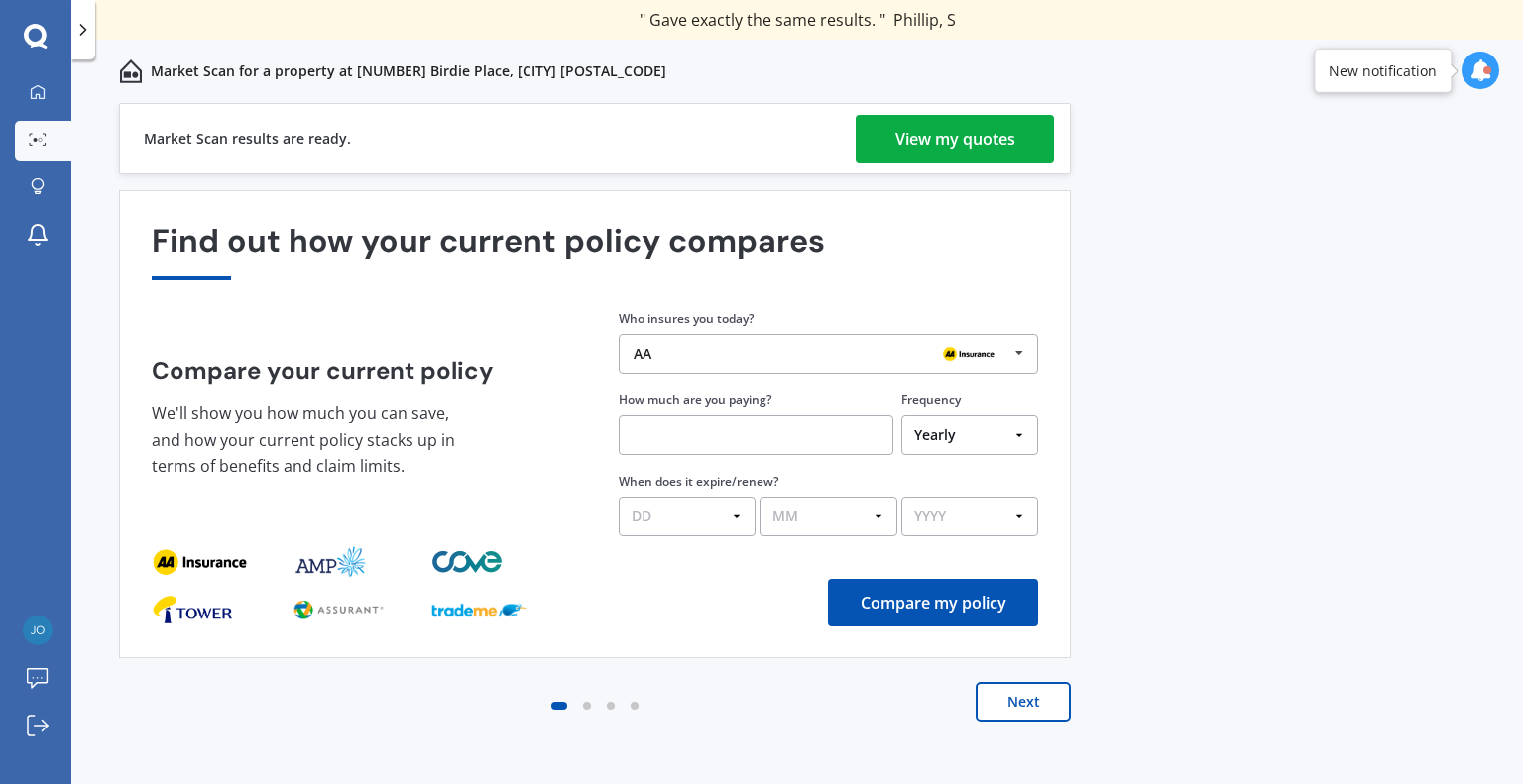click on "View my quotes" at bounding box center (955, 139) 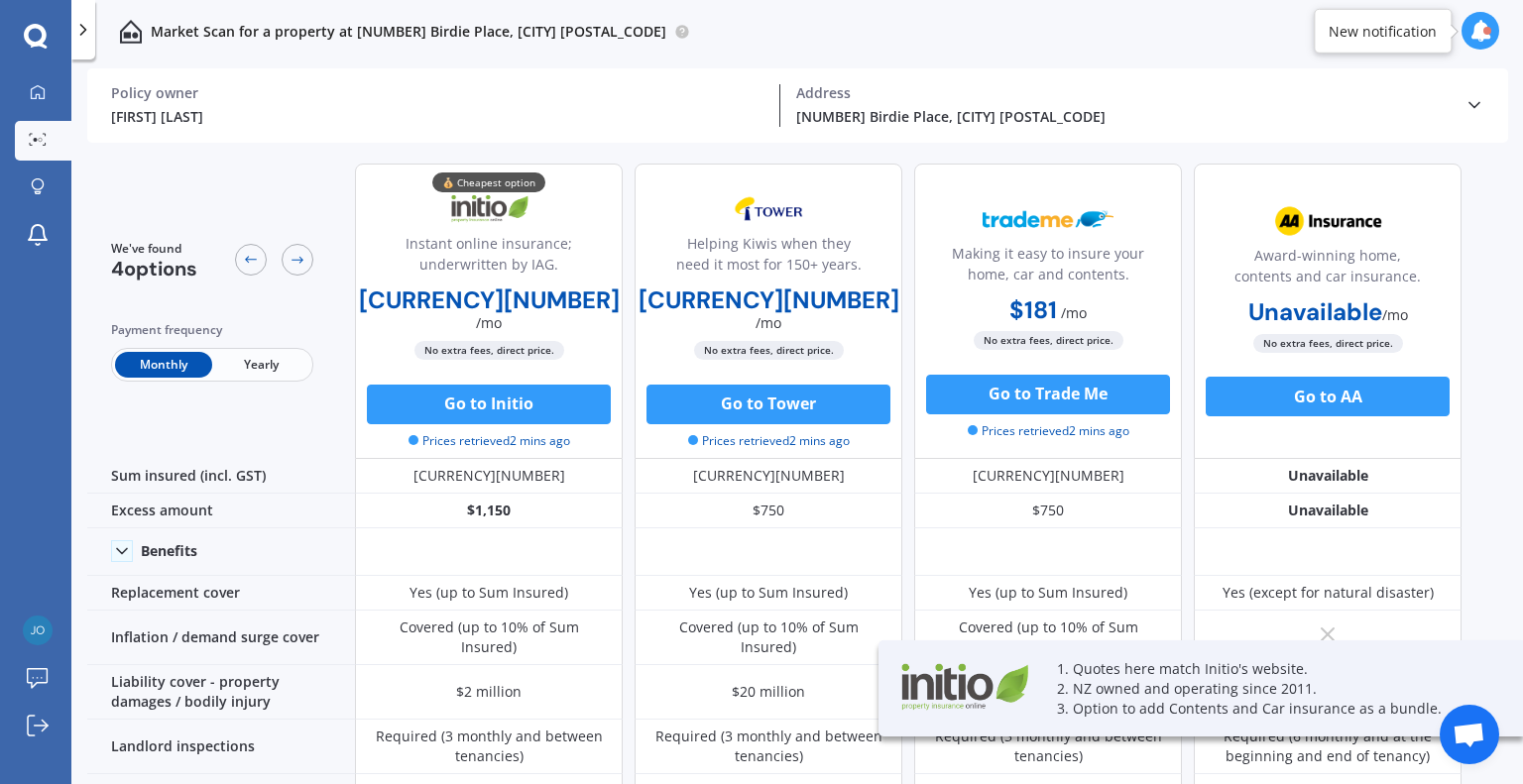 click on "Yearly" at bounding box center (261, 365) 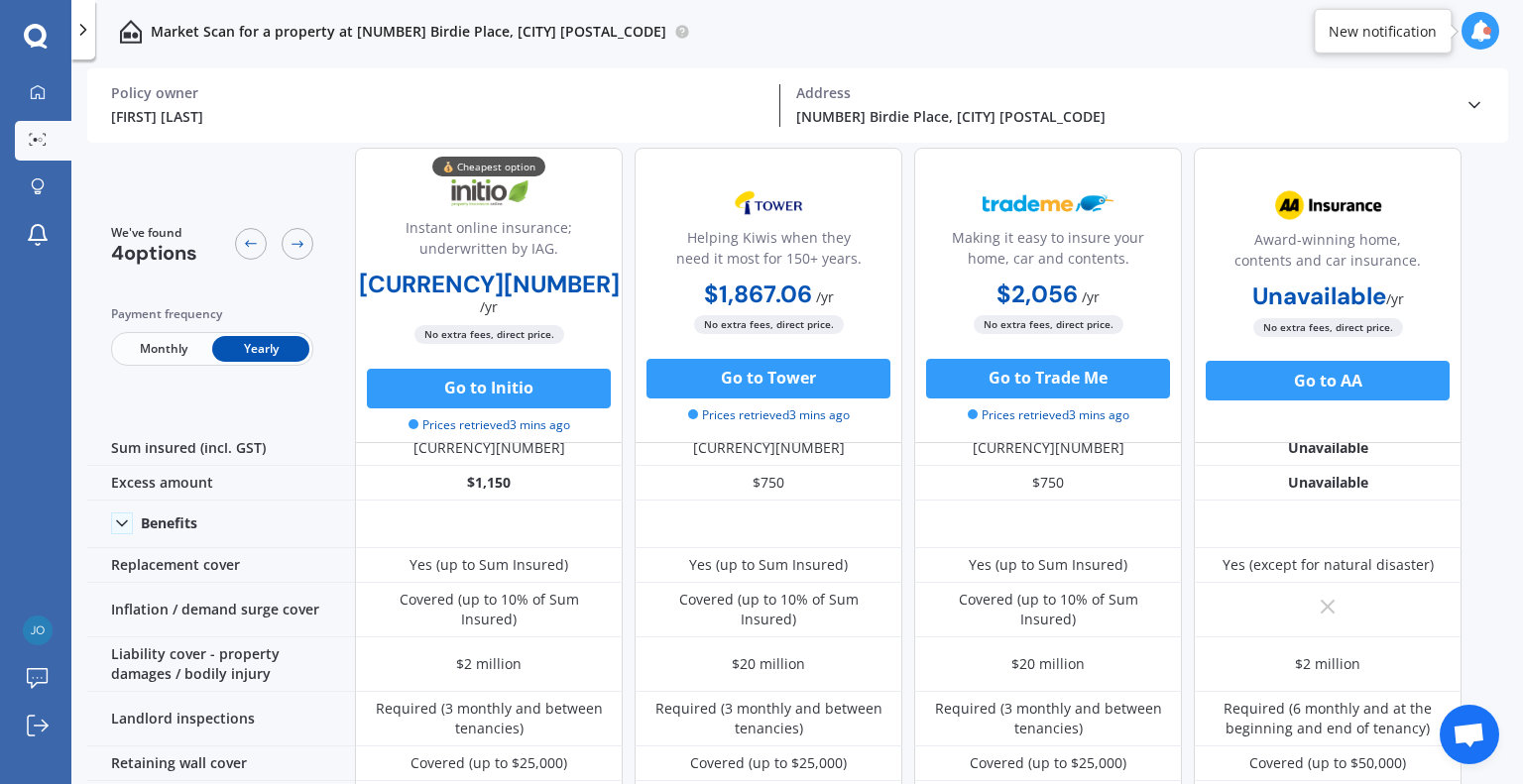 scroll, scrollTop: 0, scrollLeft: 0, axis: both 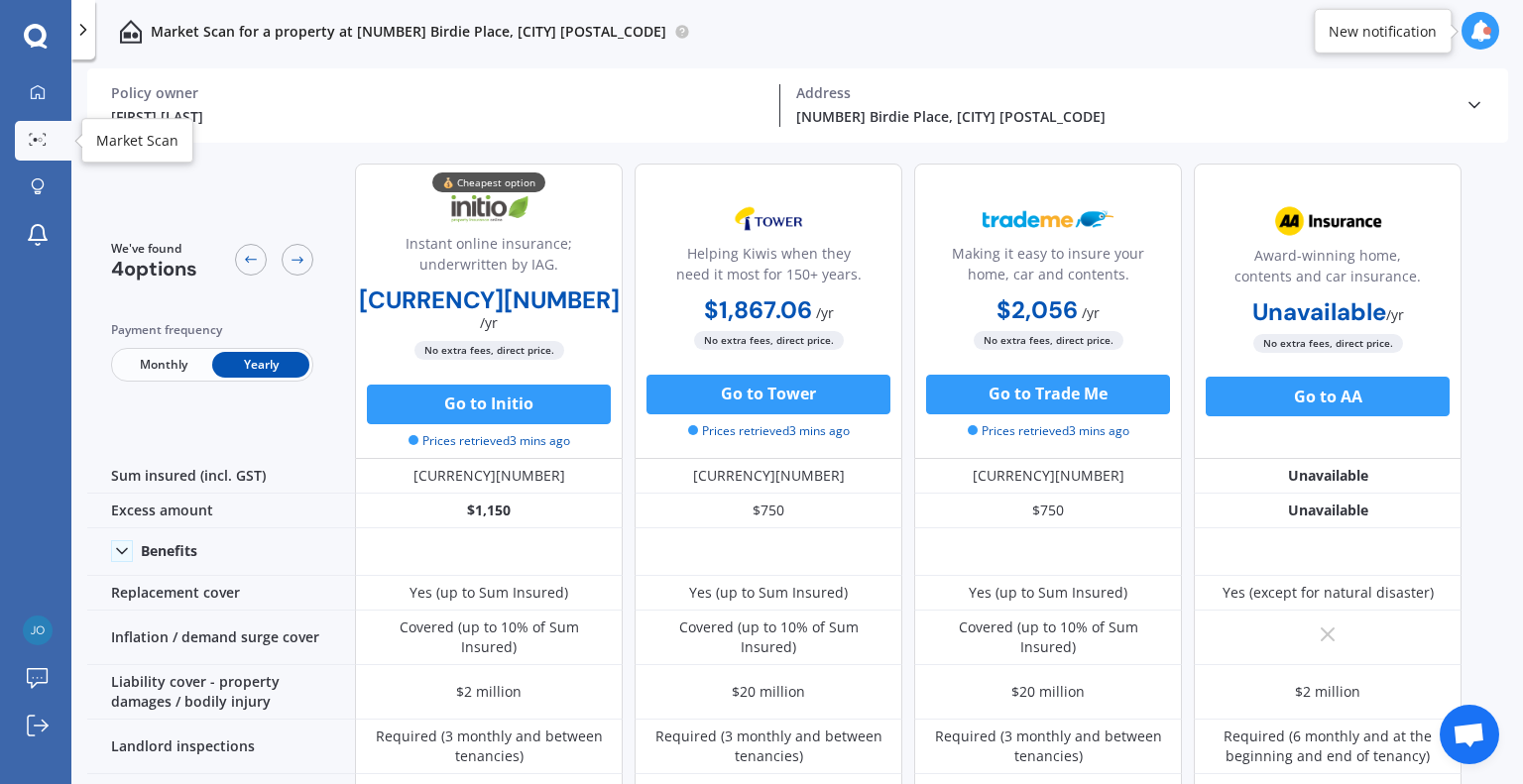 click 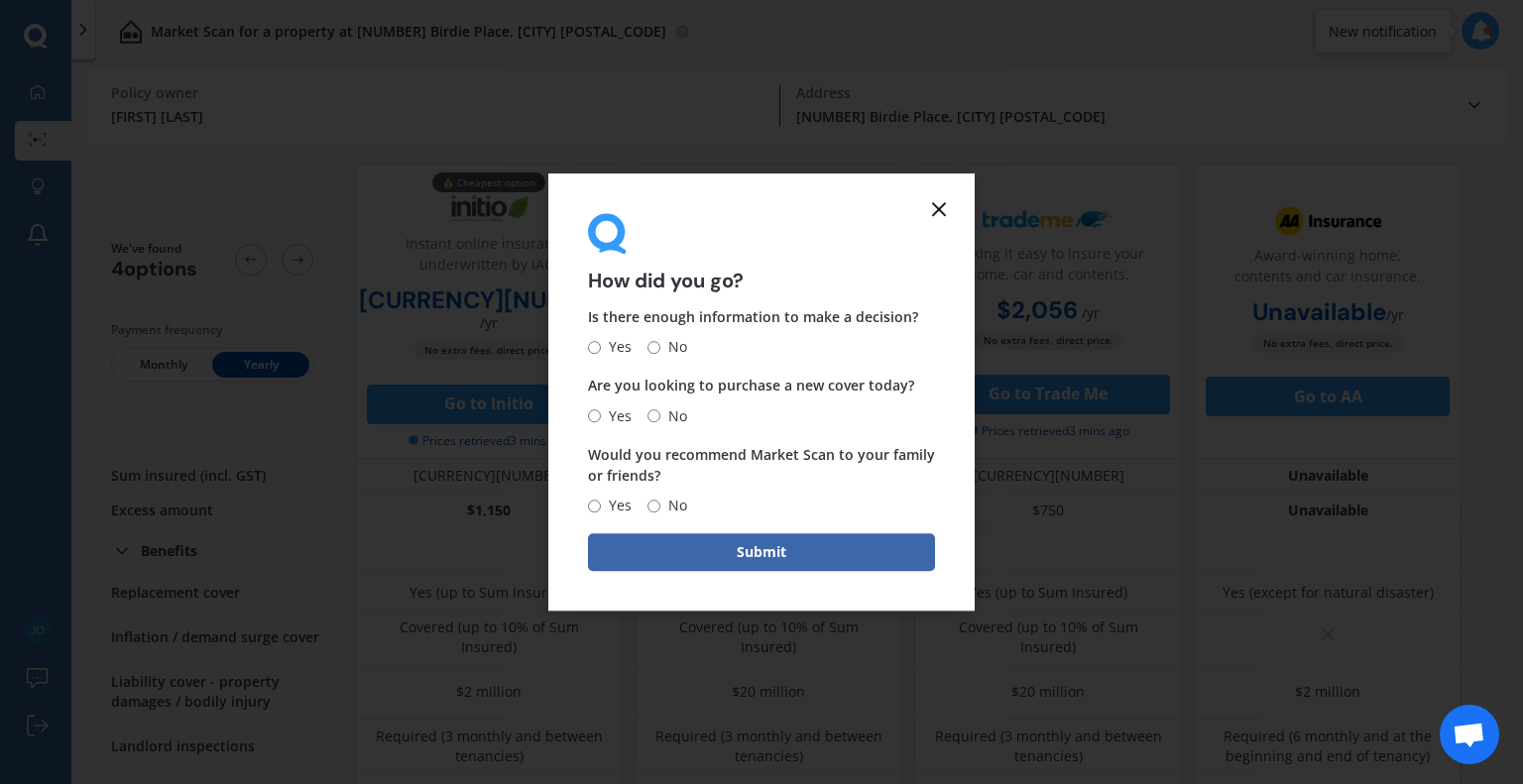 click 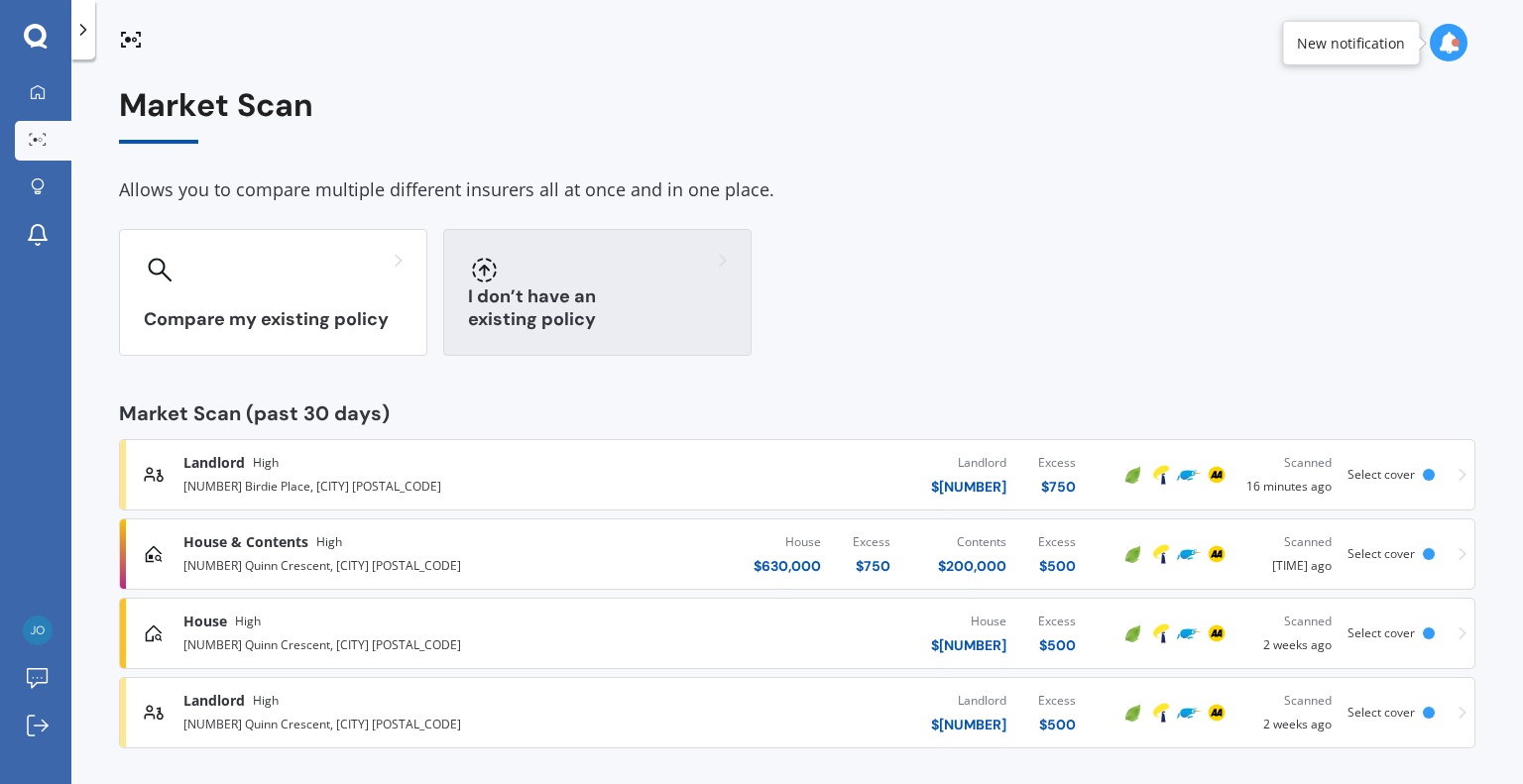 click at bounding box center [597, 270] 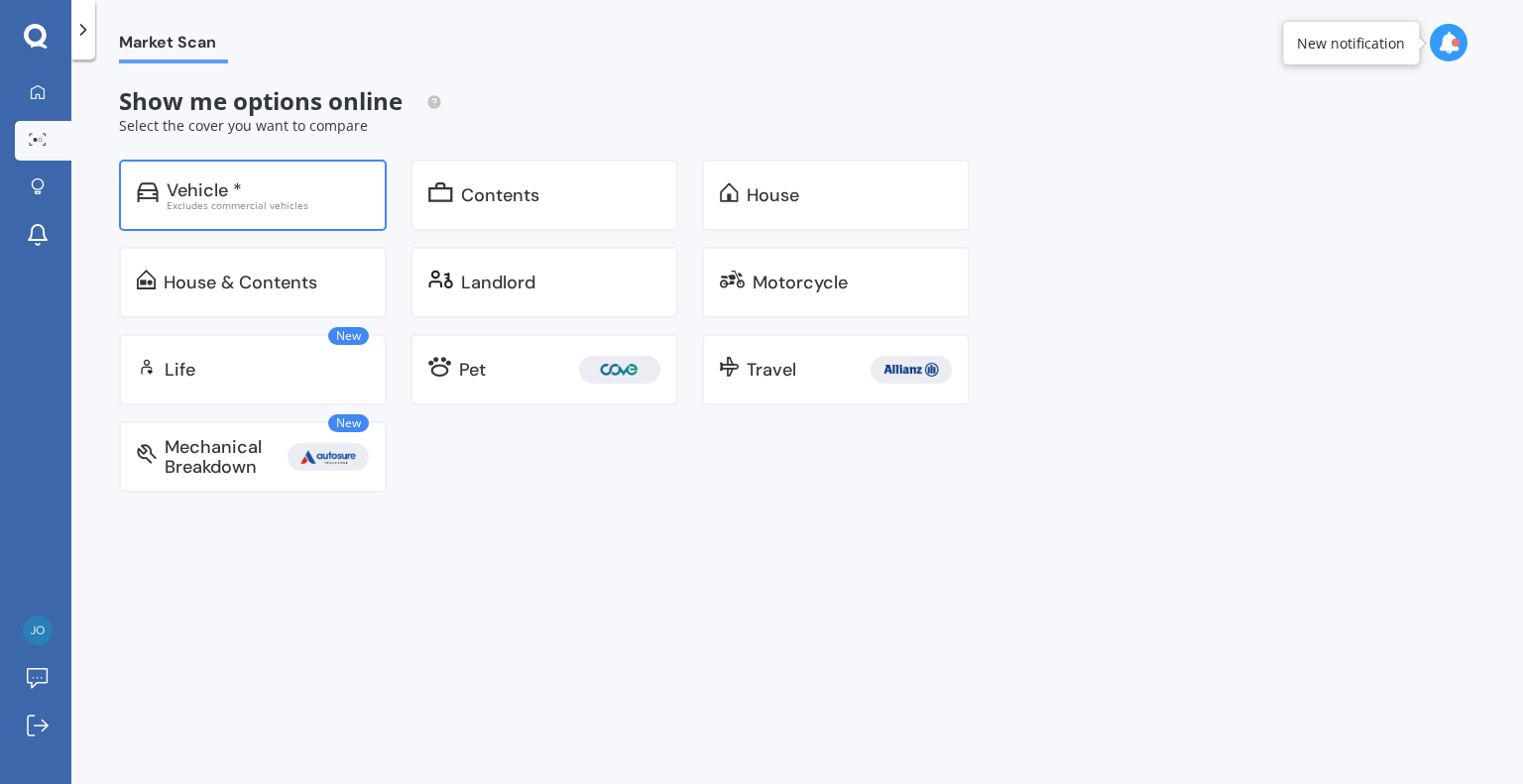 click on "Vehicle *" at bounding box center [268, 190] 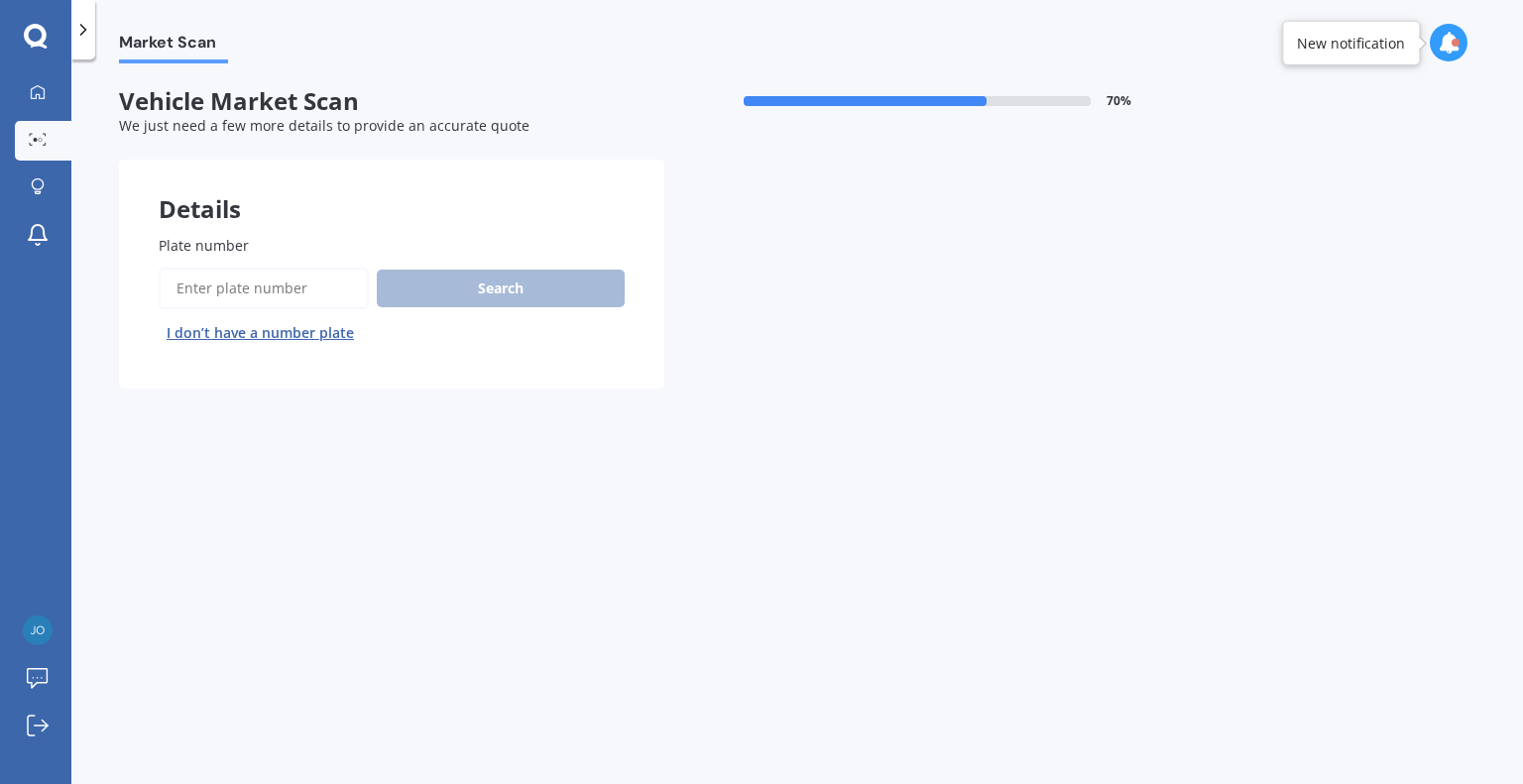 click on "Plate number" at bounding box center (264, 288) 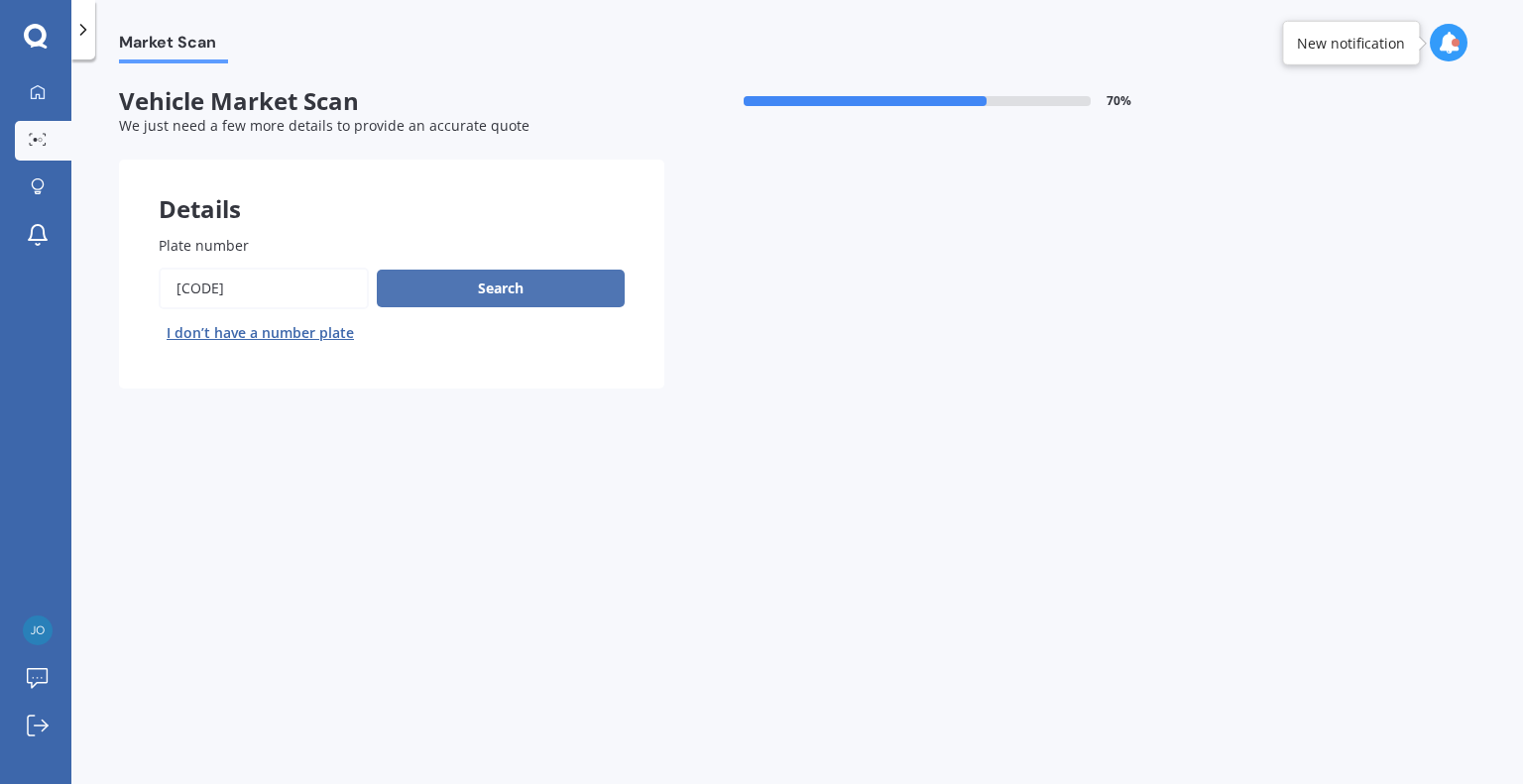 type on "[CODE]" 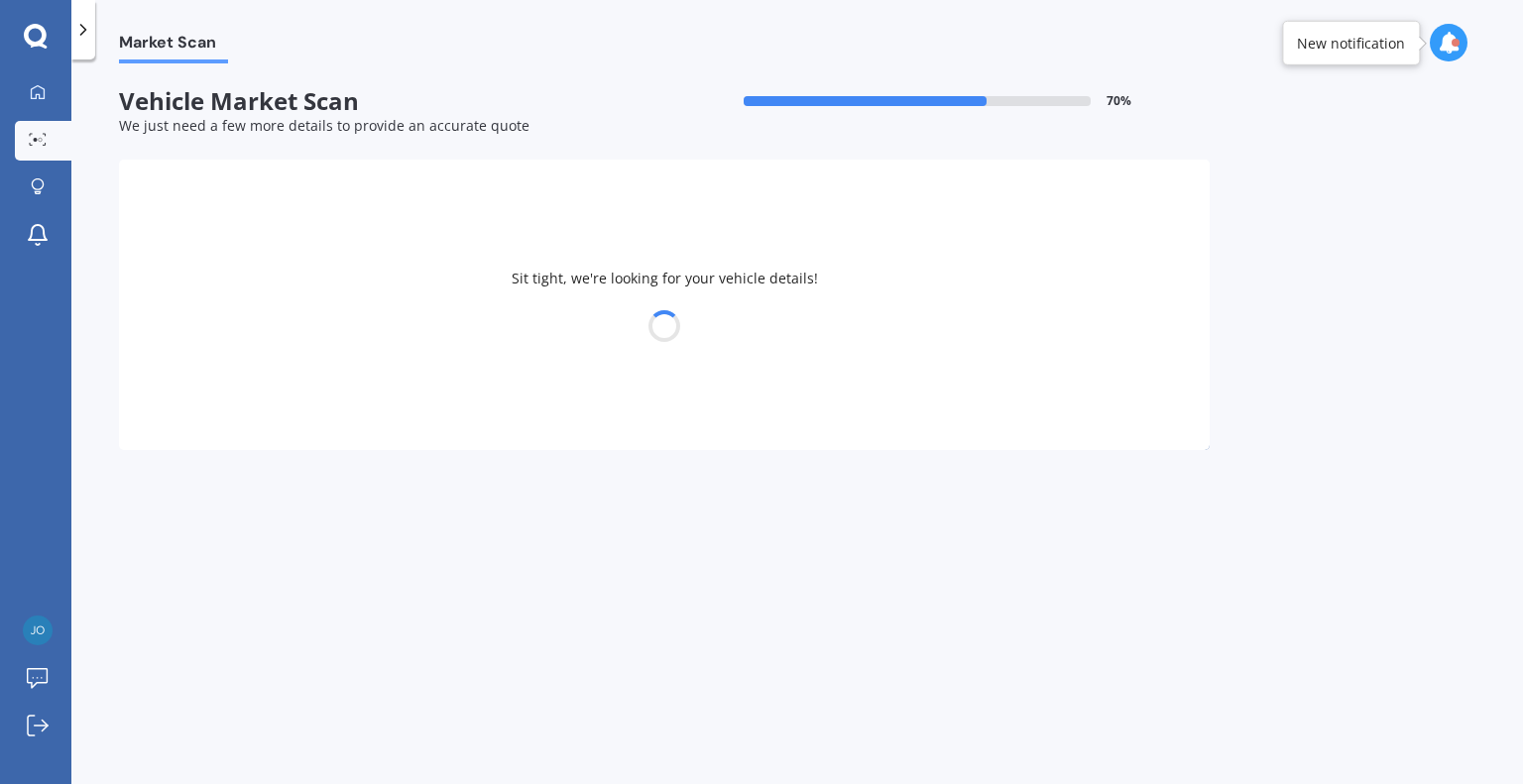 select on "BYD" 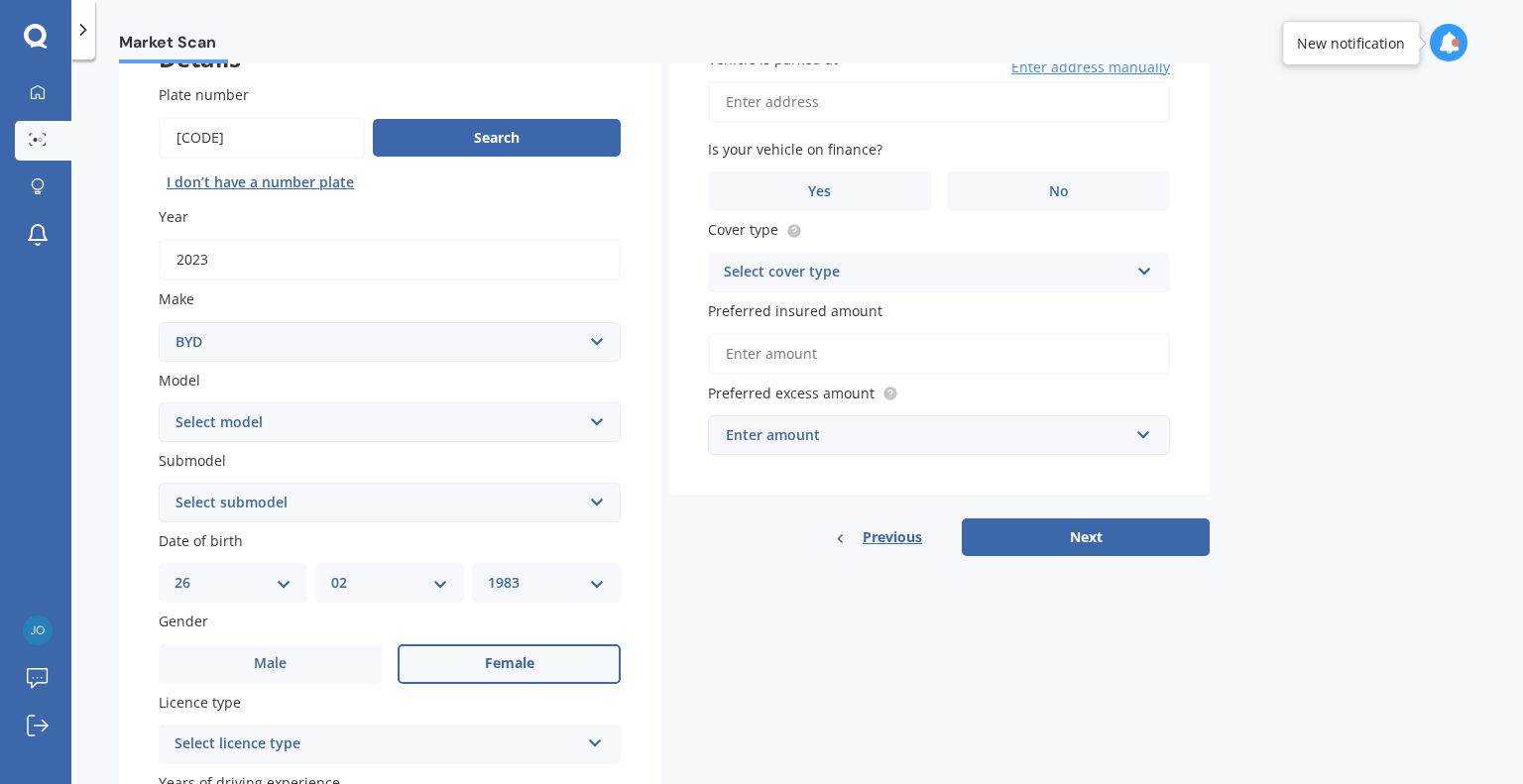 scroll, scrollTop: 202, scrollLeft: 0, axis: vertical 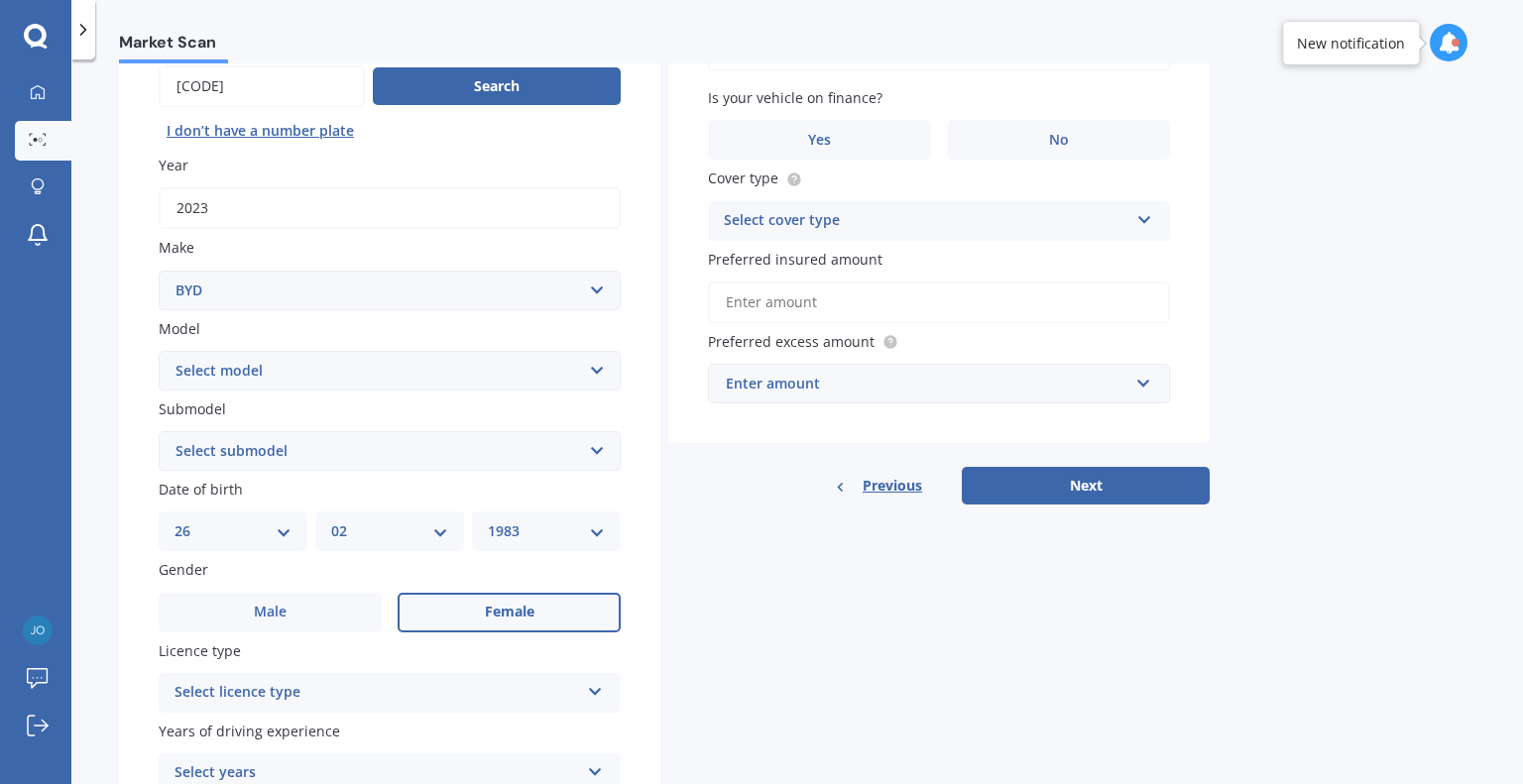 click on "Select model Atto 3 Electric Dolphin SEAL SEALION 6 SHARK 6" at bounding box center [390, 371] 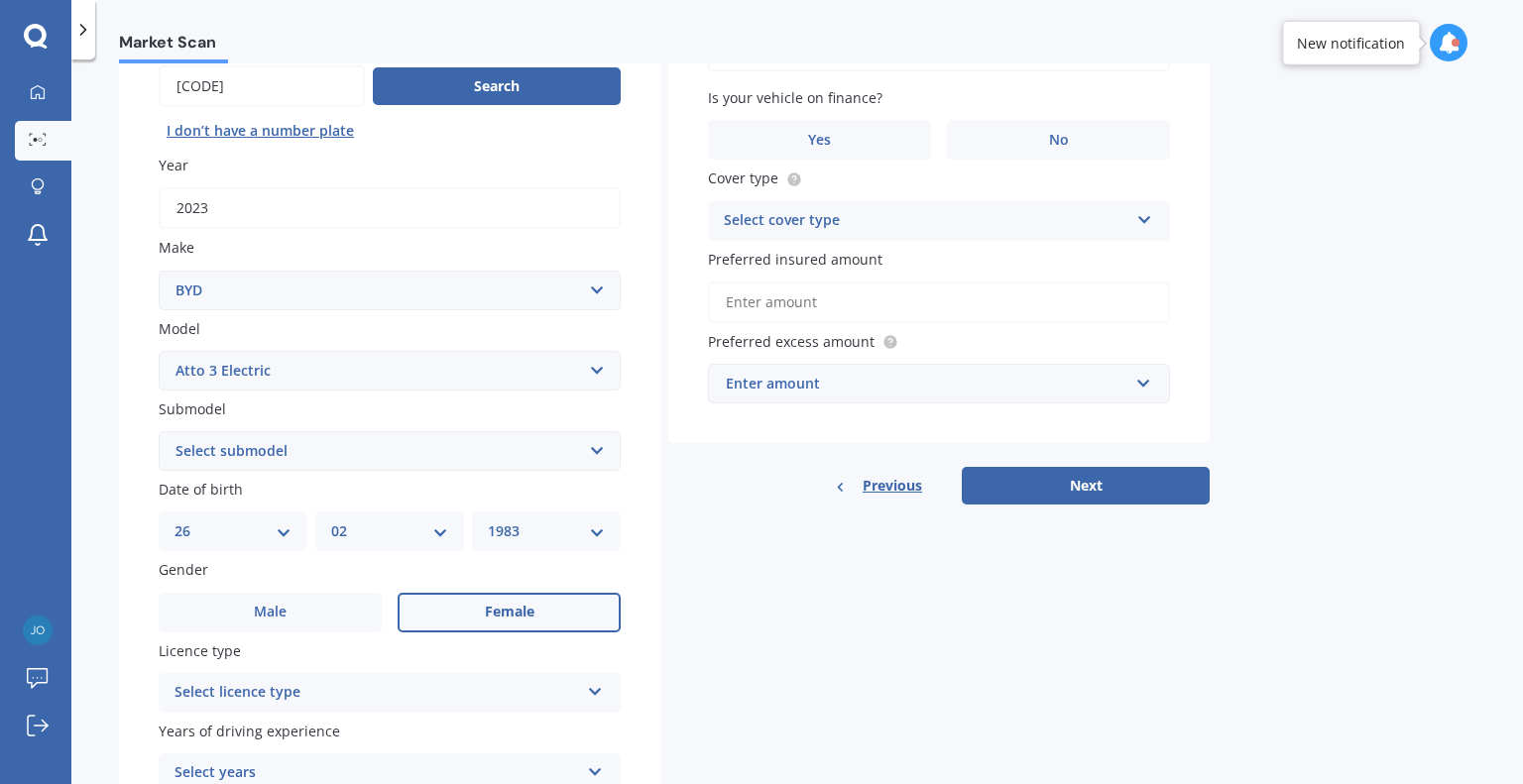 click on "Select model Atto 3 Electric Dolphin SEAL SEALION 6 SHARK 6" at bounding box center [390, 371] 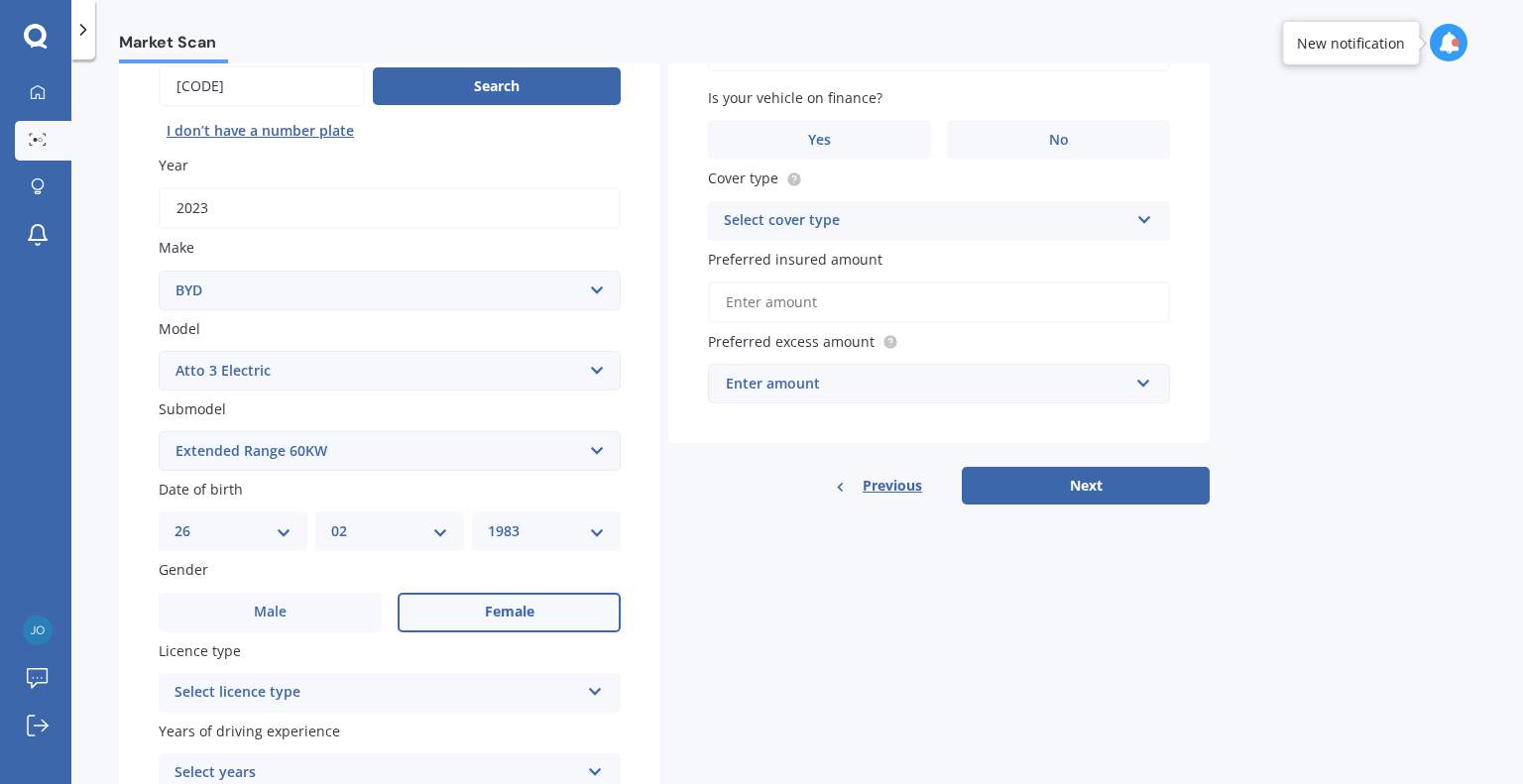 click on "Select submodel Extended Range 60KW" at bounding box center [390, 451] 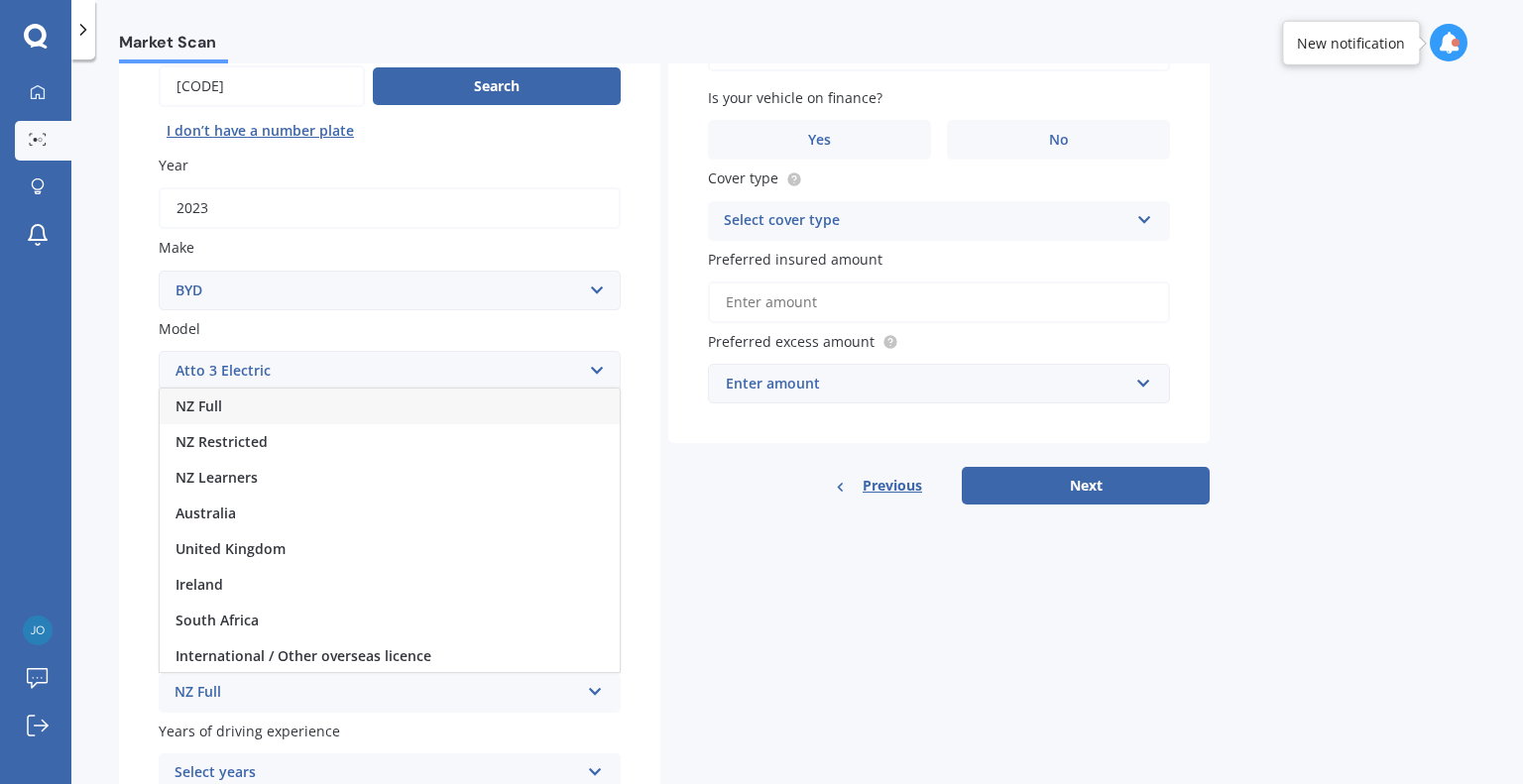 click on "NZ Full" at bounding box center (390, 406) 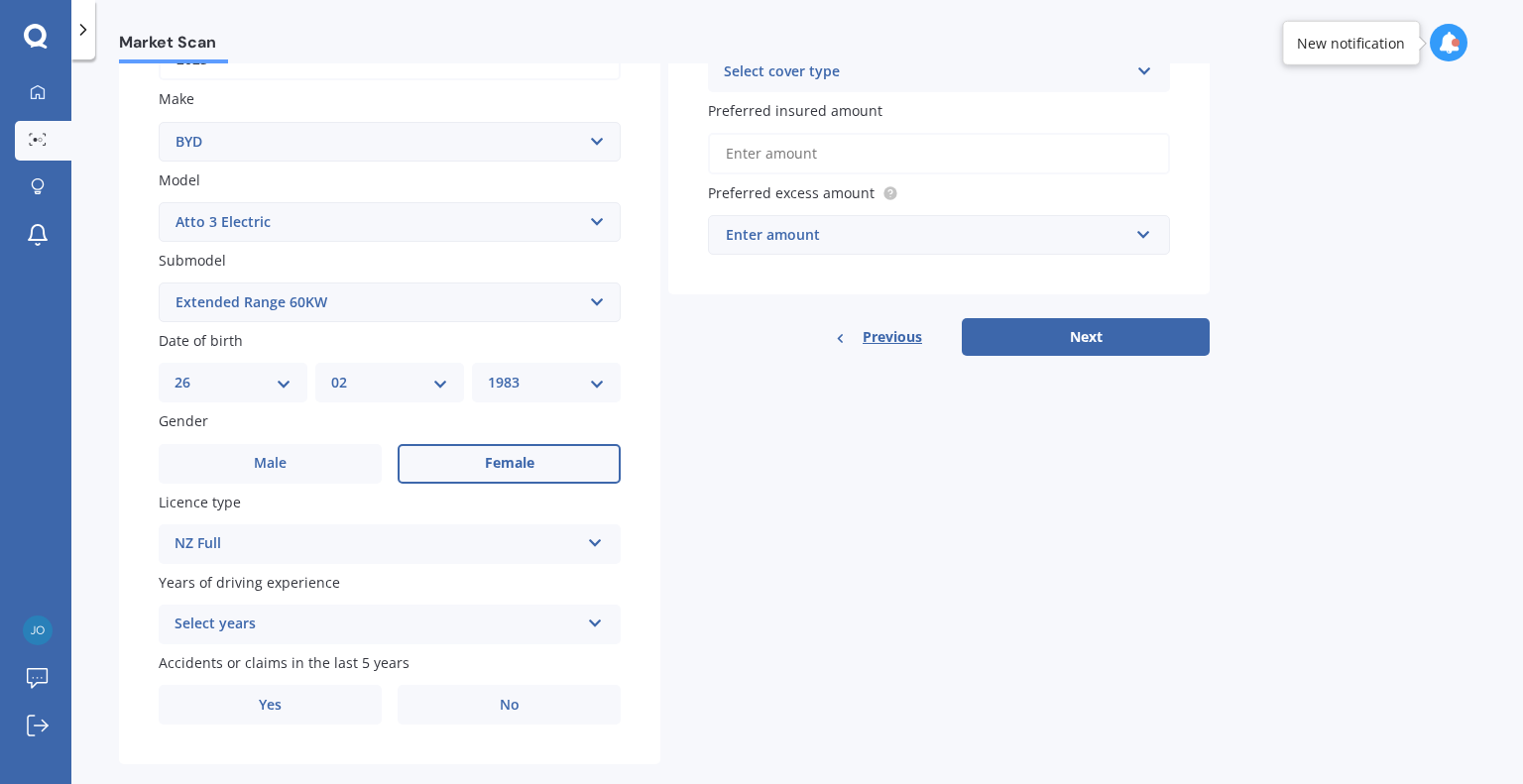 scroll, scrollTop: 383, scrollLeft: 0, axis: vertical 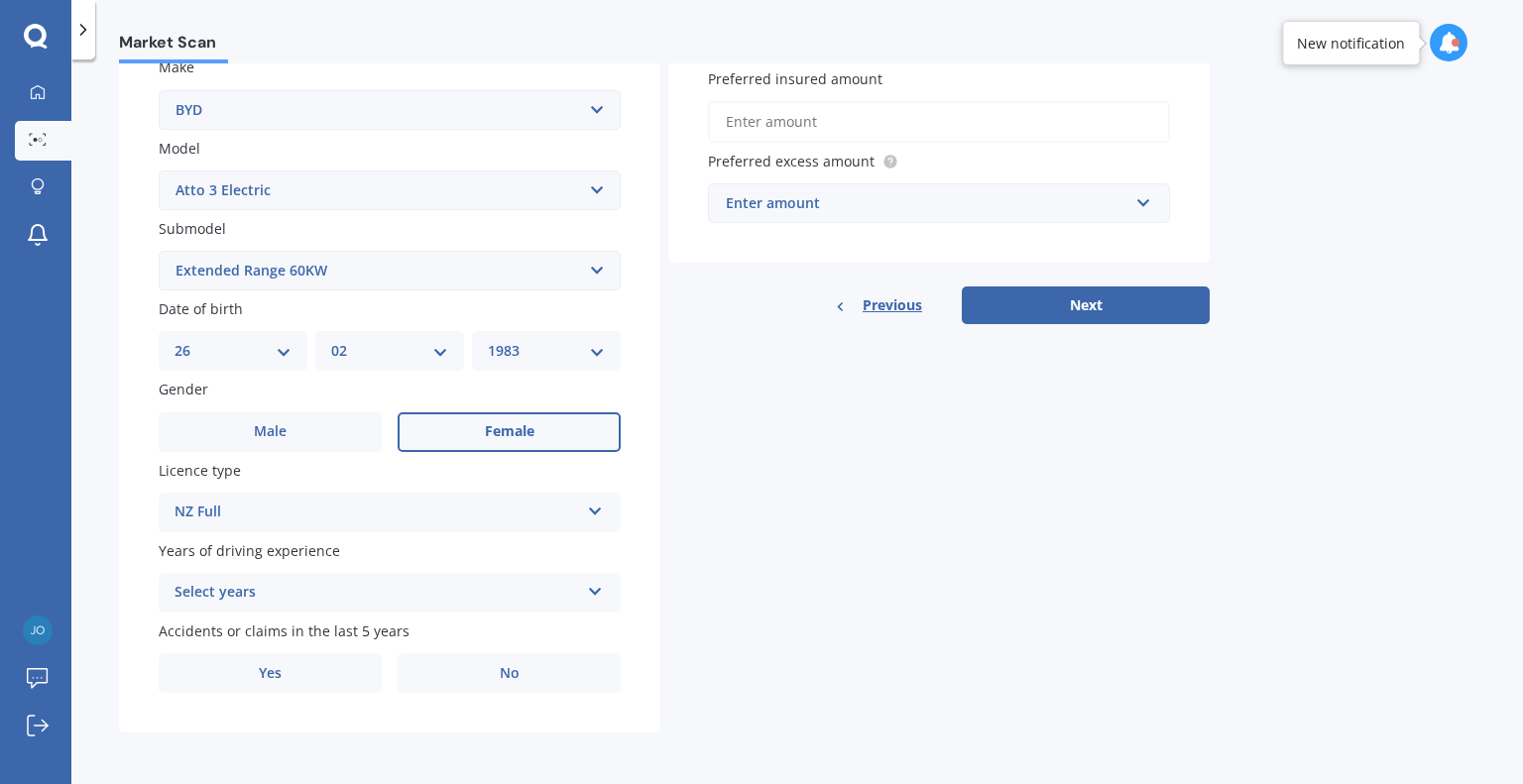 click on "Select years" at bounding box center (377, 593) 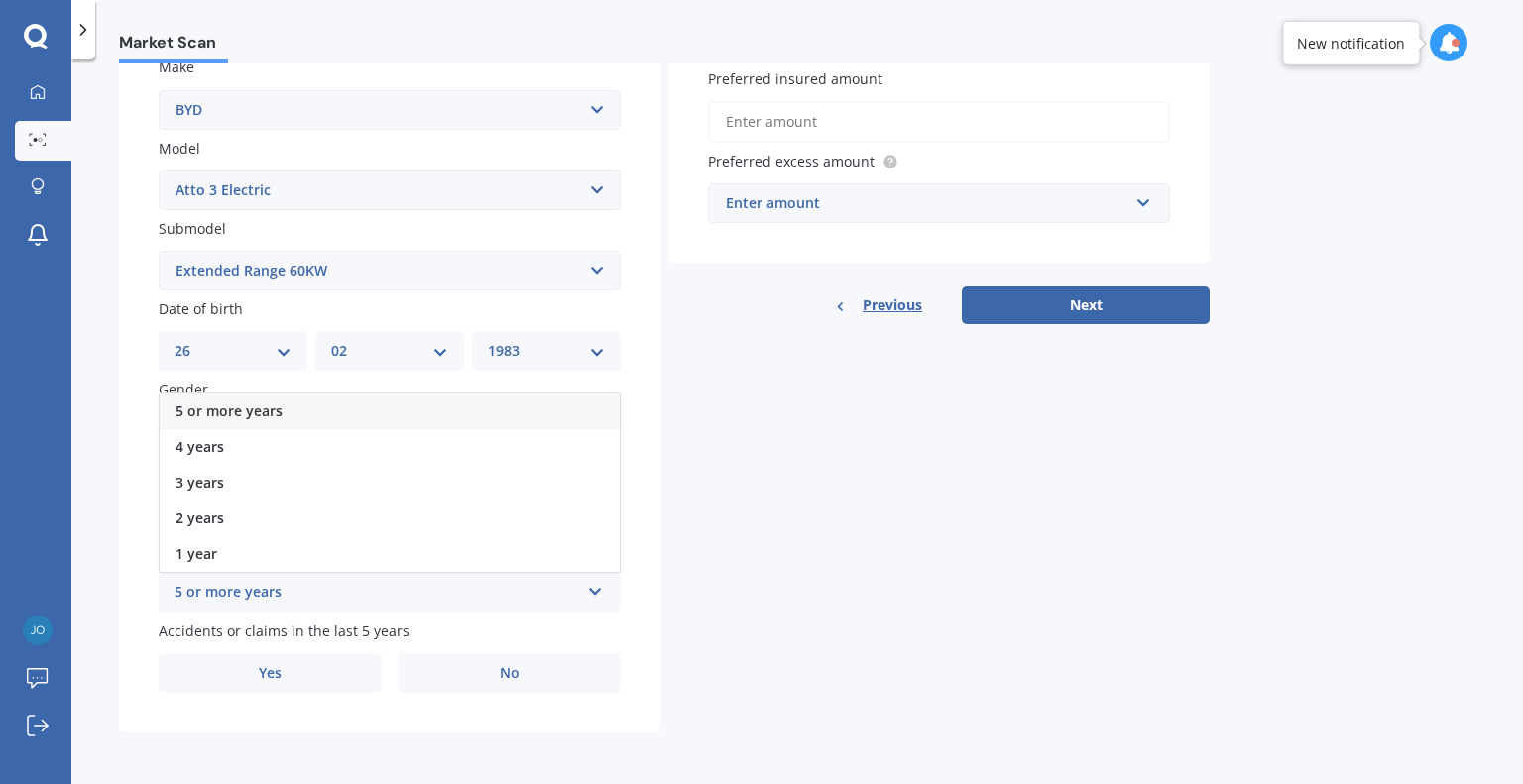 click on "5 or more years" at bounding box center (390, 411) 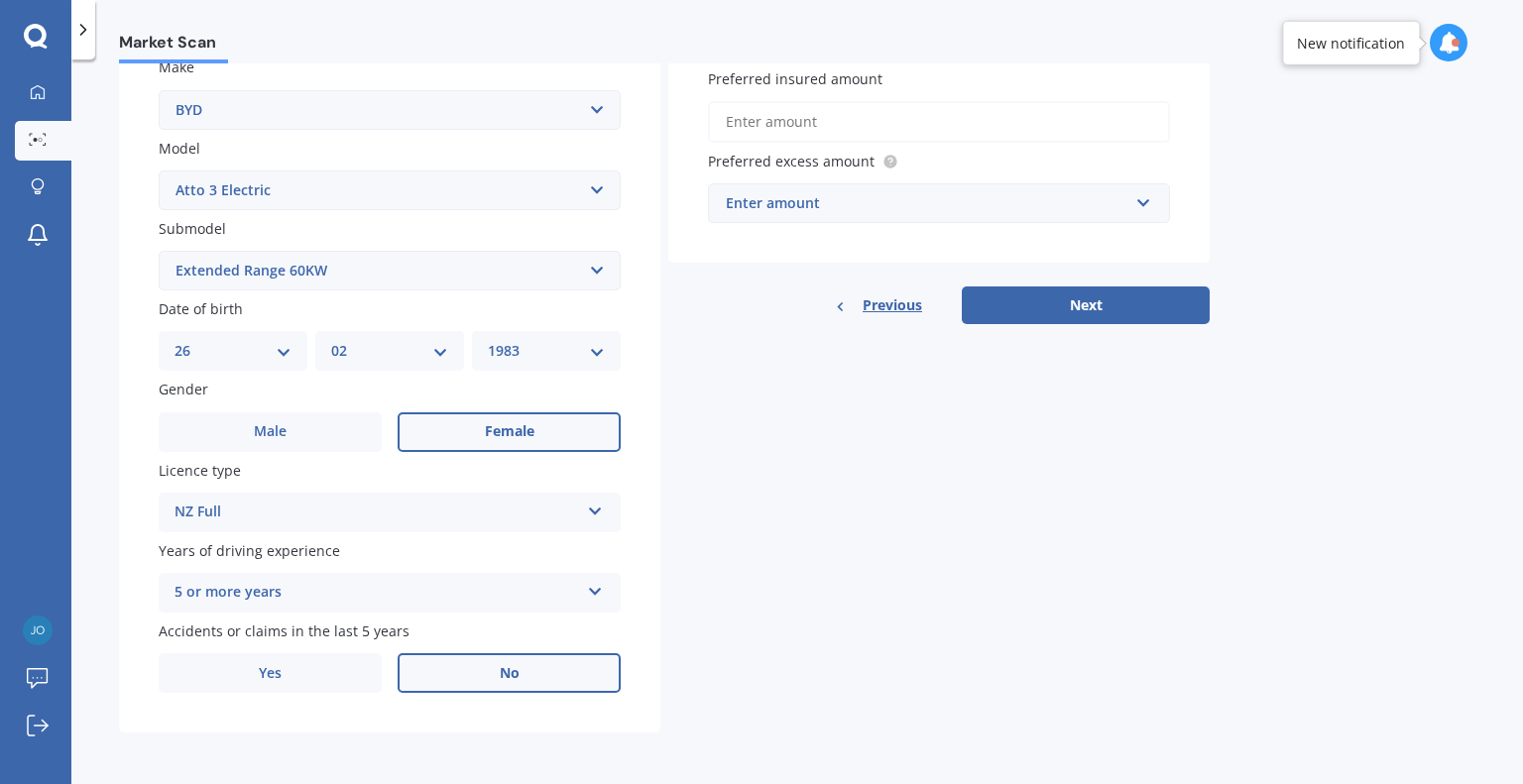 click on "No" at bounding box center [509, 673] 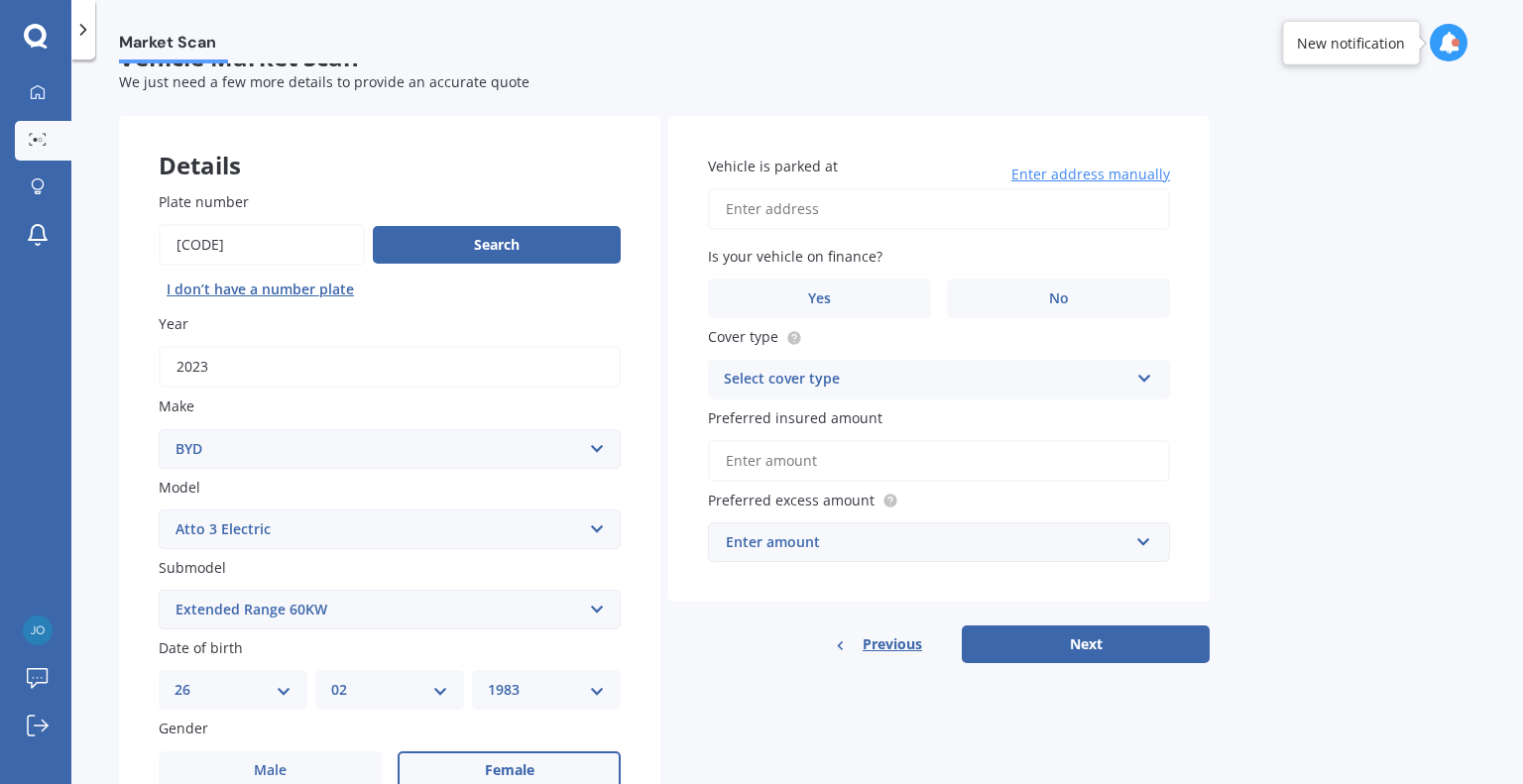 scroll, scrollTop: 3, scrollLeft: 0, axis: vertical 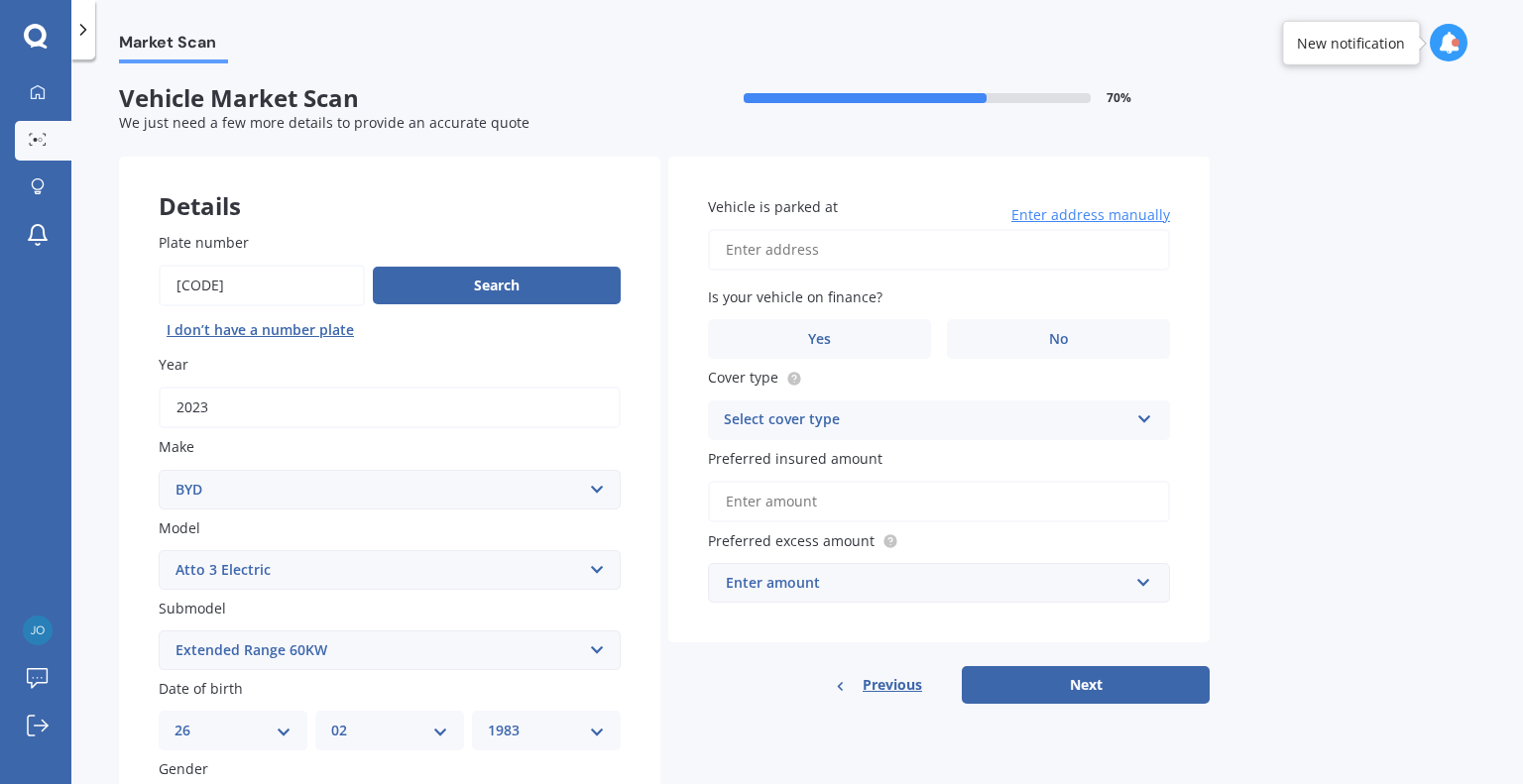 click on "Vehicle is parked at" at bounding box center [939, 250] 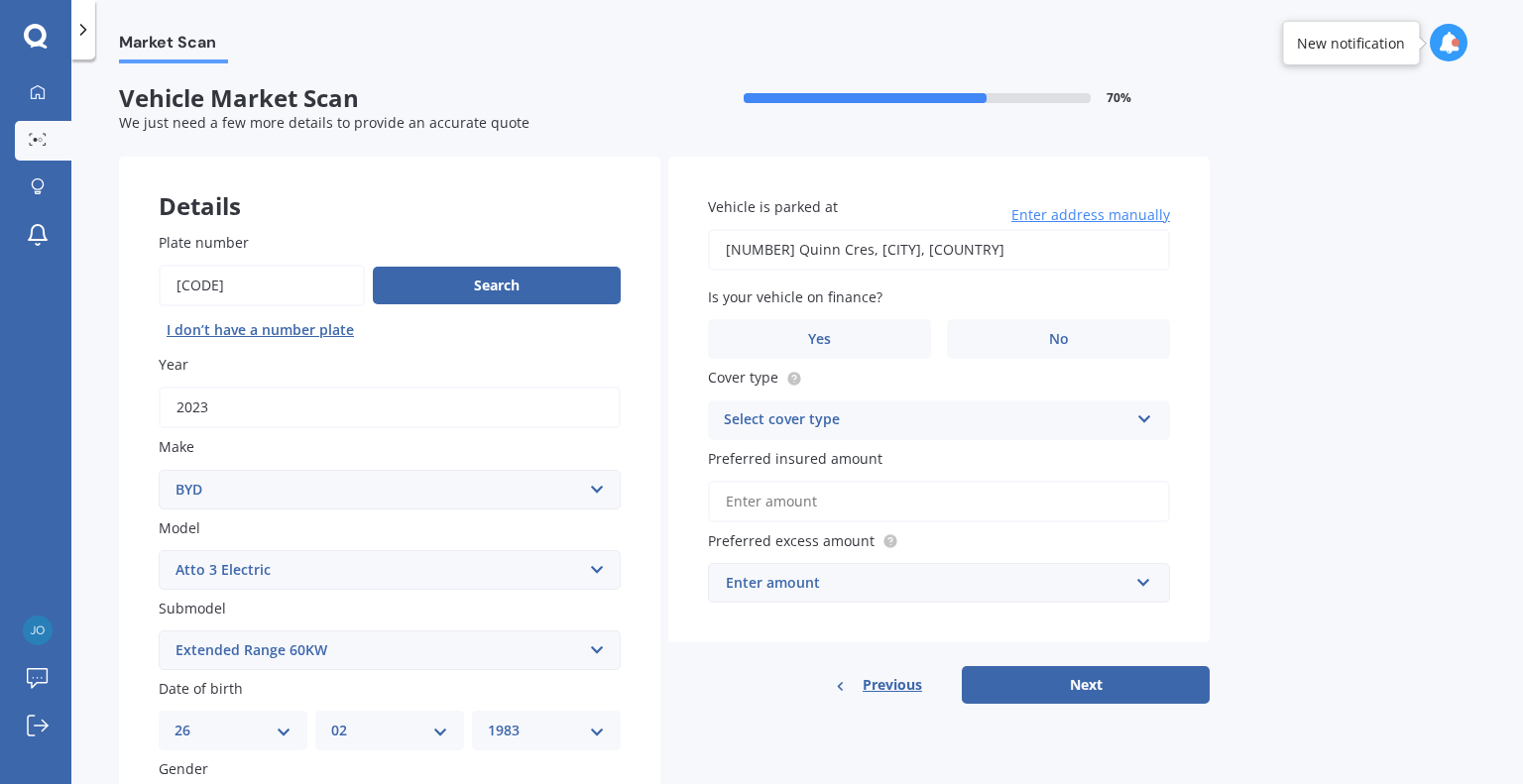 type on "[NUMBER] Quinn Crescent, [CITY] [POSTAL_CODE]" 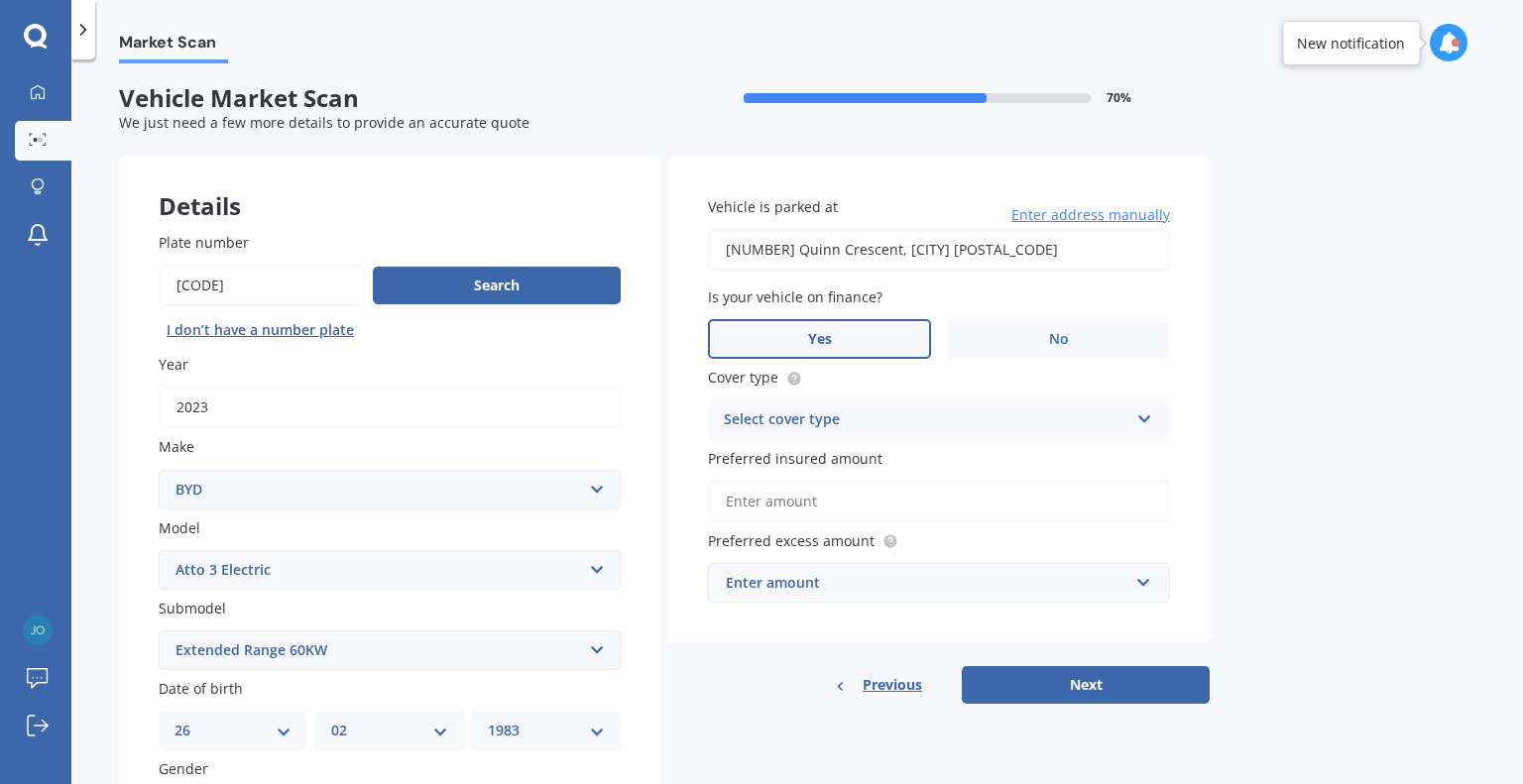 click on "Yes" at bounding box center (819, 339) 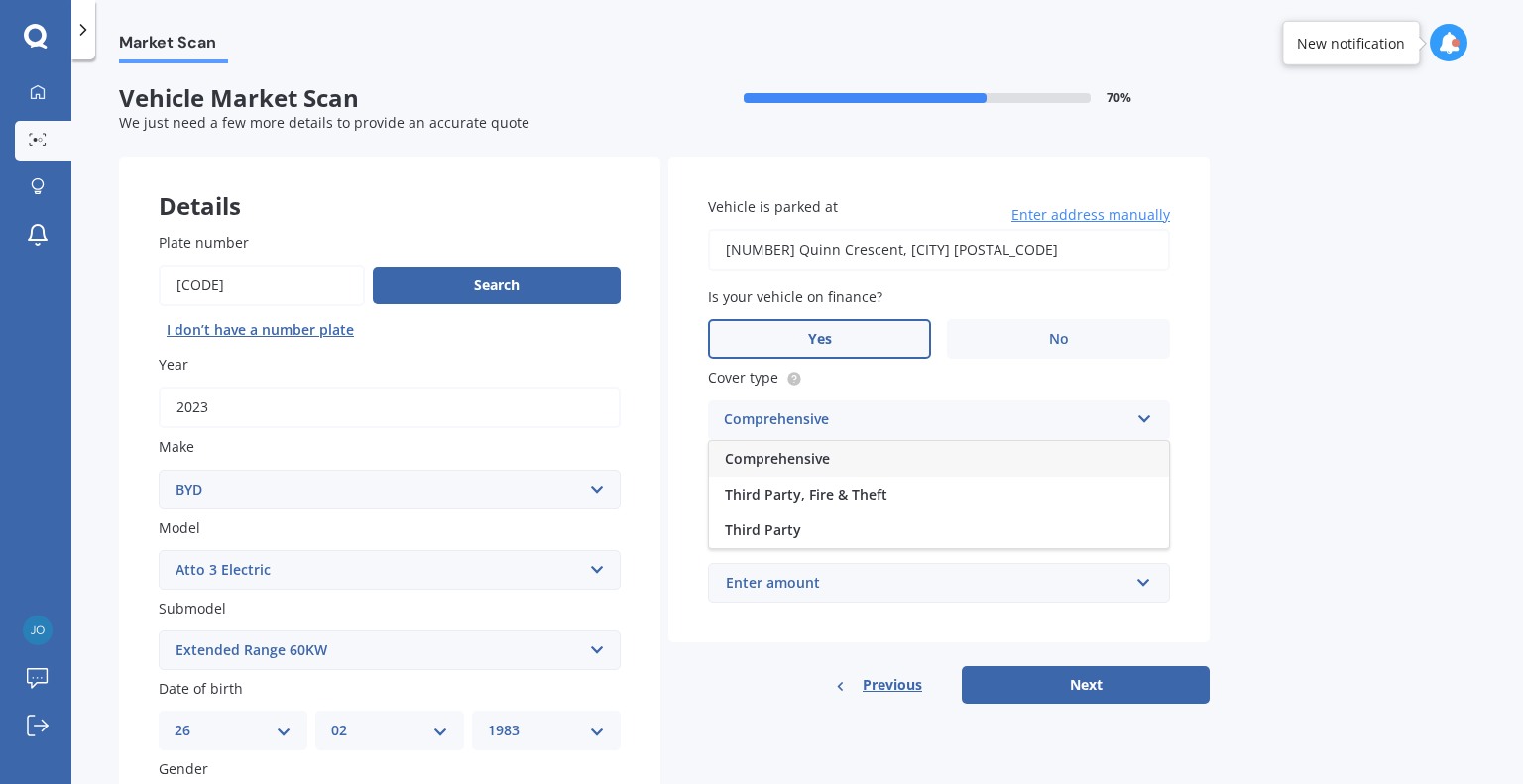 click on "Comprehensive" at bounding box center (777, 458) 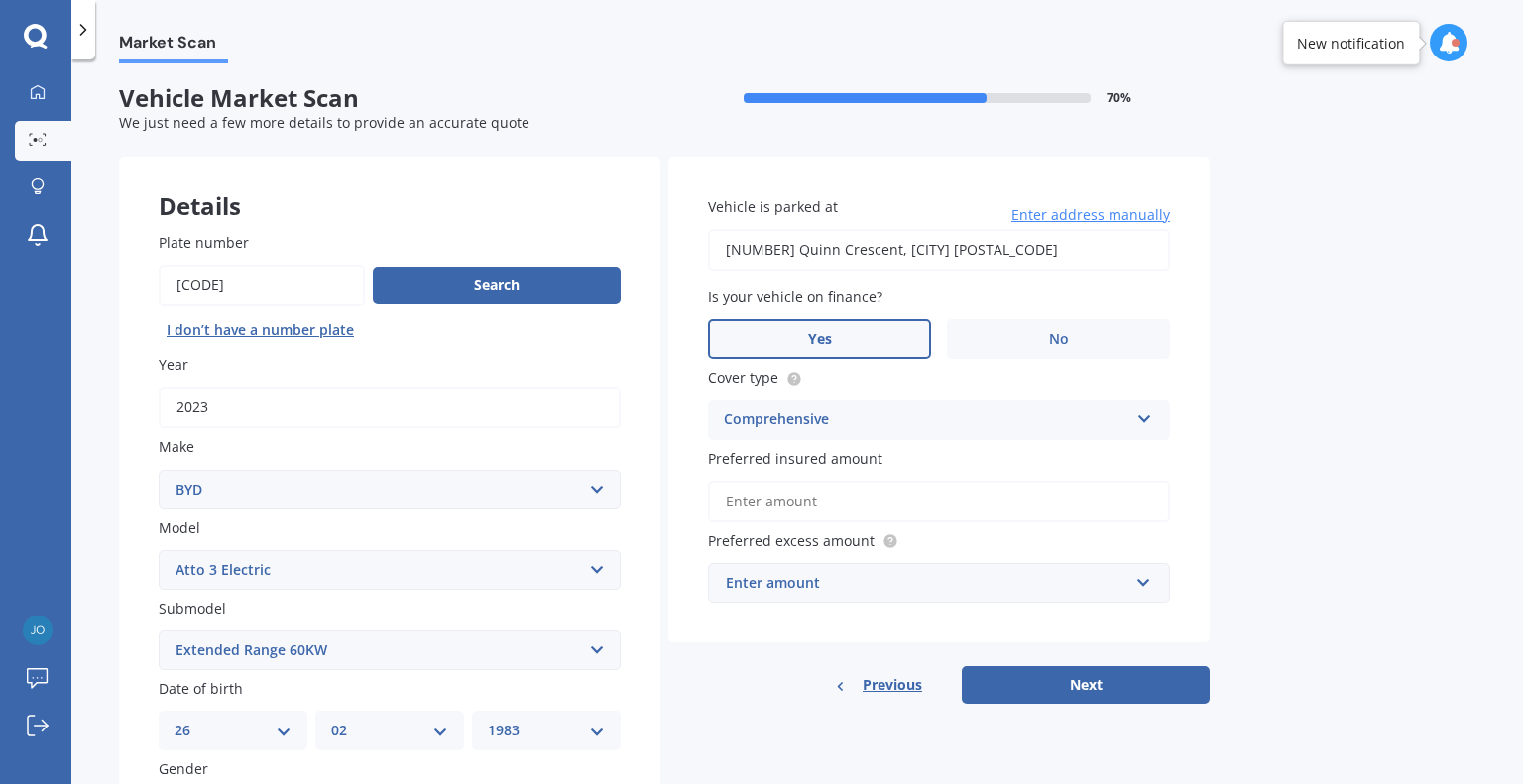 click on "Preferred insured amount" at bounding box center [939, 502] 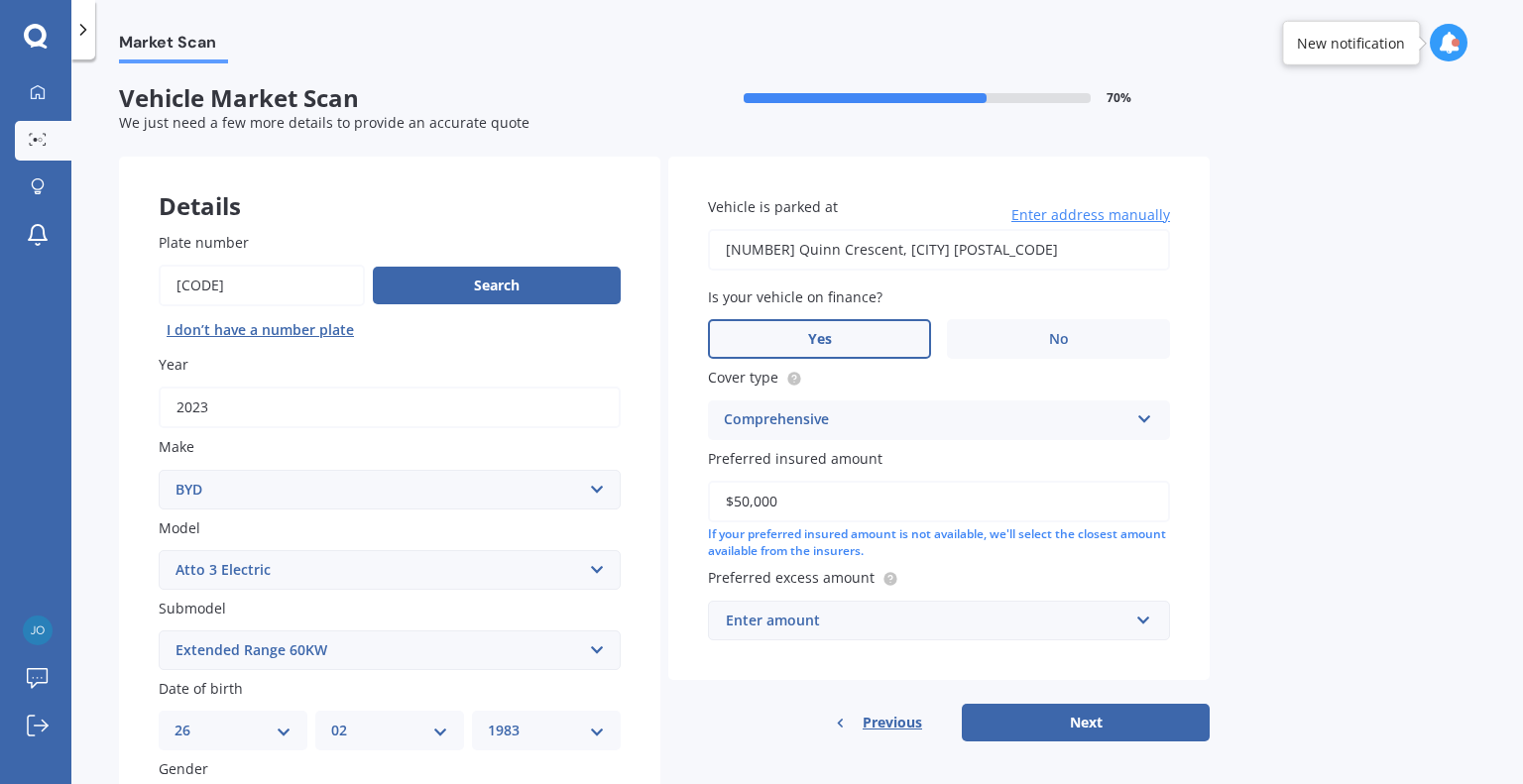 type on "$50,000" 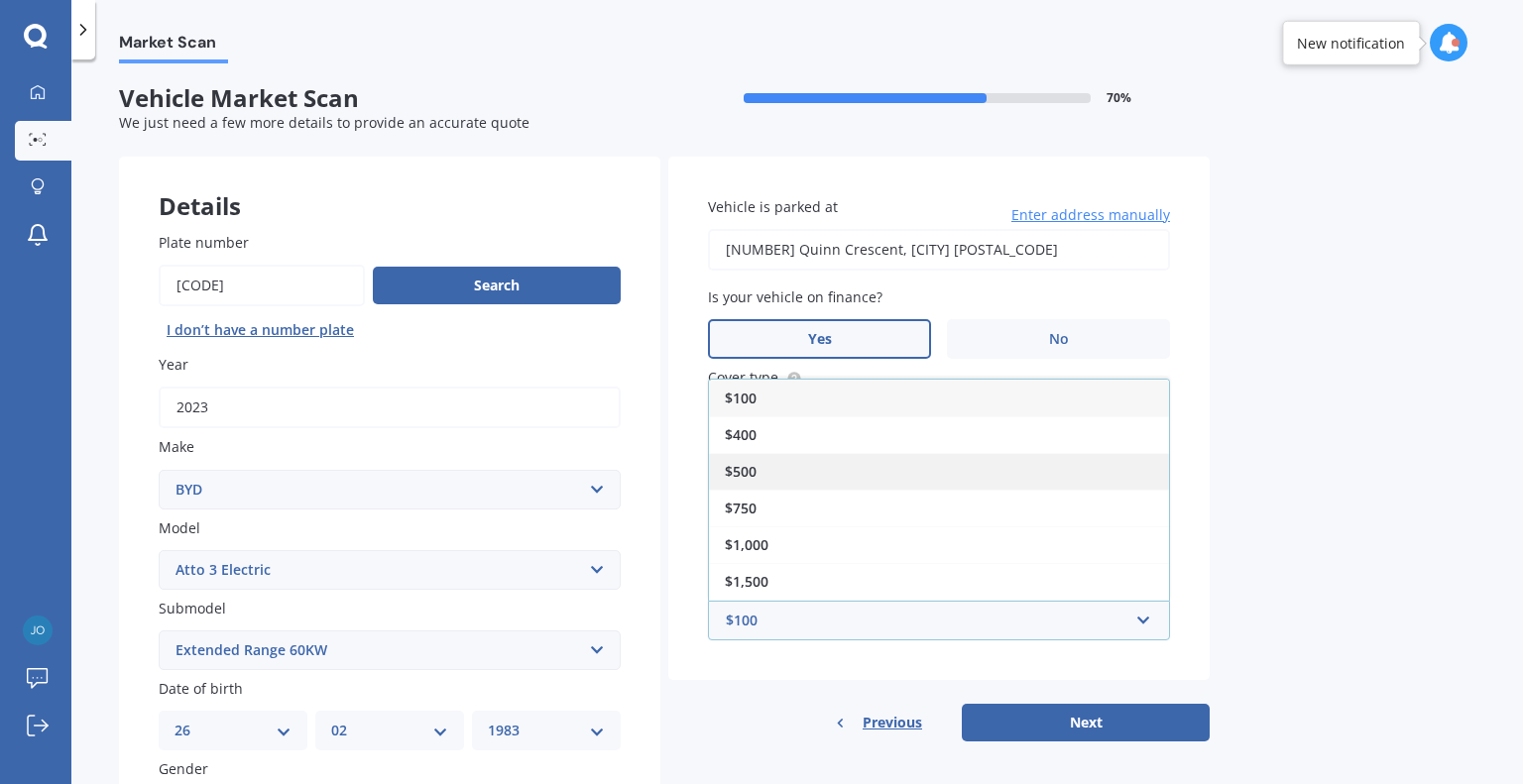 click on "$500" at bounding box center [939, 471] 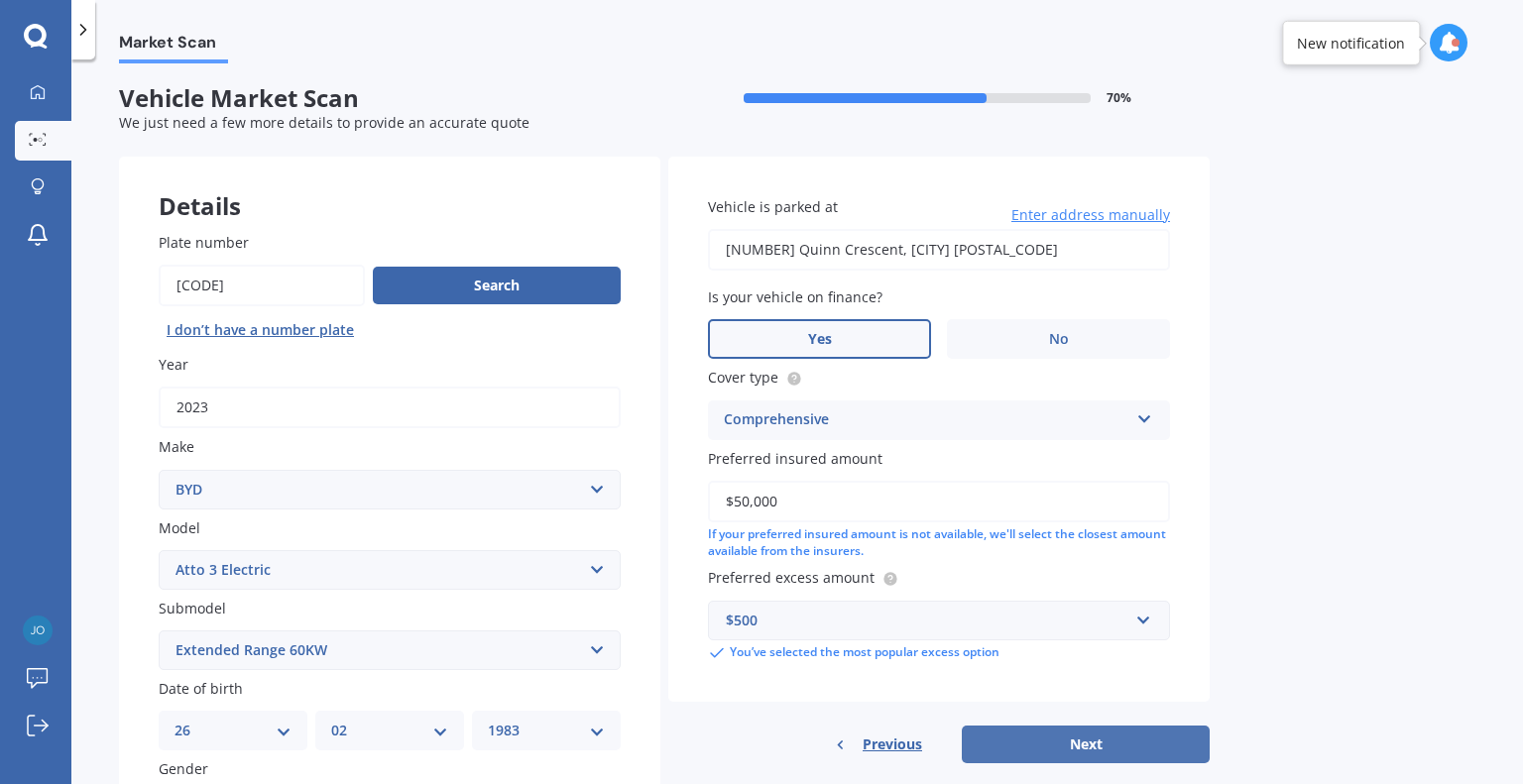 click on "Next" at bounding box center [1086, 744] 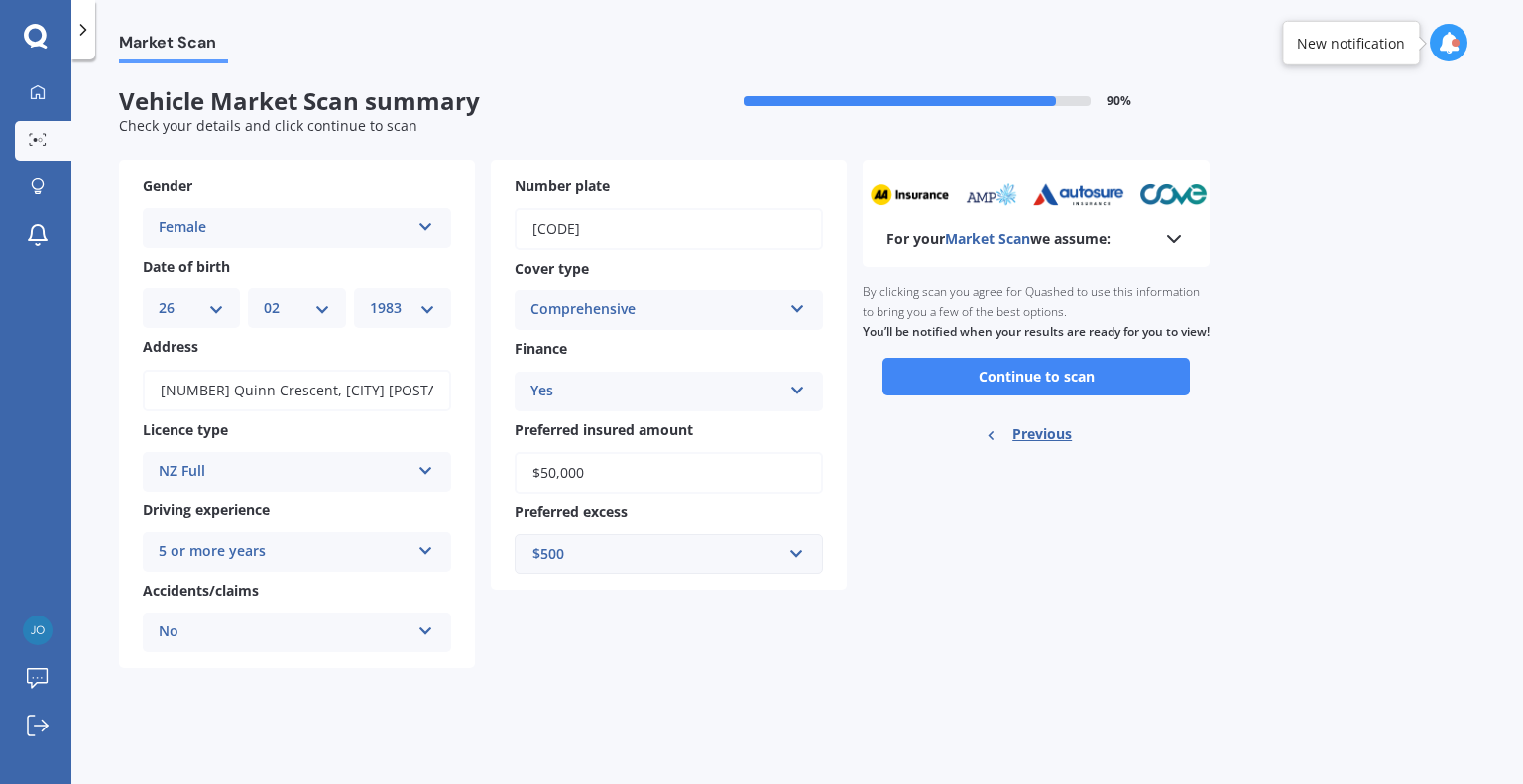 scroll, scrollTop: 0, scrollLeft: 0, axis: both 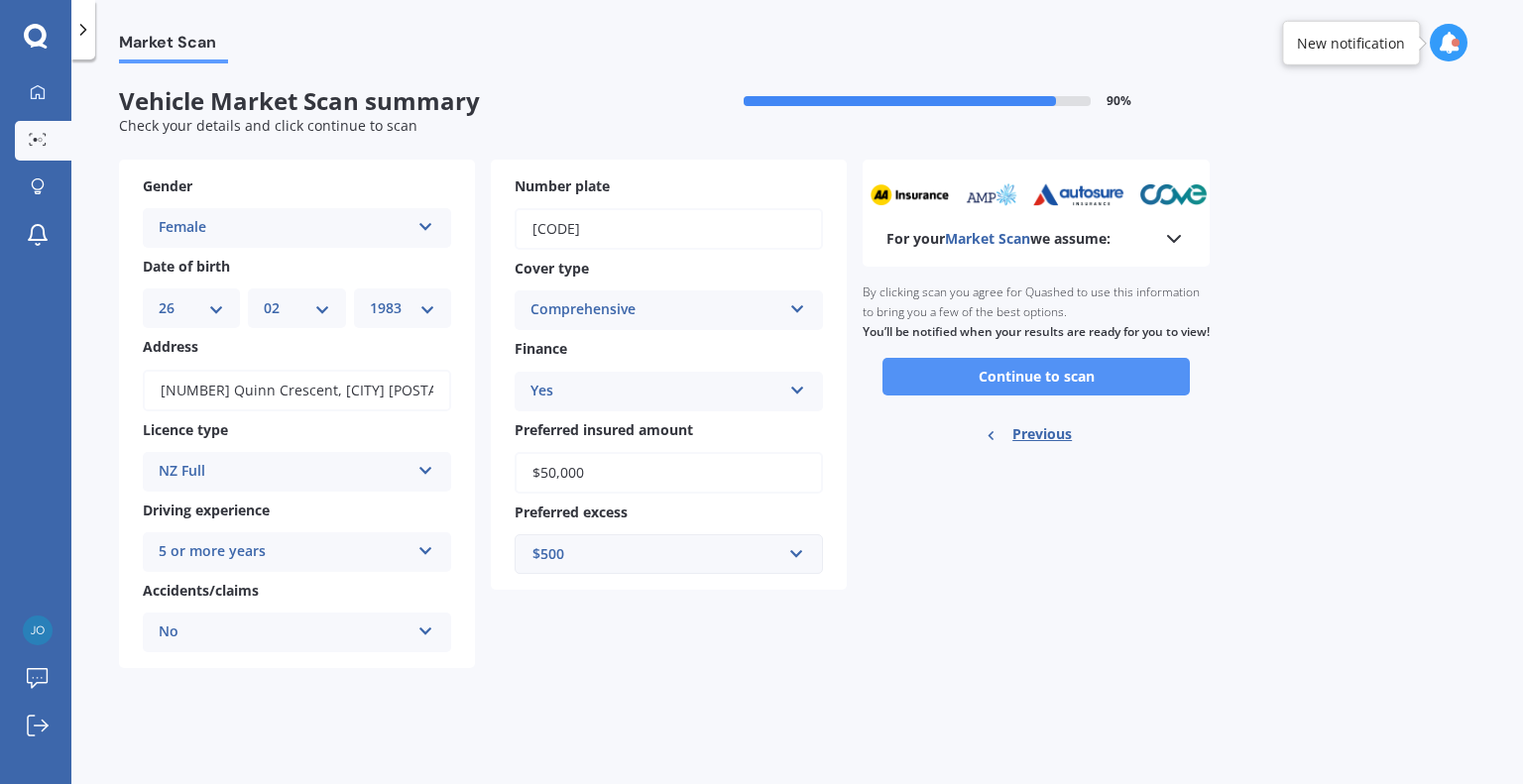 click on "Continue to scan" at bounding box center [1036, 377] 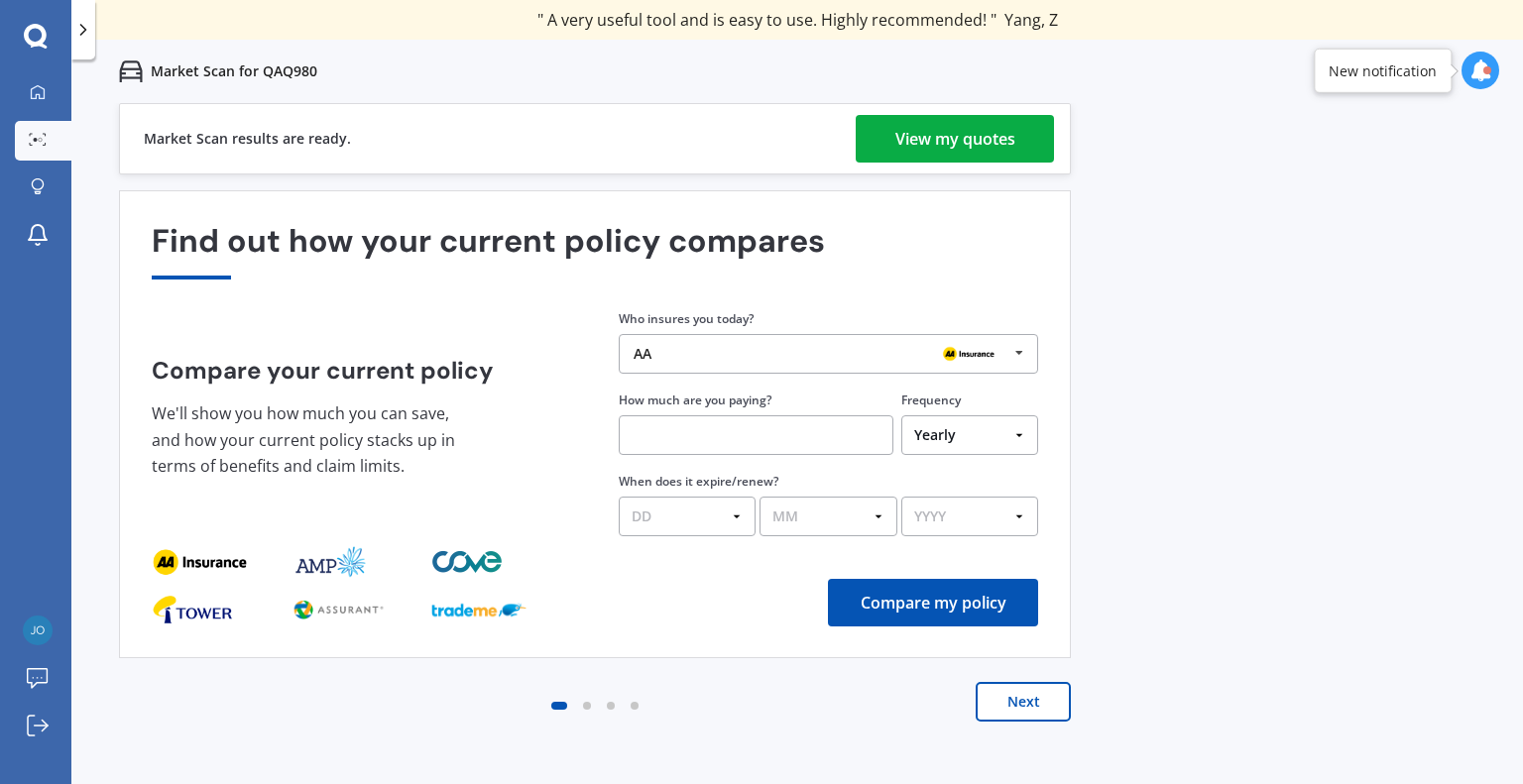 click on "View my quotes" at bounding box center [955, 139] 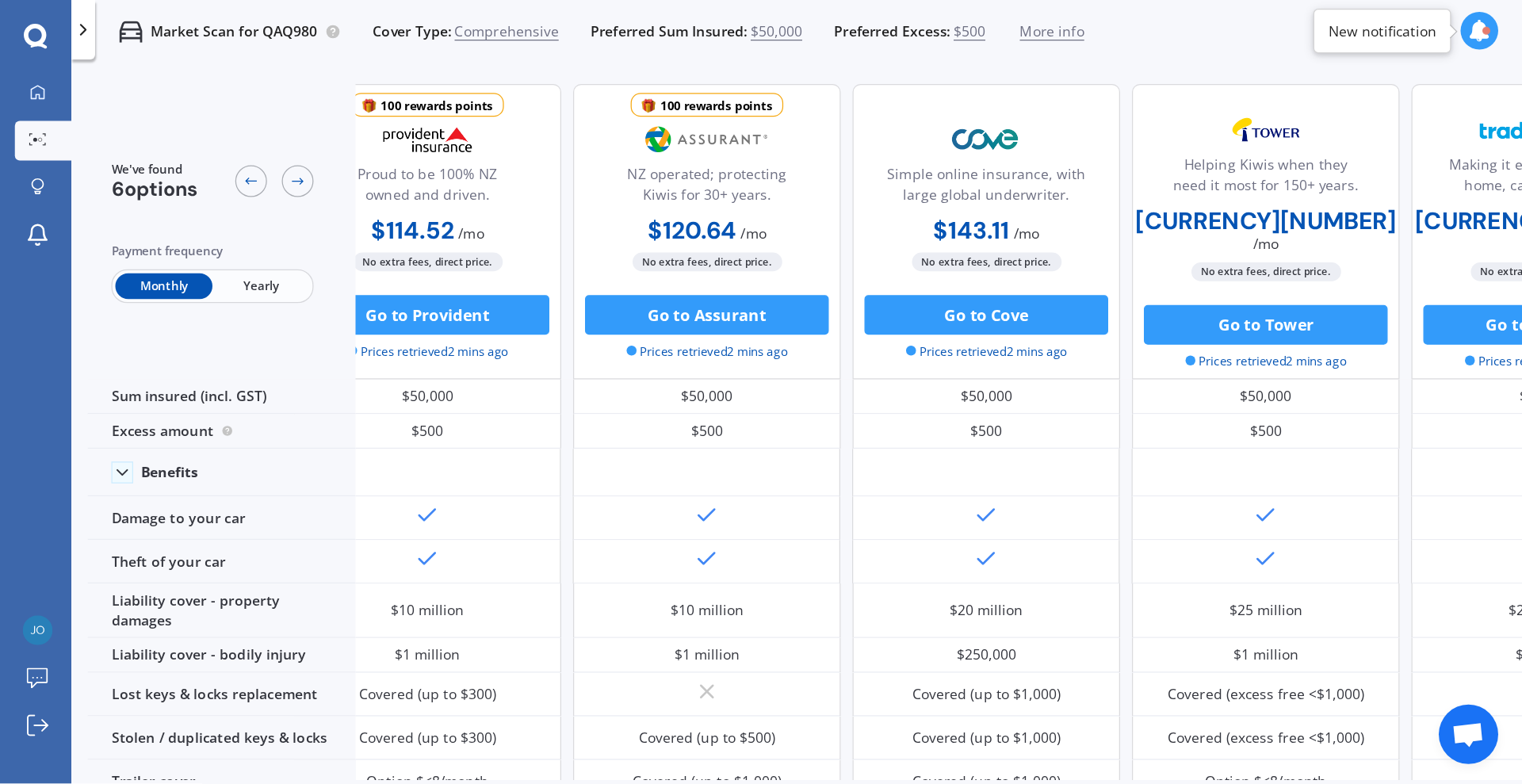 scroll, scrollTop: 0, scrollLeft: 0, axis: both 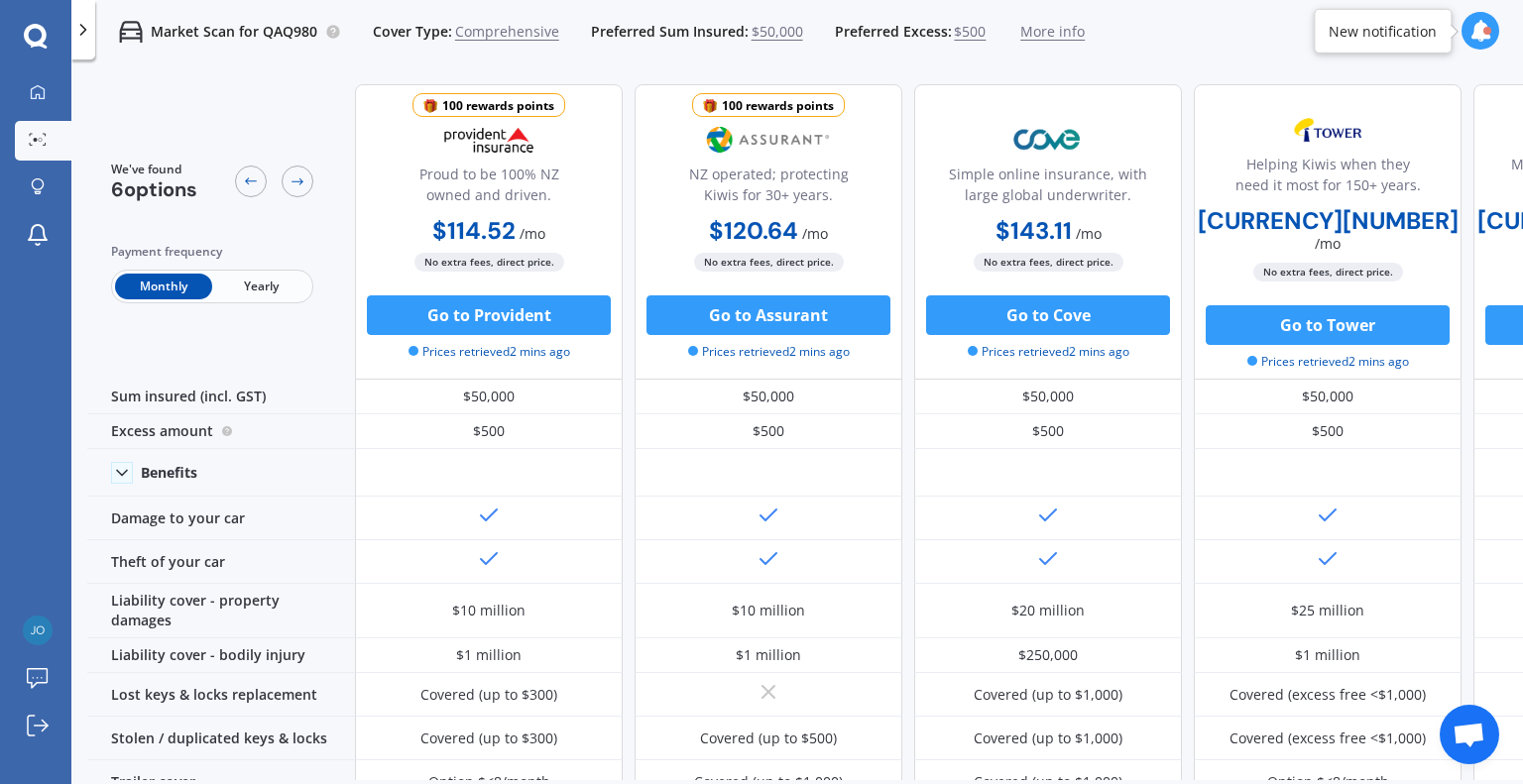 click on "Yearly" at bounding box center [261, 286] 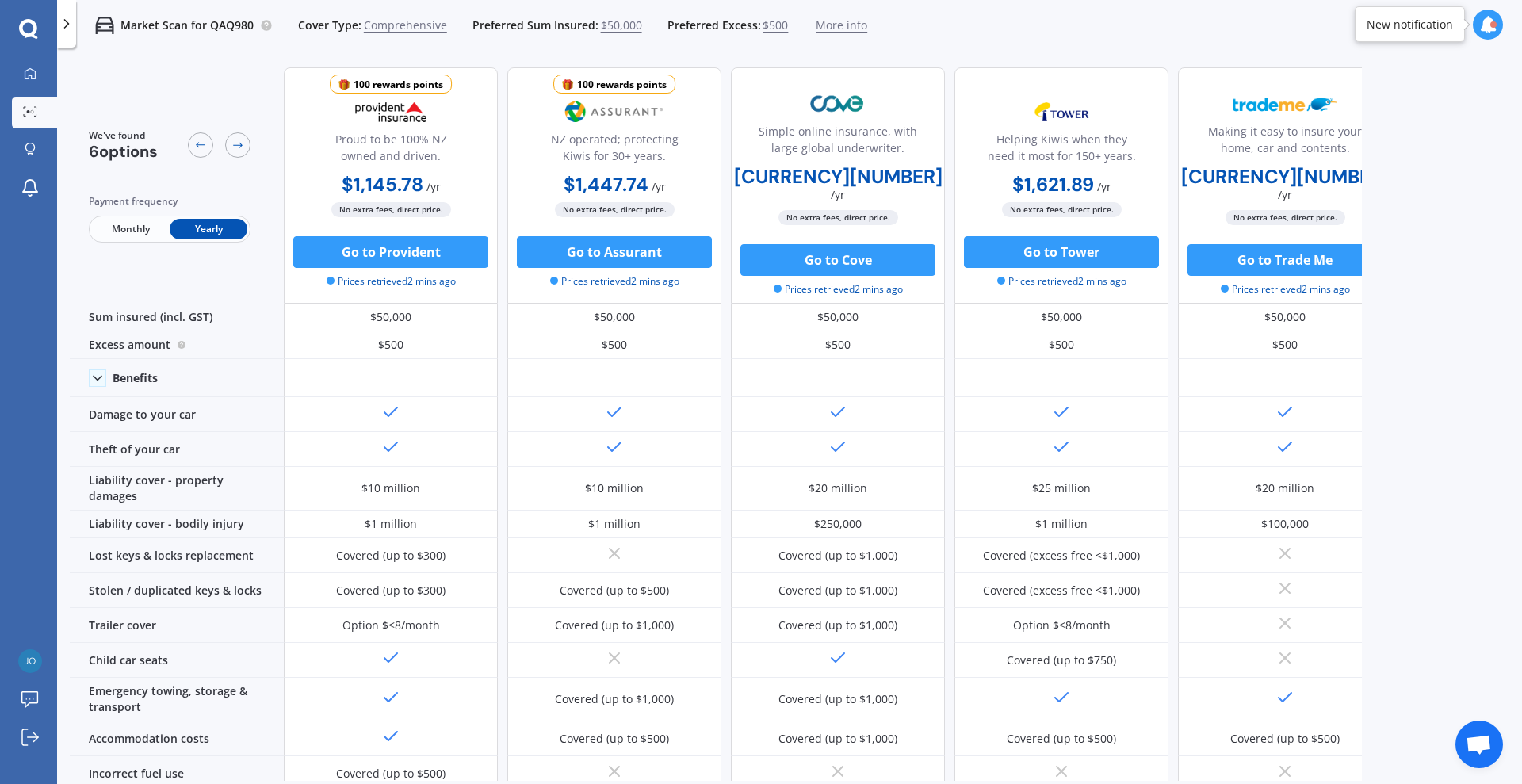 drag, startPoint x: 1150, startPoint y: 0, endPoint x: 1019, endPoint y: 40, distance: 136.9708 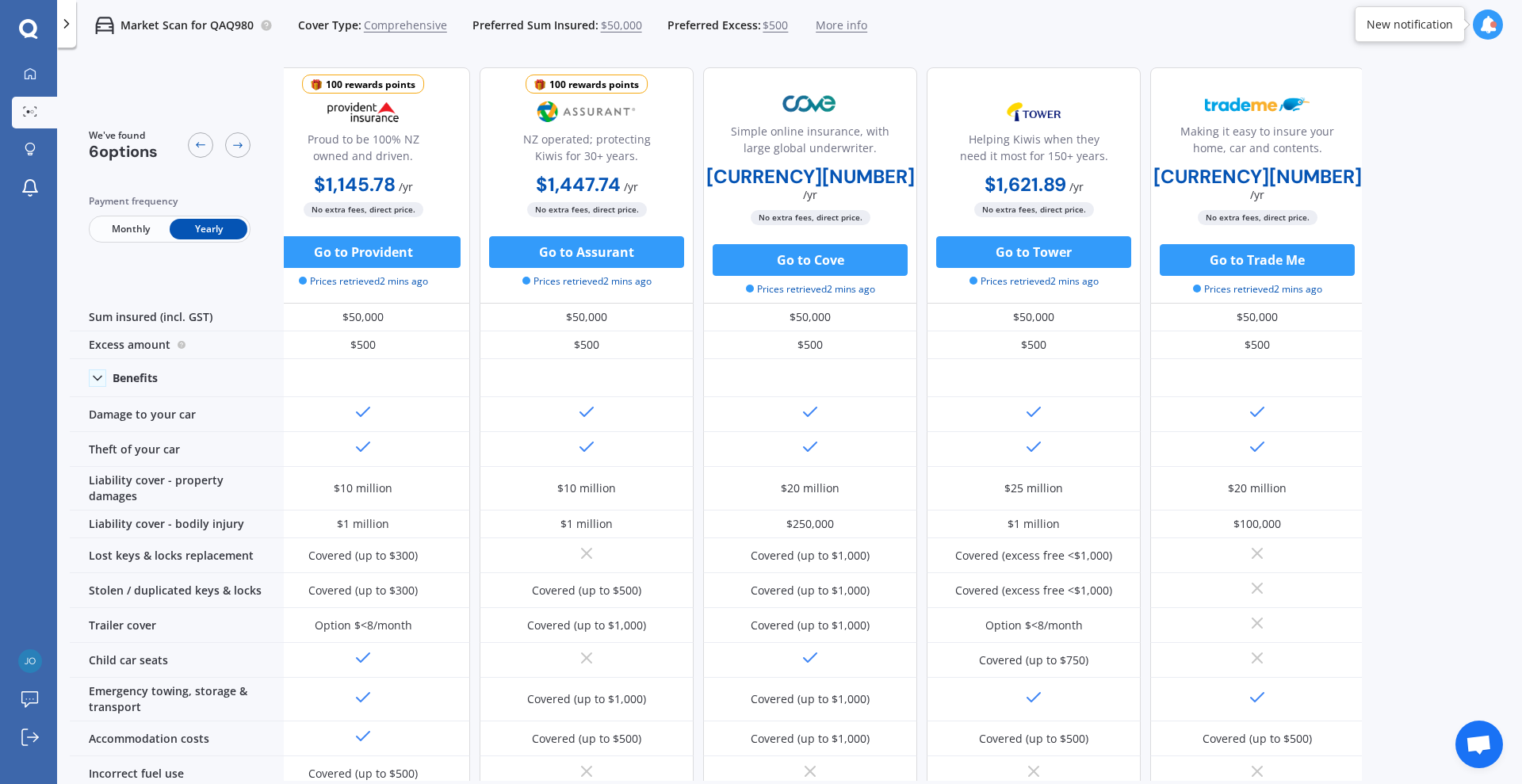 scroll, scrollTop: 0, scrollLeft: 0, axis: both 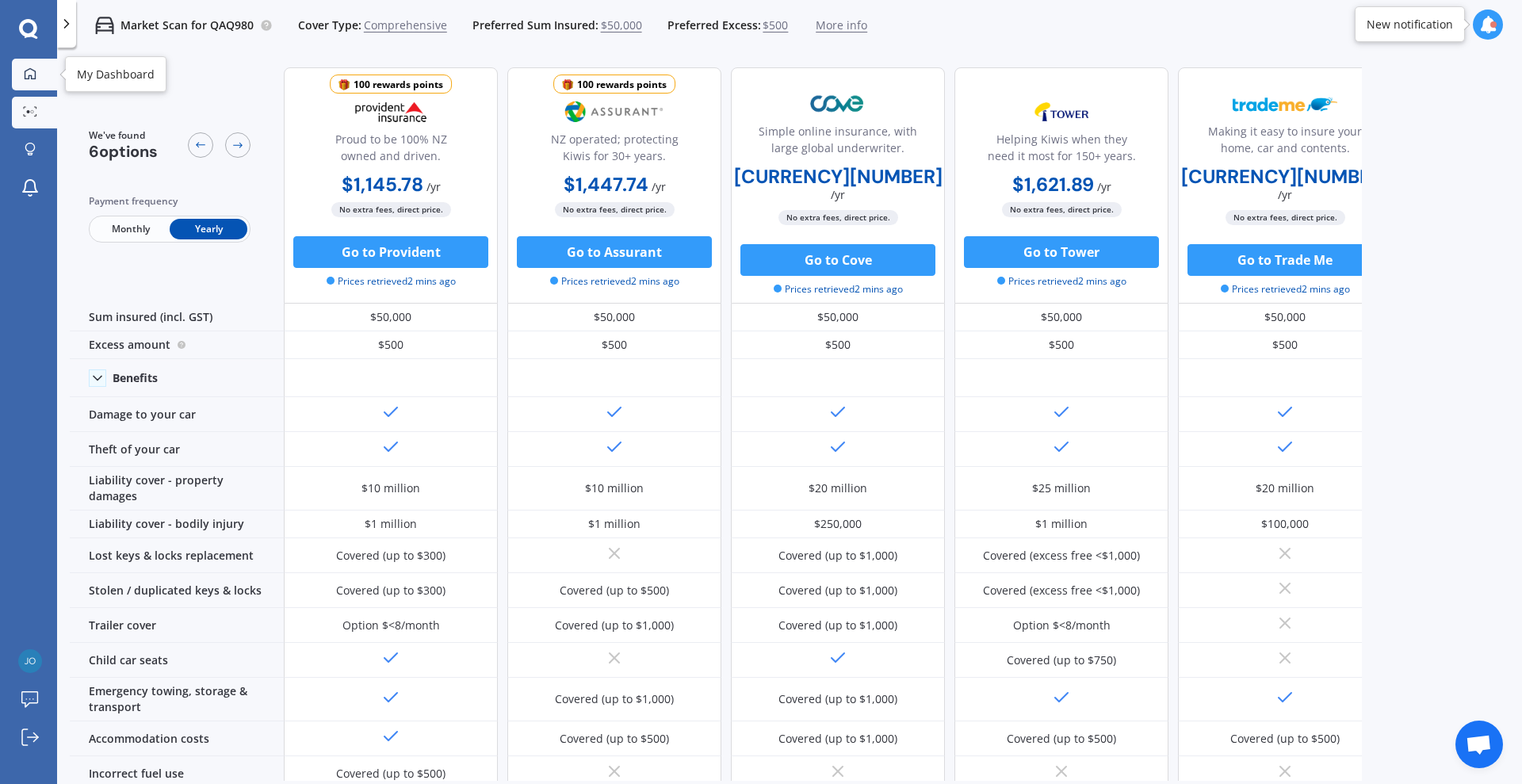 click 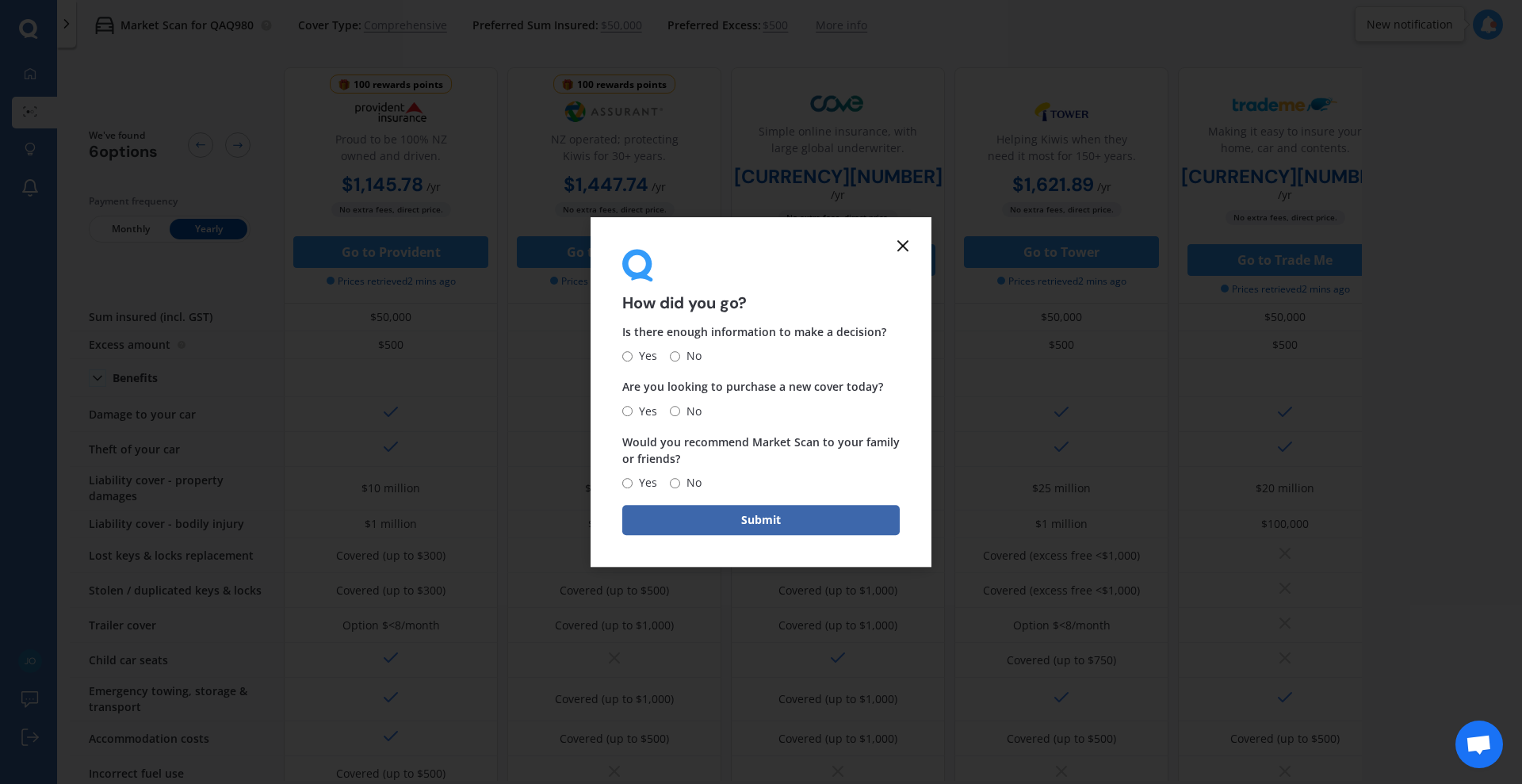 click 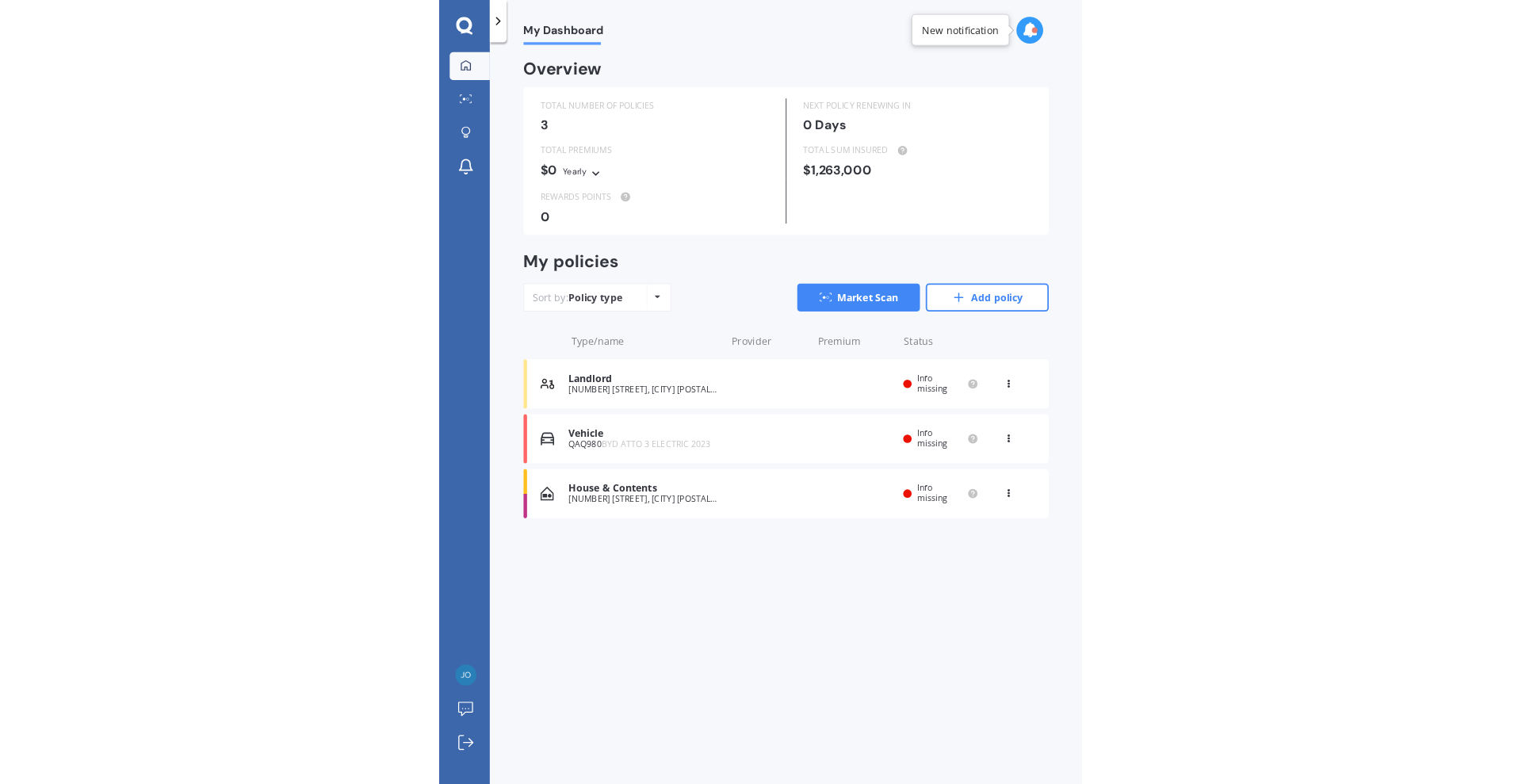 scroll, scrollTop: 0, scrollLeft: 0, axis: both 